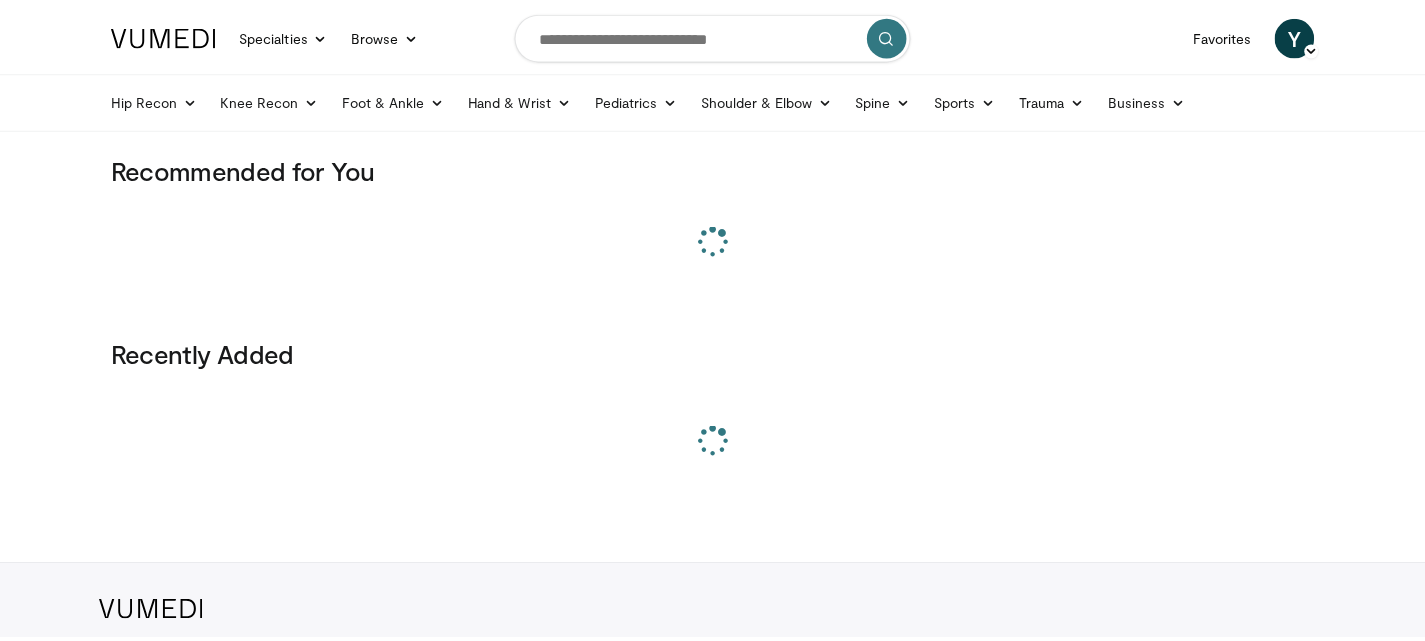 scroll, scrollTop: 0, scrollLeft: 0, axis: both 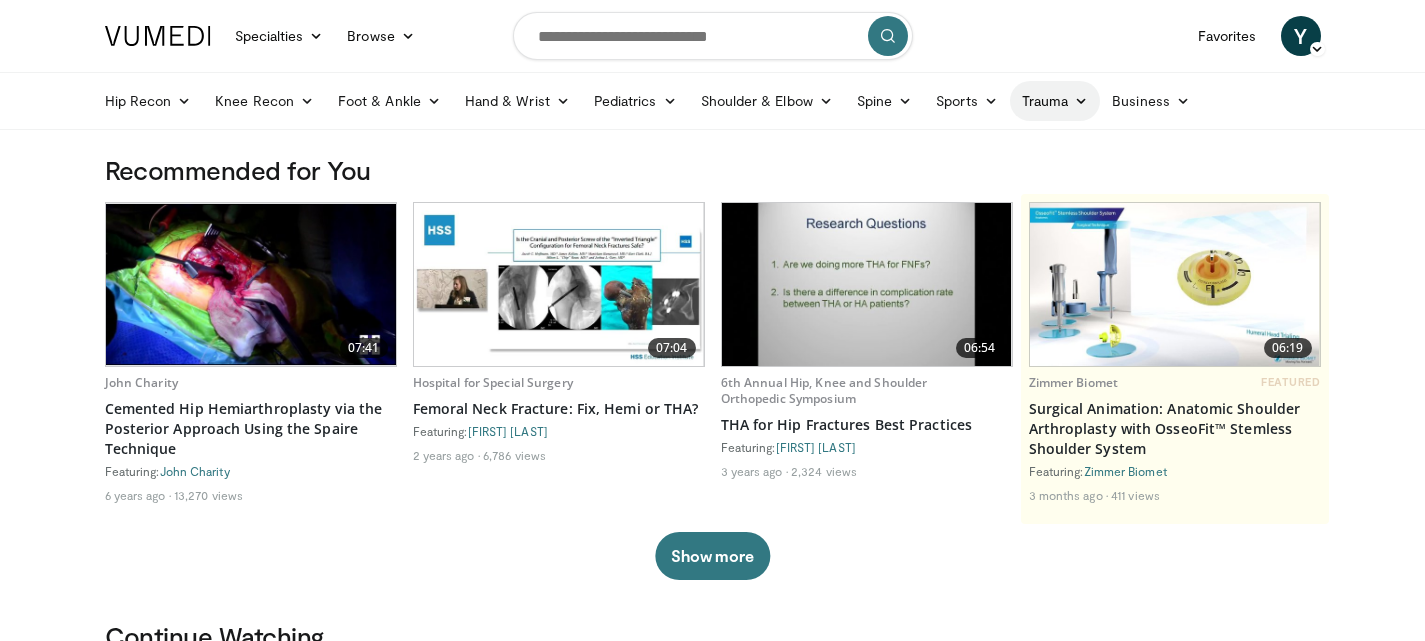click at bounding box center [1081, 101] 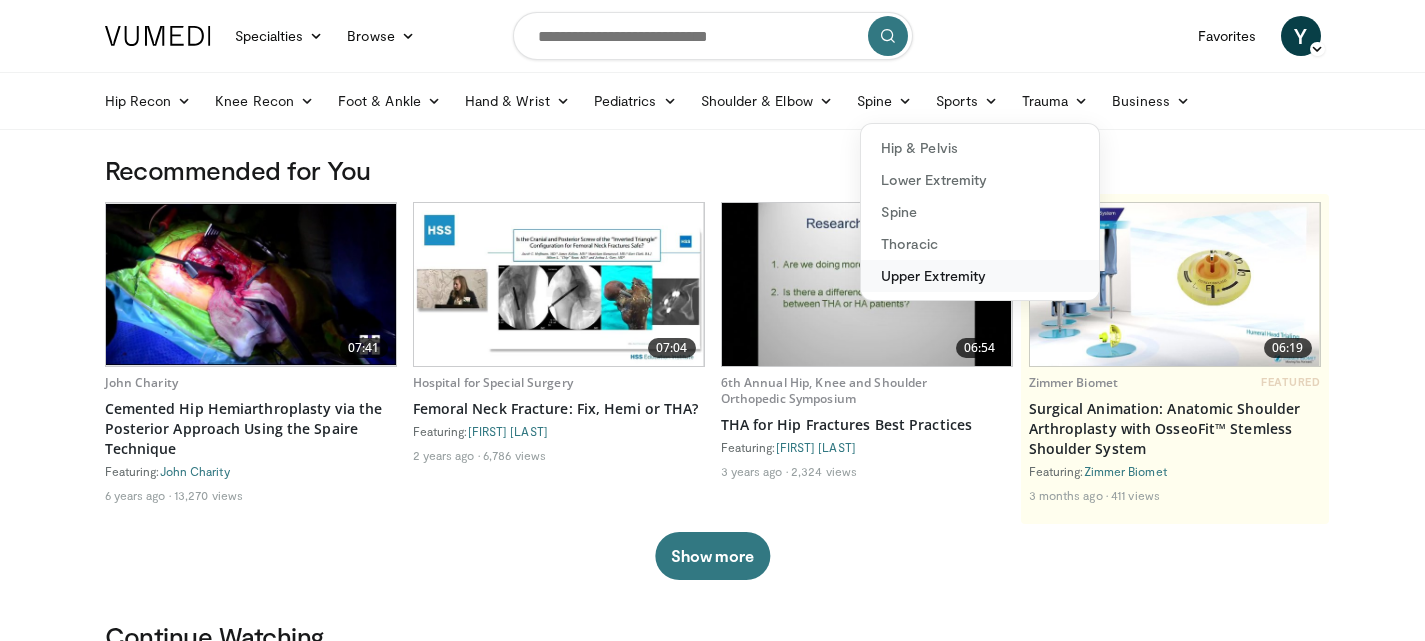 click on "Upper Extremity" at bounding box center (980, 276) 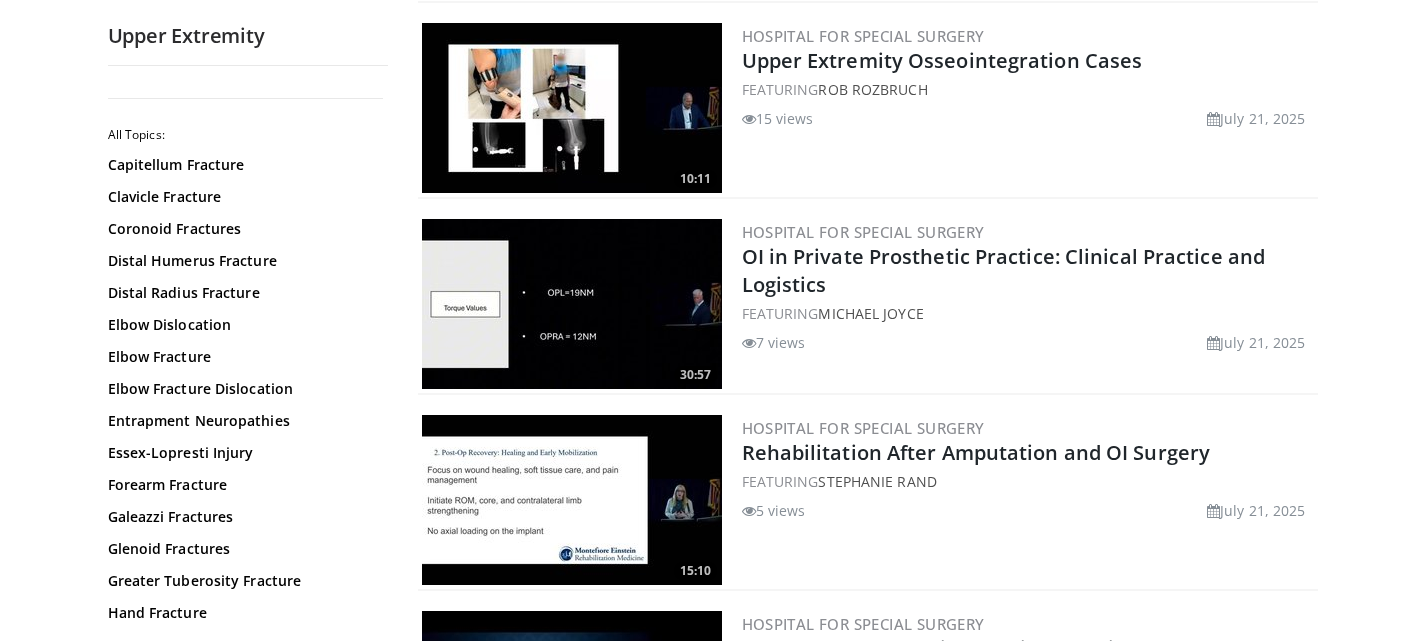 scroll, scrollTop: 400, scrollLeft: 0, axis: vertical 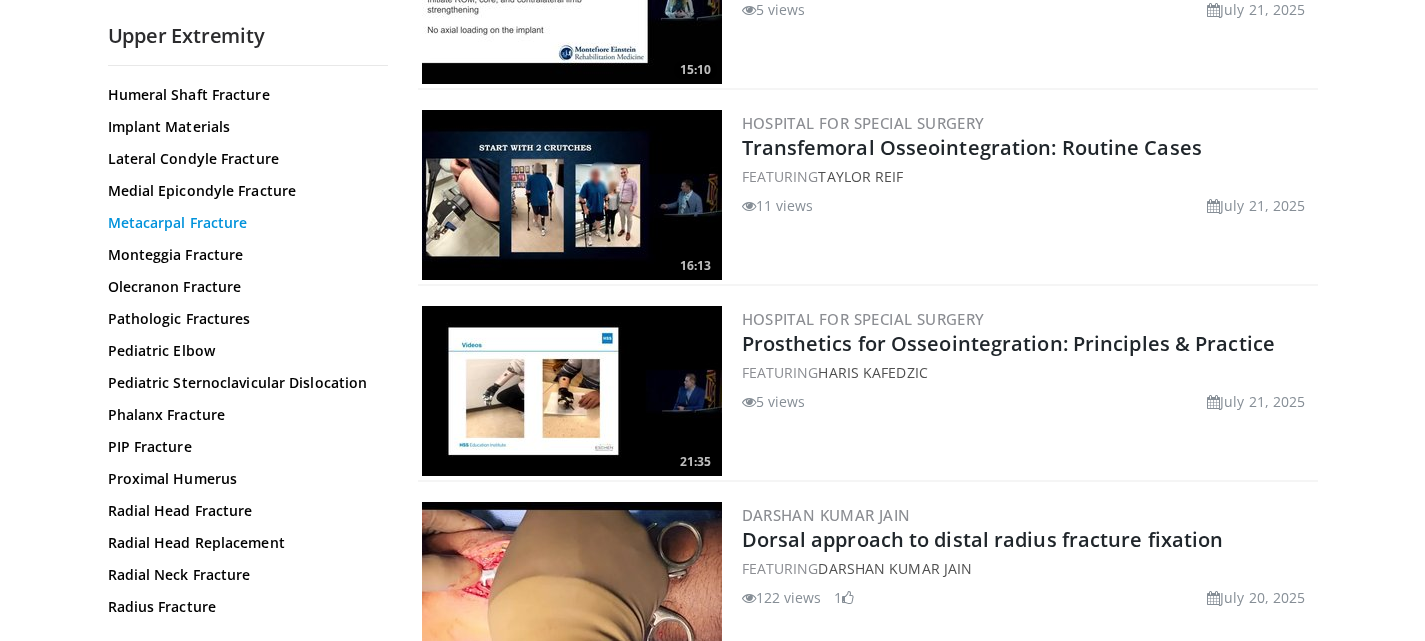 click on "Metacarpal Fracture" at bounding box center (243, 223) 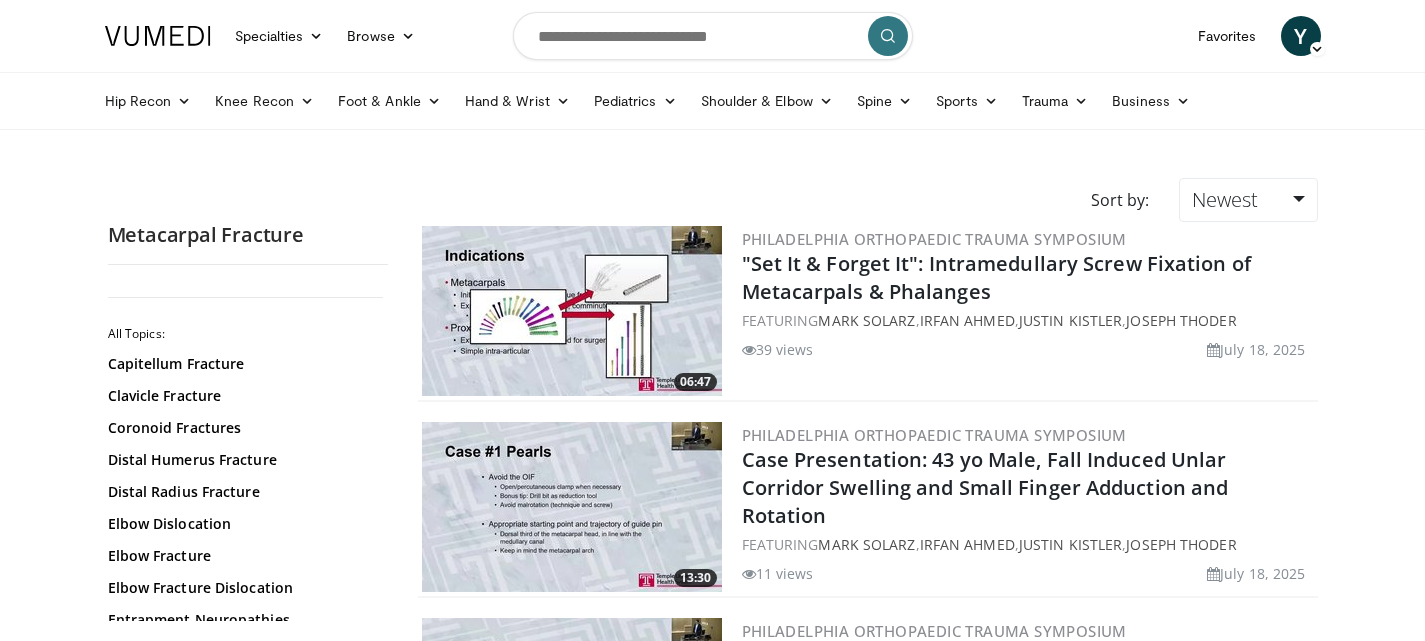 scroll, scrollTop: 0, scrollLeft: 0, axis: both 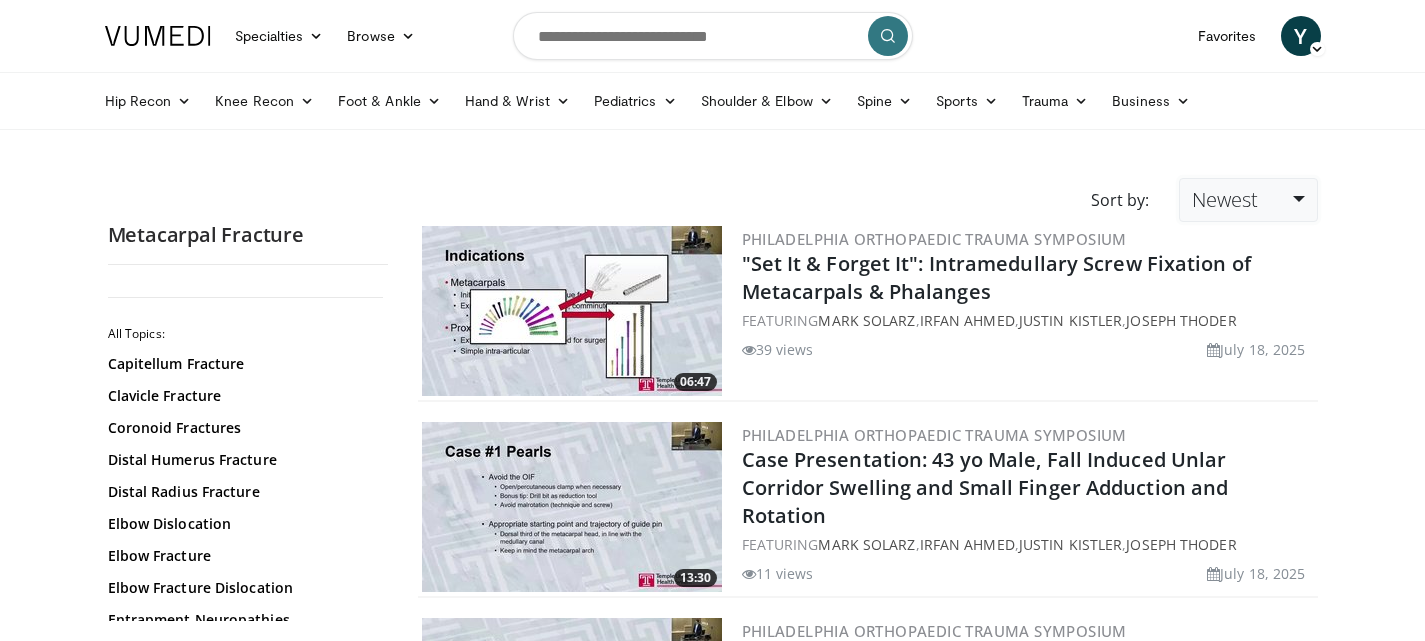 click on "Newest" at bounding box center (1248, 200) 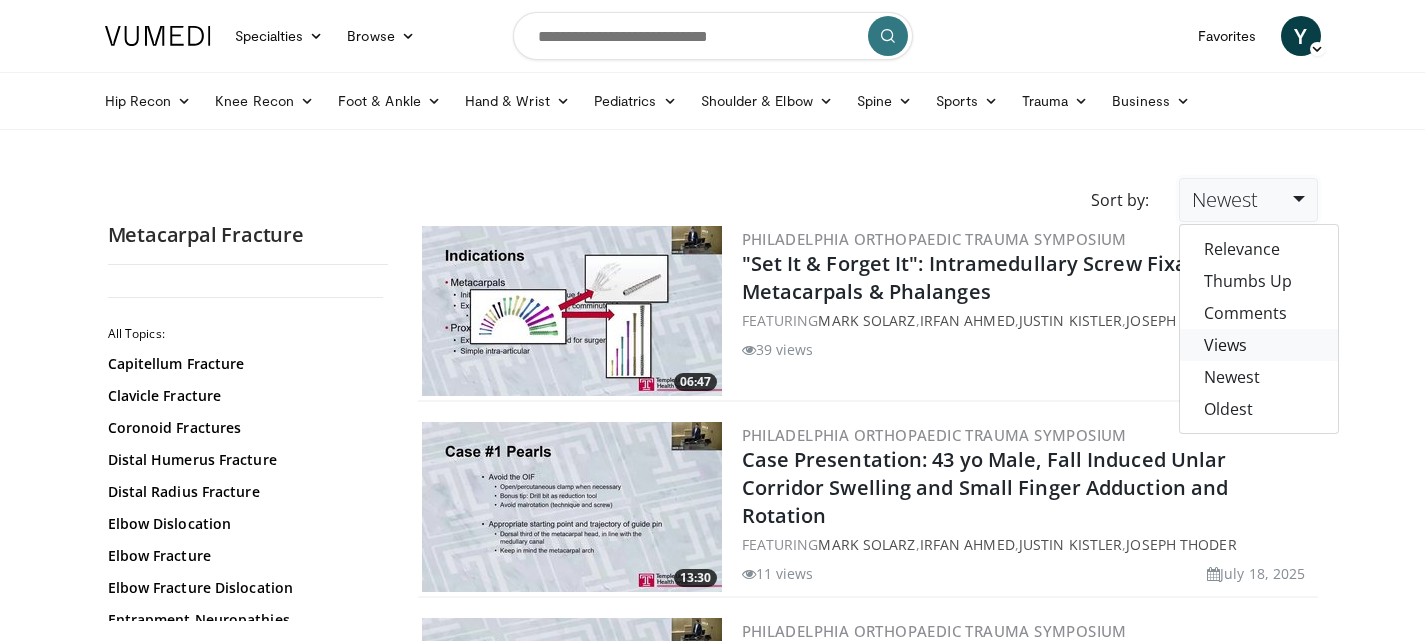 click on "Views" at bounding box center [1259, 345] 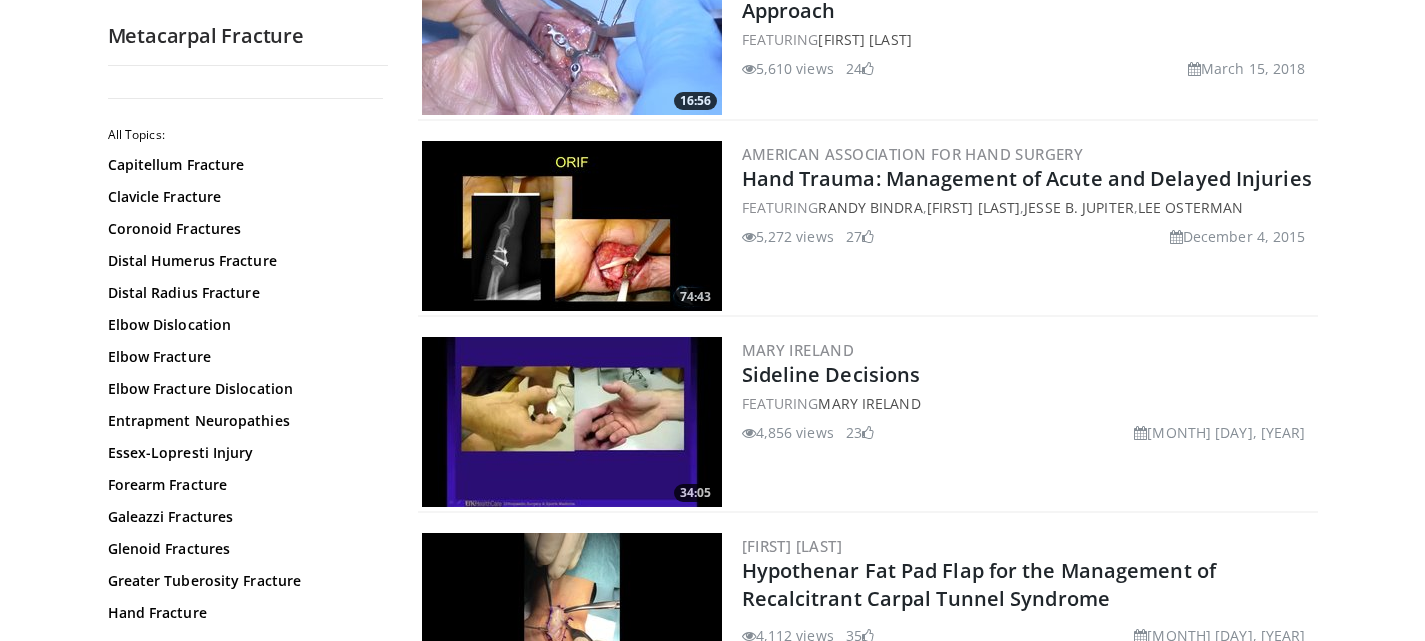 scroll, scrollTop: 1700, scrollLeft: 0, axis: vertical 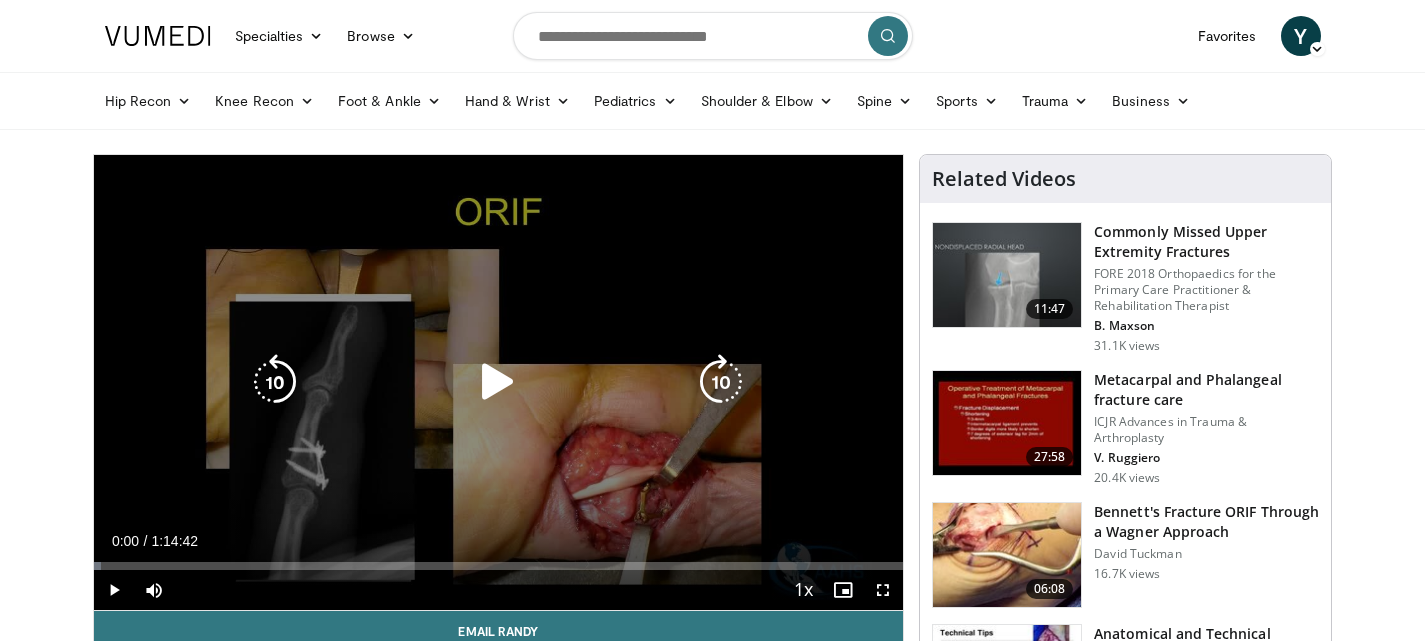 click at bounding box center (498, 382) 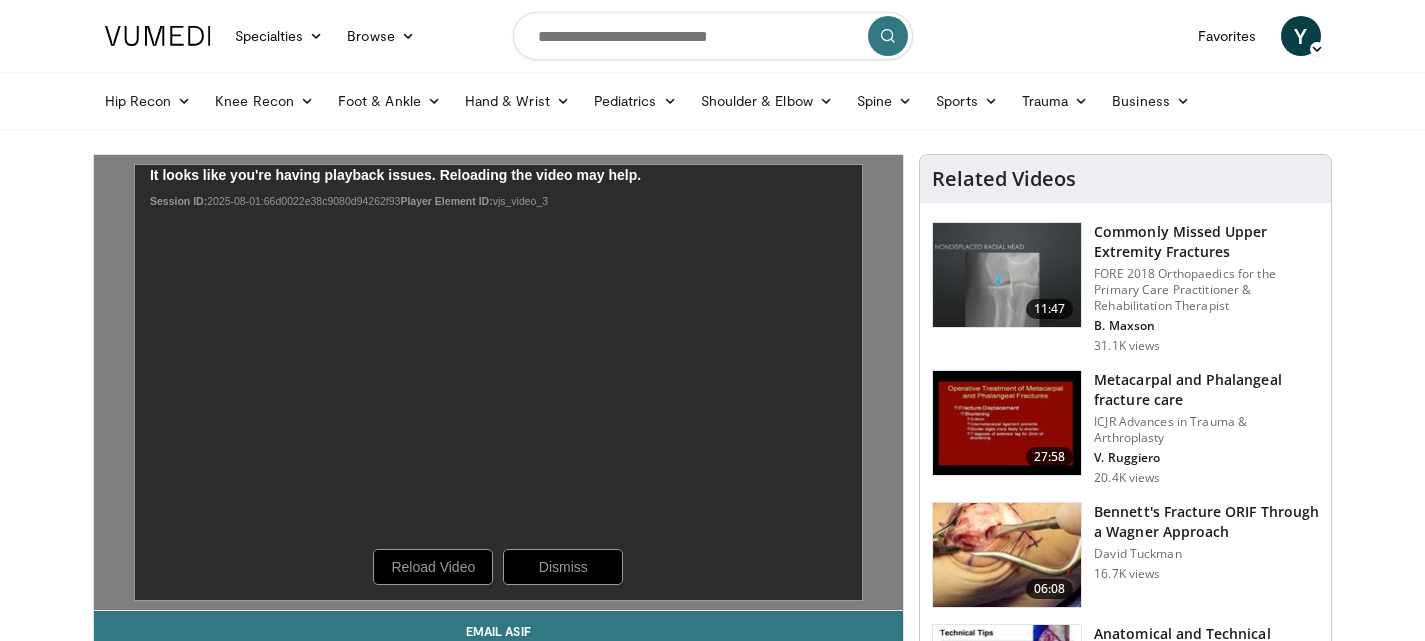 scroll, scrollTop: 0, scrollLeft: 0, axis: both 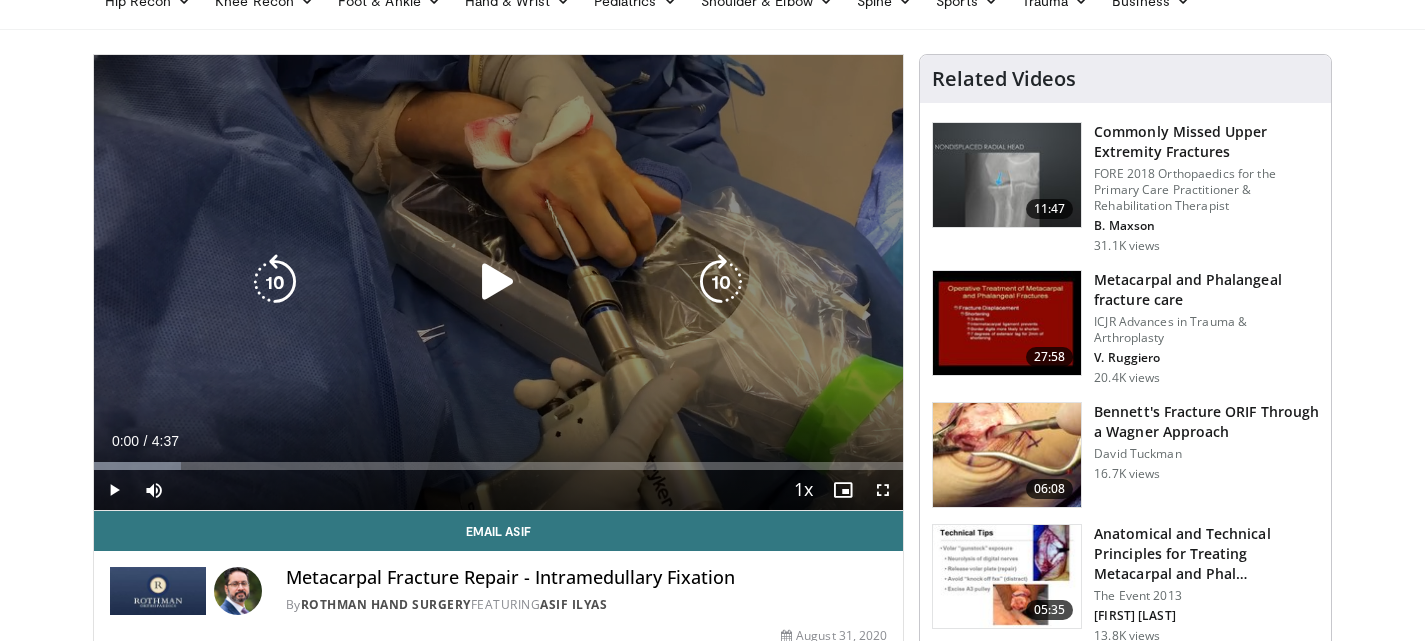 click at bounding box center [498, 282] 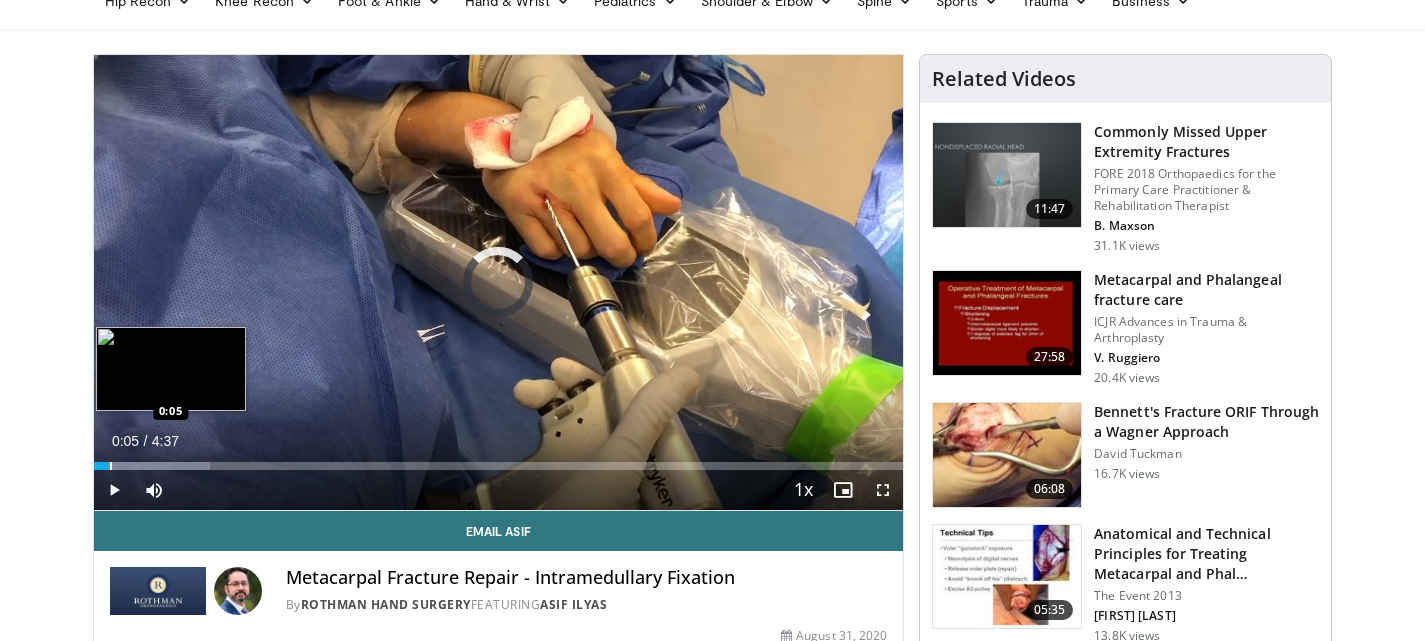 drag, startPoint x: 108, startPoint y: 457, endPoint x: 128, endPoint y: 459, distance: 20.09975 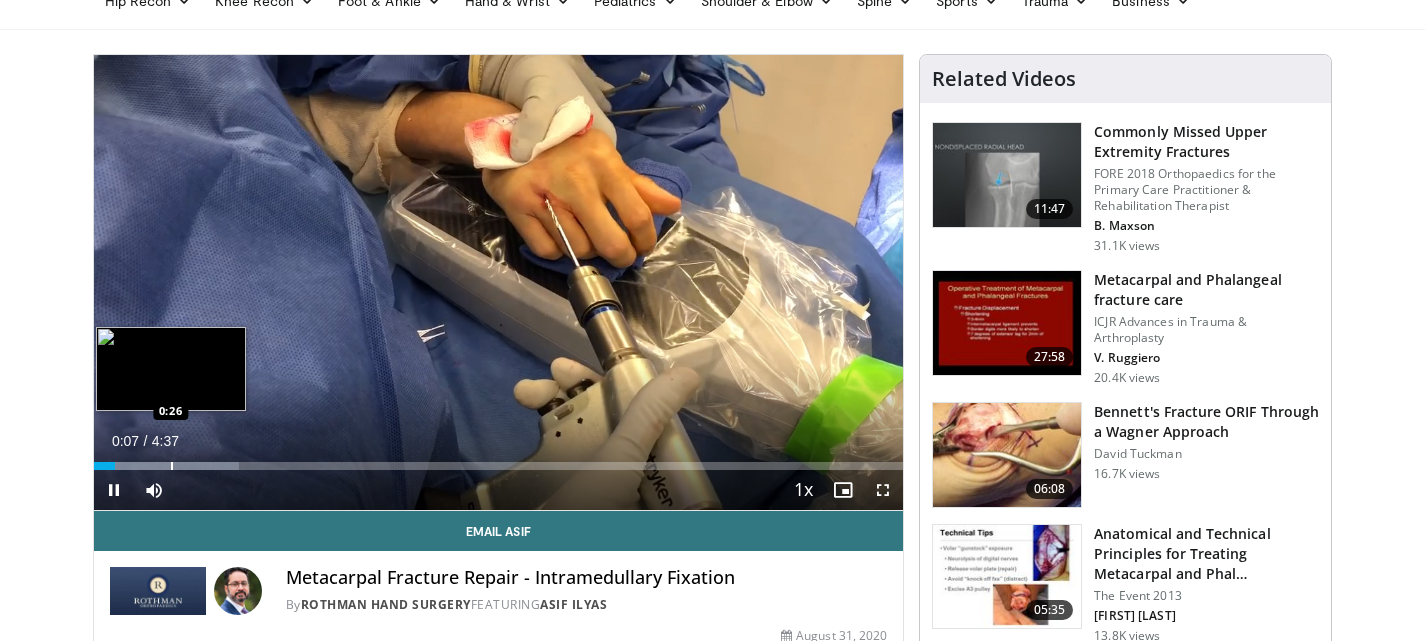 click on "Loaded :  17.96% 0:07 0:26" at bounding box center [499, 460] 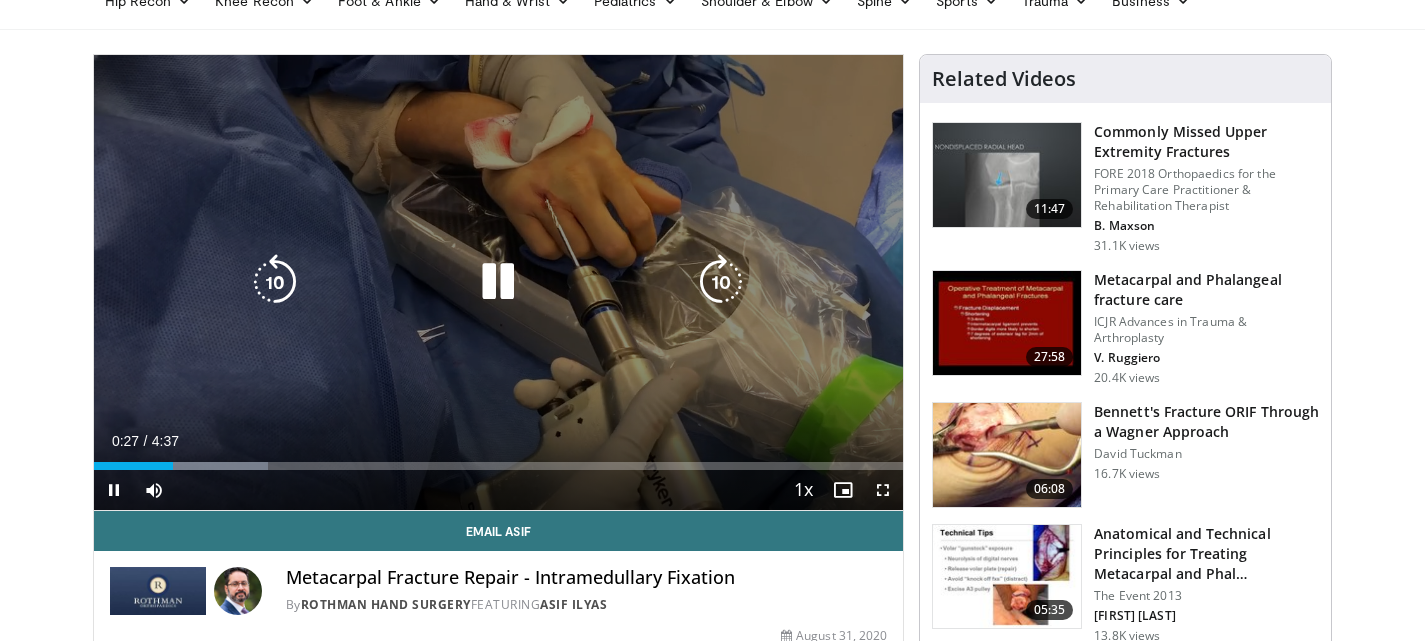click on "Loaded :  21.55% 0:27 0:26" at bounding box center [499, 460] 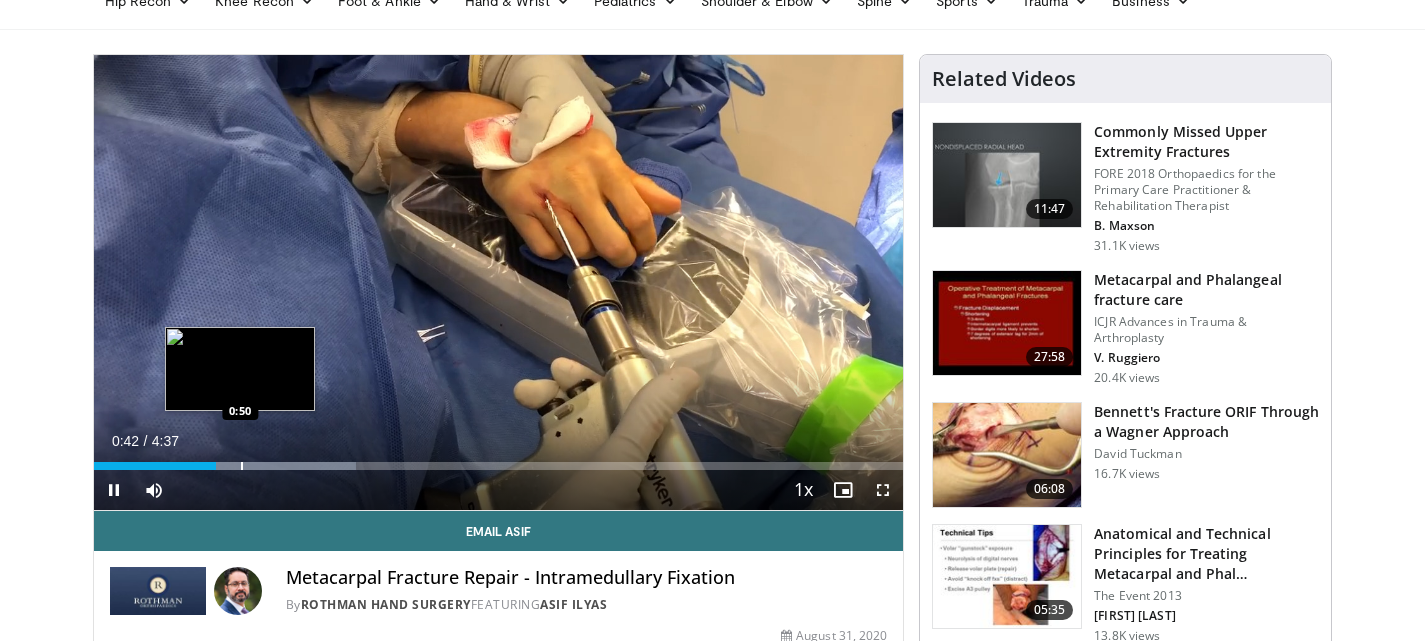 click on "Loaded :  32.41% 0:42 0:50" at bounding box center (499, 460) 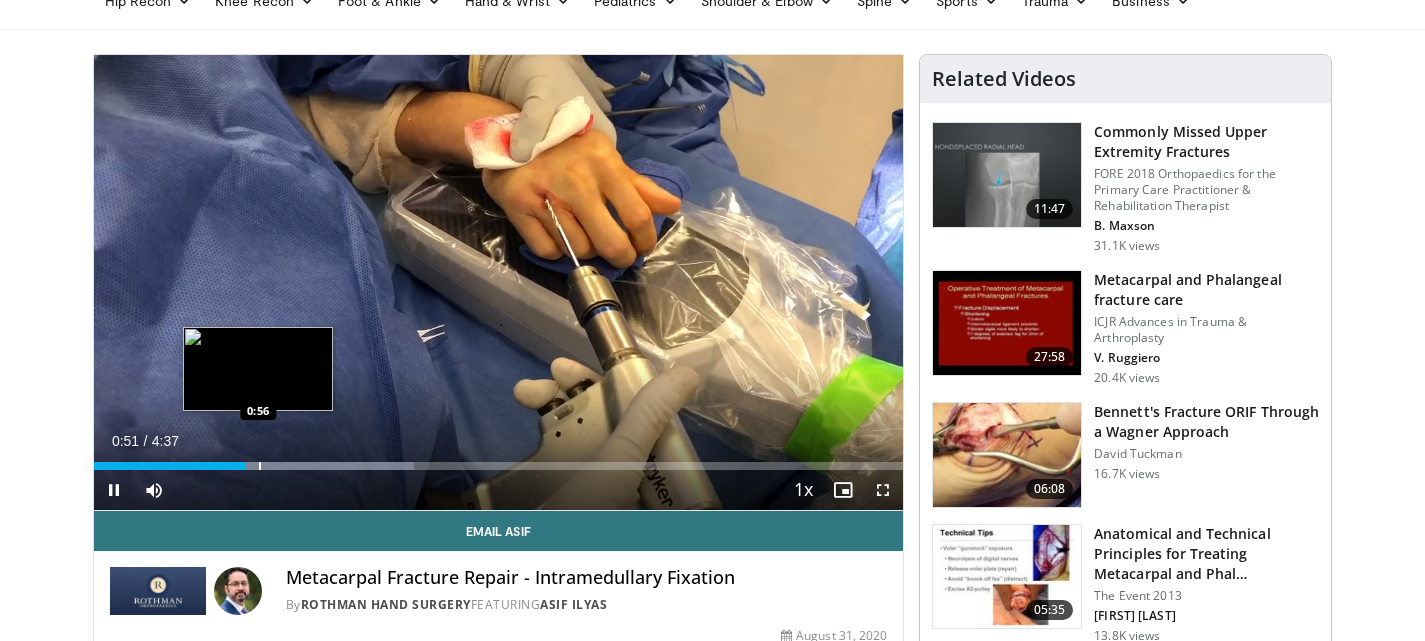 click on "Loaded :  39.62% 0:51 0:56" at bounding box center [499, 460] 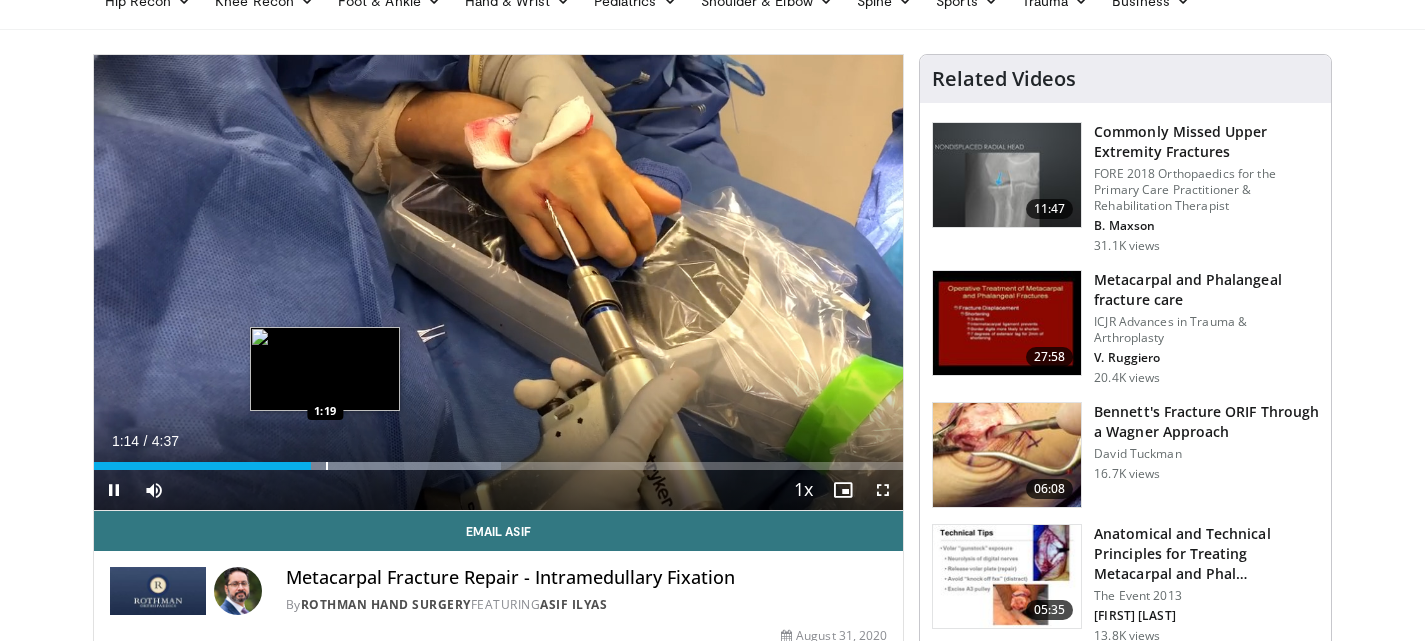 click at bounding box center (357, 466) 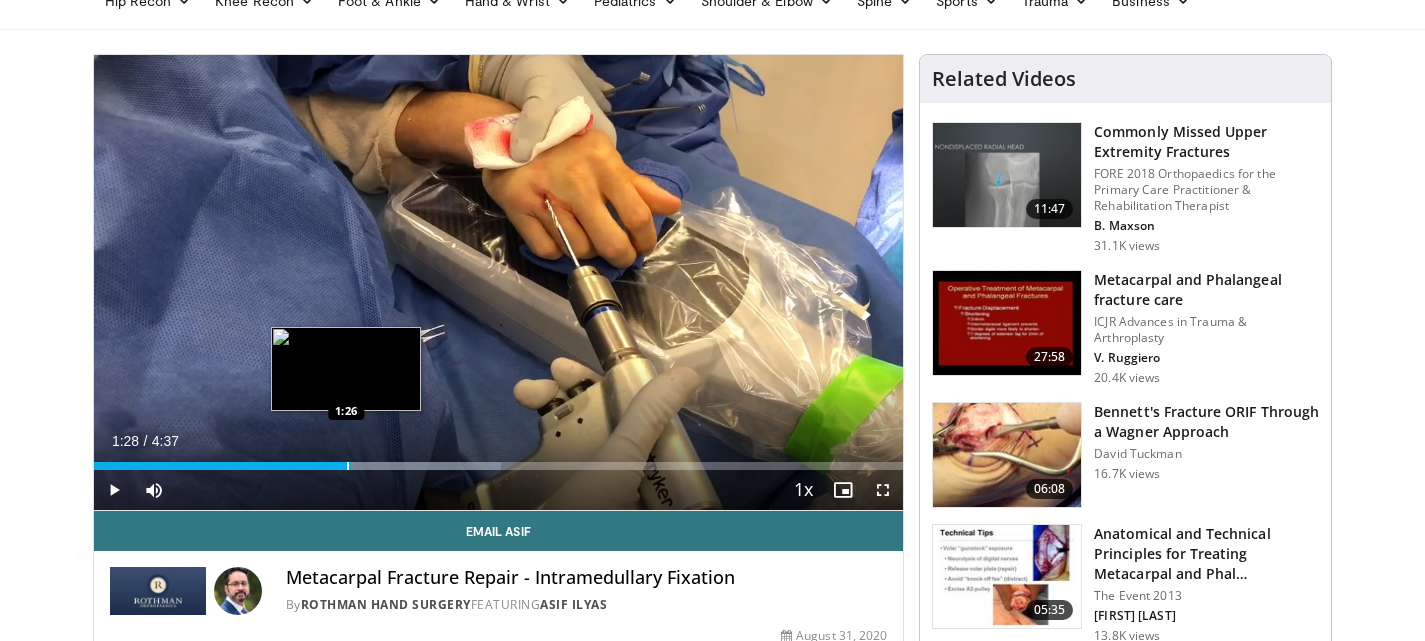 click on "Loaded :  50.32% 1:28 1:26" at bounding box center (499, 466) 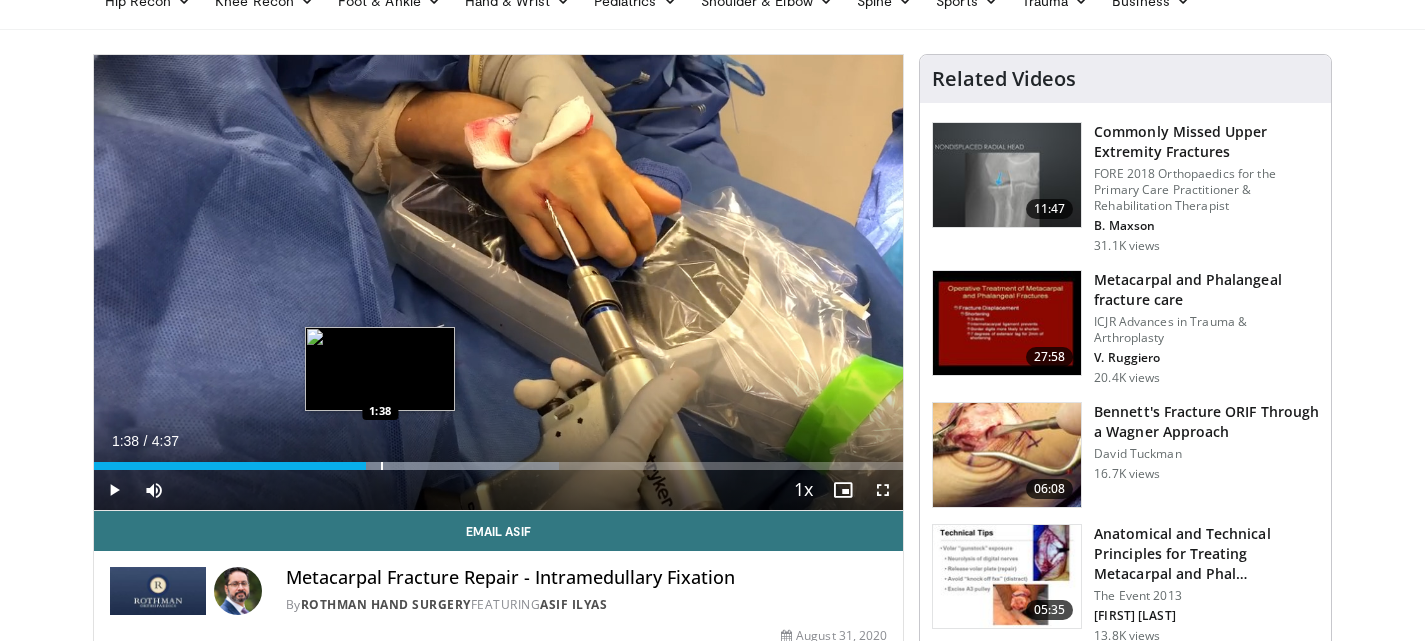 click at bounding box center [415, 466] 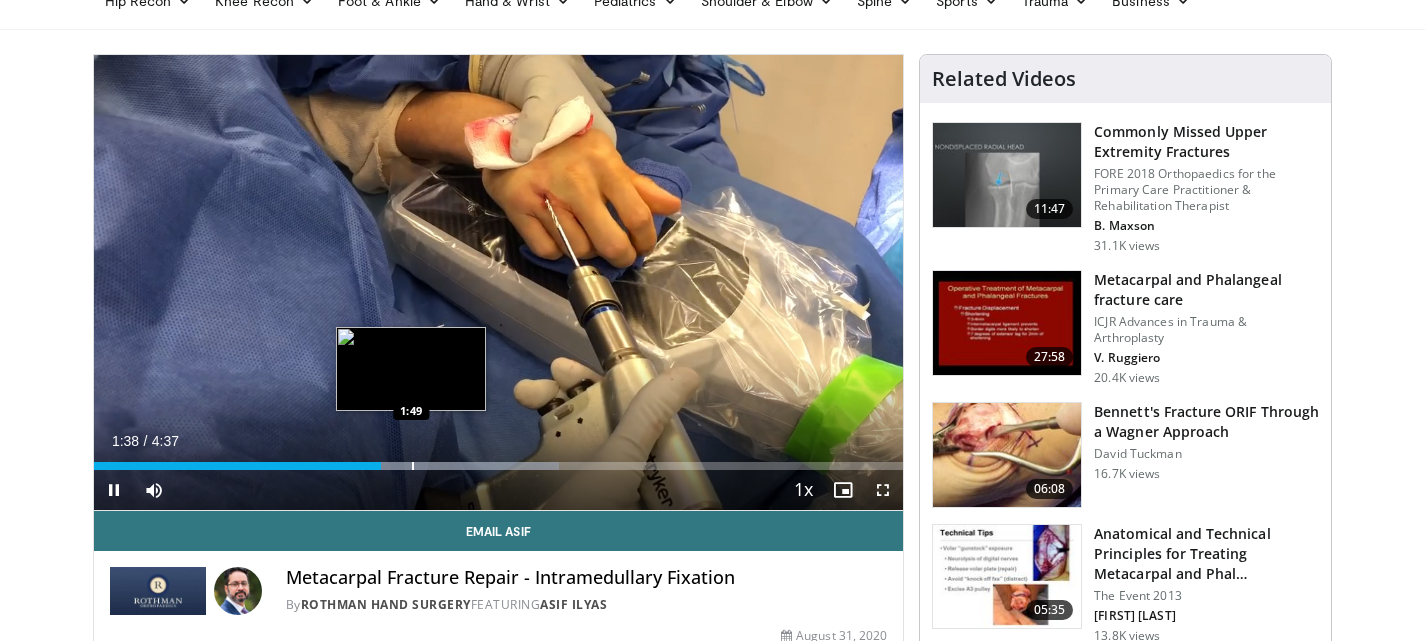 click at bounding box center [413, 466] 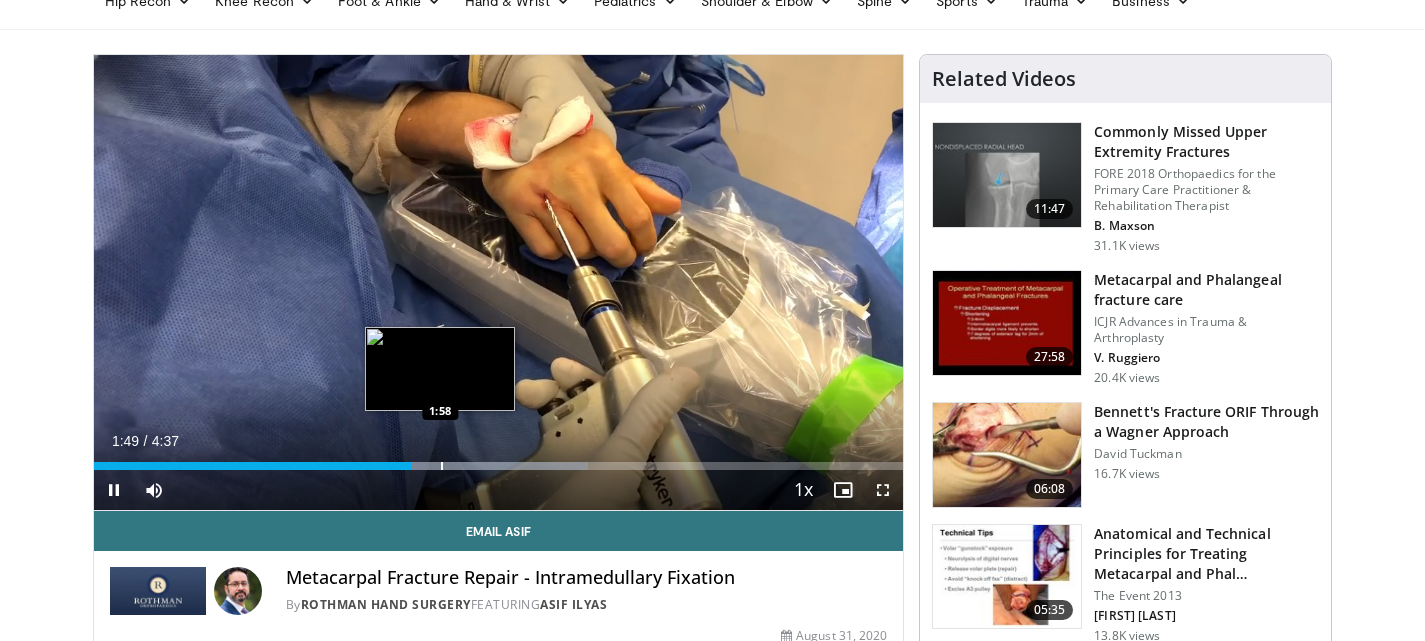 click at bounding box center [442, 466] 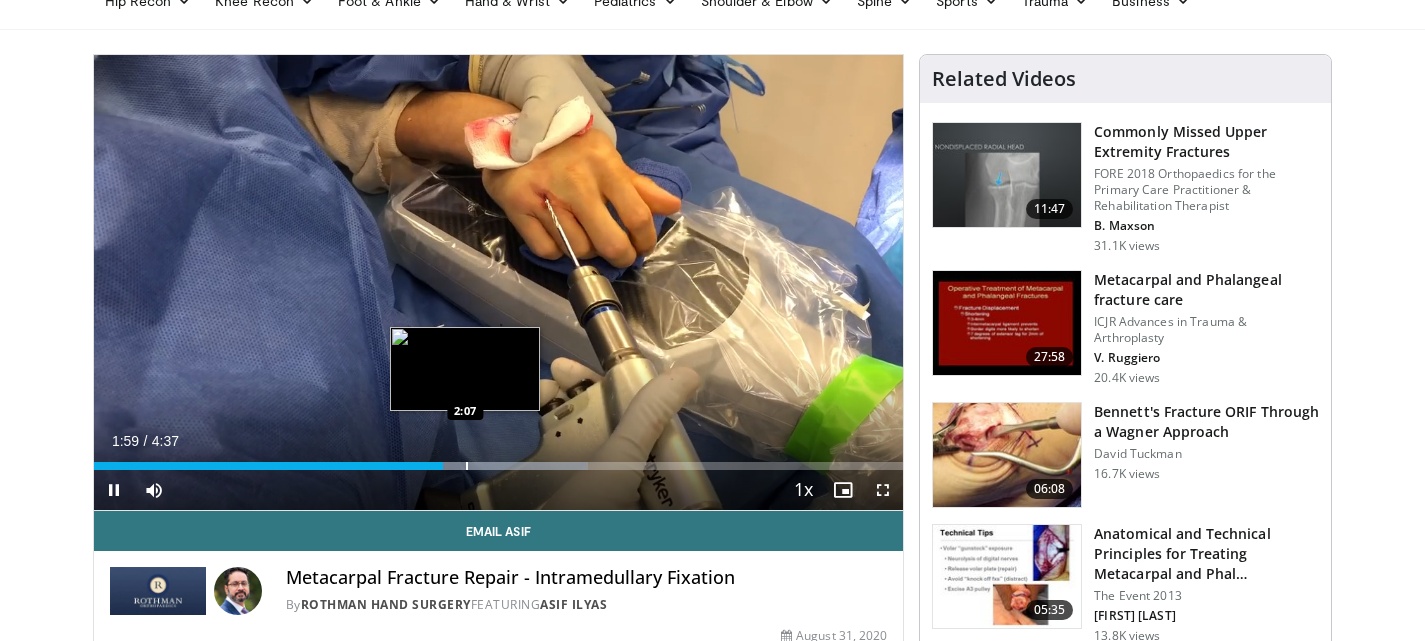 click at bounding box center [467, 466] 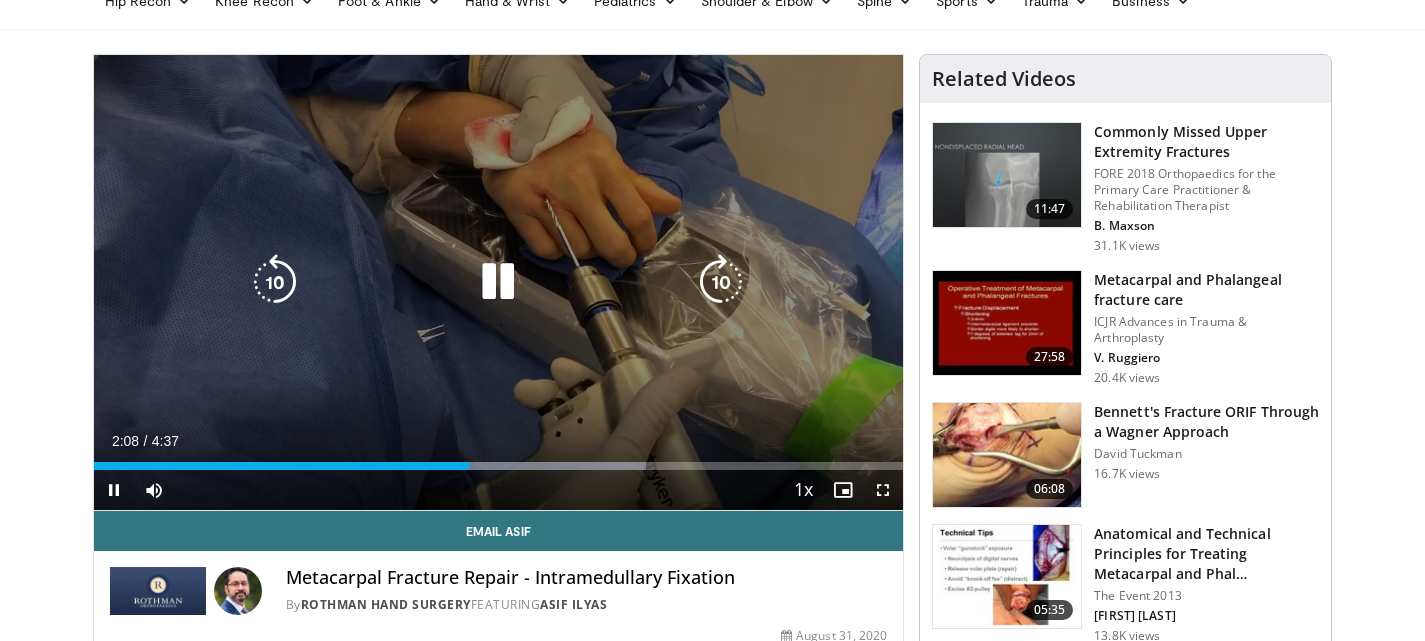 click on "Loaded :  68.30% 2:08 2:16" at bounding box center [499, 466] 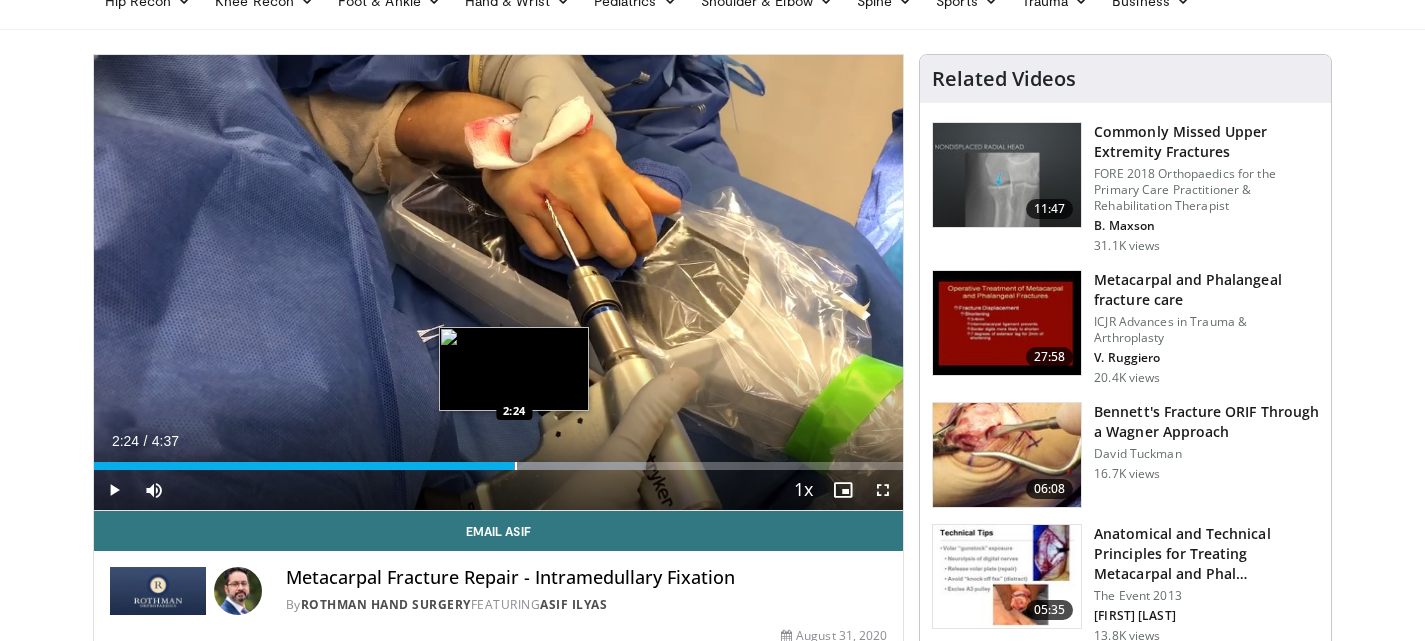 click on "Loaded :  68.30% 2:24 2:24" at bounding box center [499, 466] 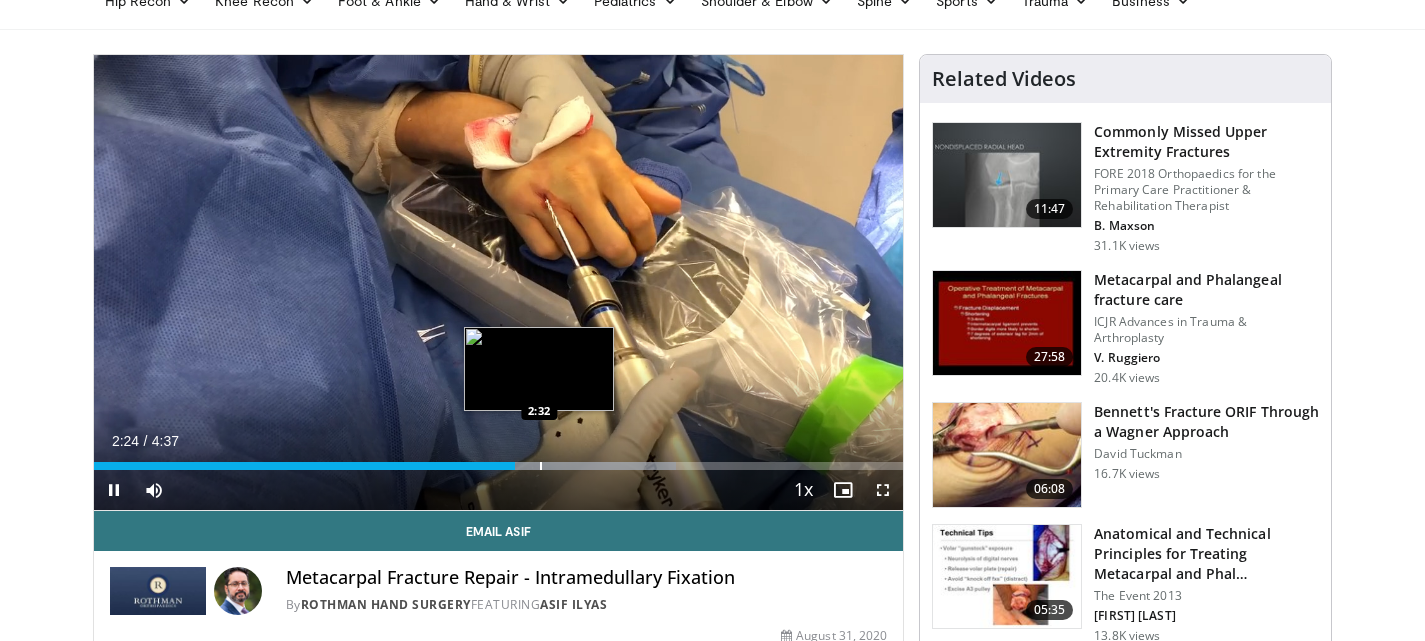click at bounding box center (541, 466) 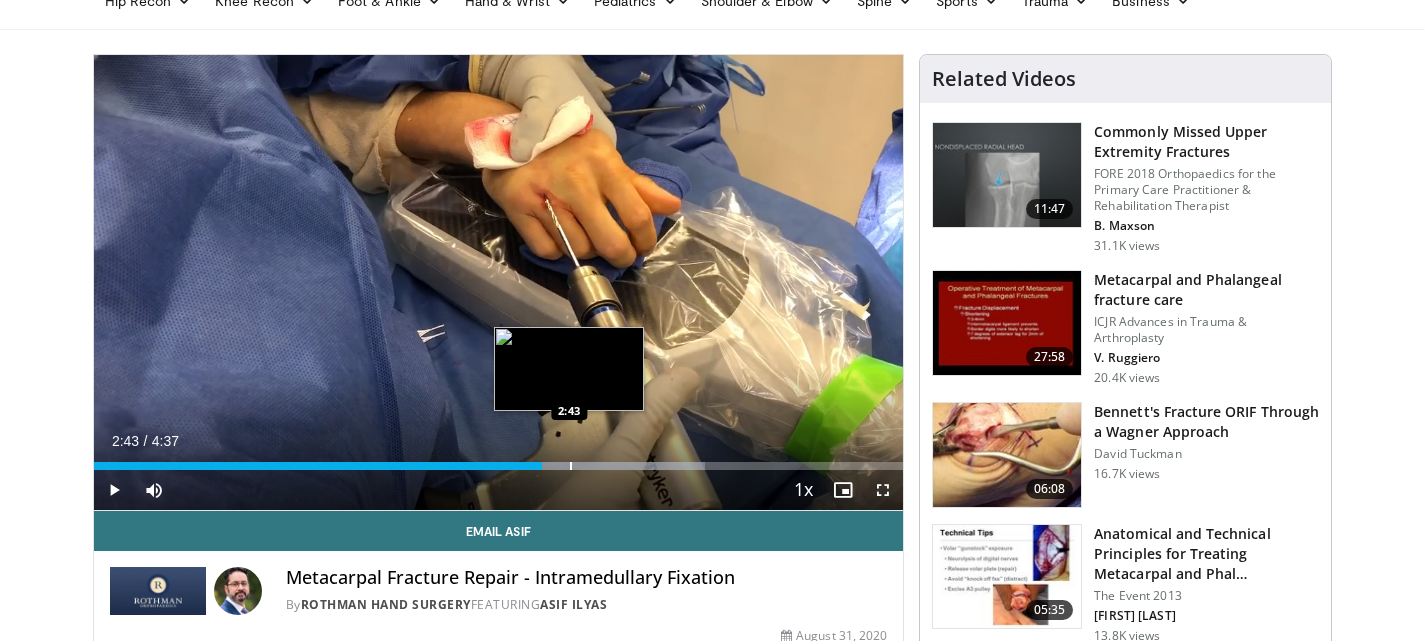 click at bounding box center (580, 466) 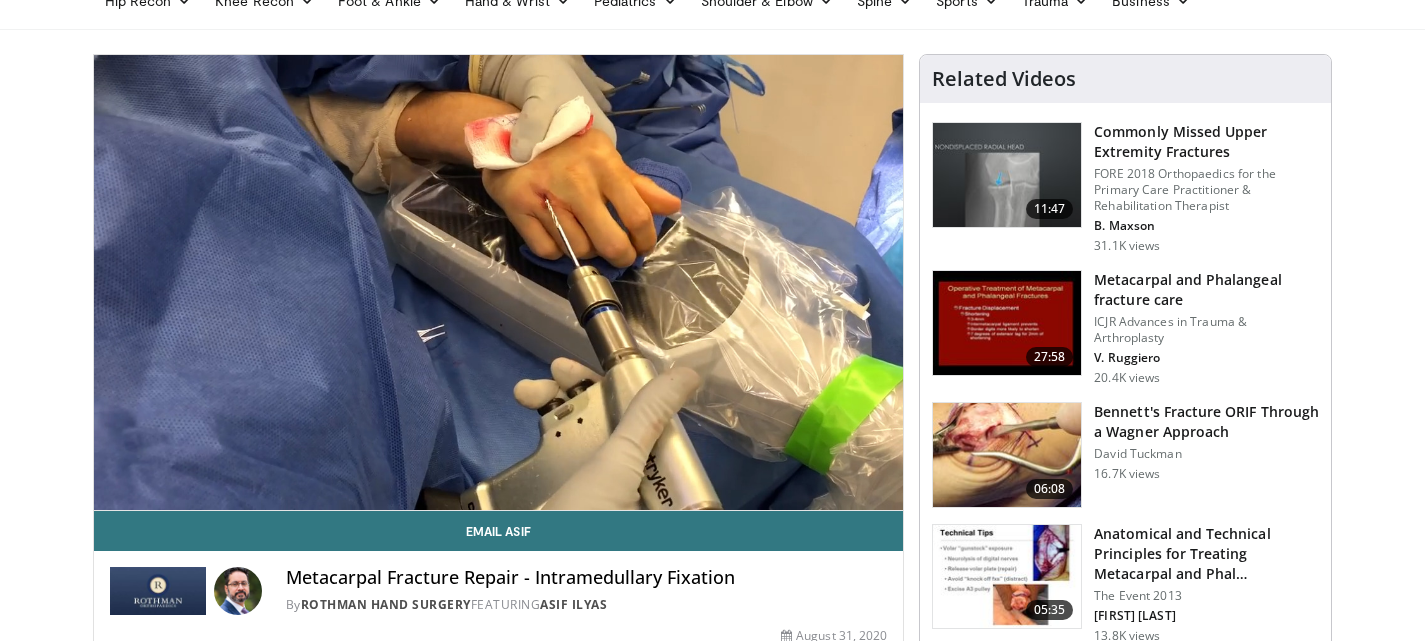 click on "10 seconds
Tap to unmute" at bounding box center (499, 282) 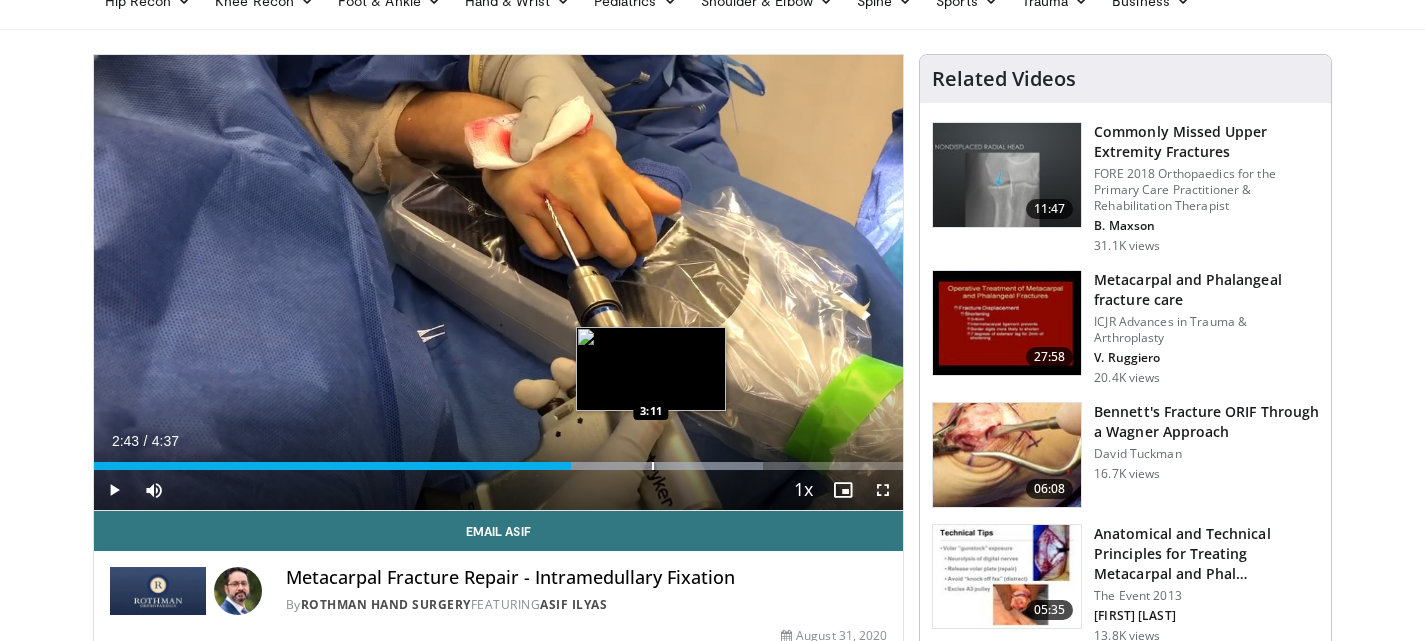 click at bounding box center (623, 466) 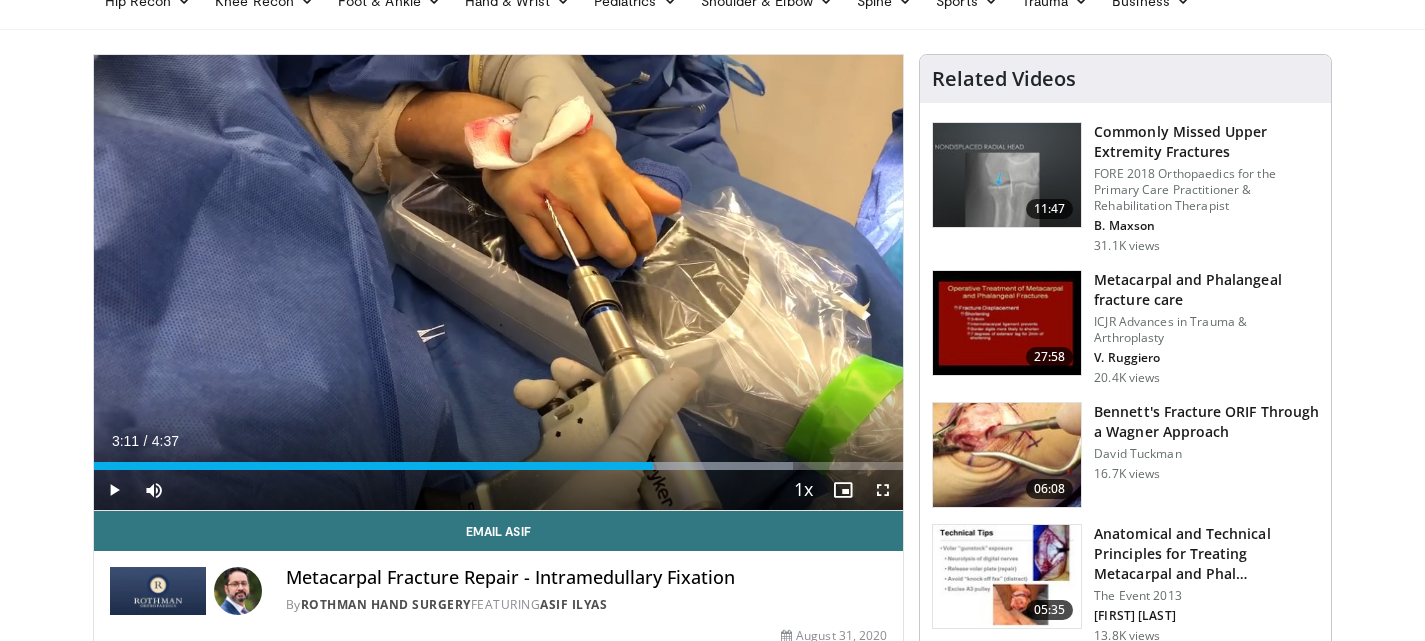 click on "Current Time  3:11 / Duration  4:37 Play Skip Backward Skip Forward Mute Loaded :  86.43% 3:11 3:19 Stream Type  LIVE Seek to live, currently behind live LIVE   1x Playback Rate 0.5x 0.75x 1x , selected 1.25x 1.5x 1.75x 2x Chapters Chapters Descriptions descriptions off , selected Captions captions settings , opens captions settings dialog captions off , selected Audio Track en (Main) , selected Fullscreen Enable picture-in-picture mode" at bounding box center (499, 490) 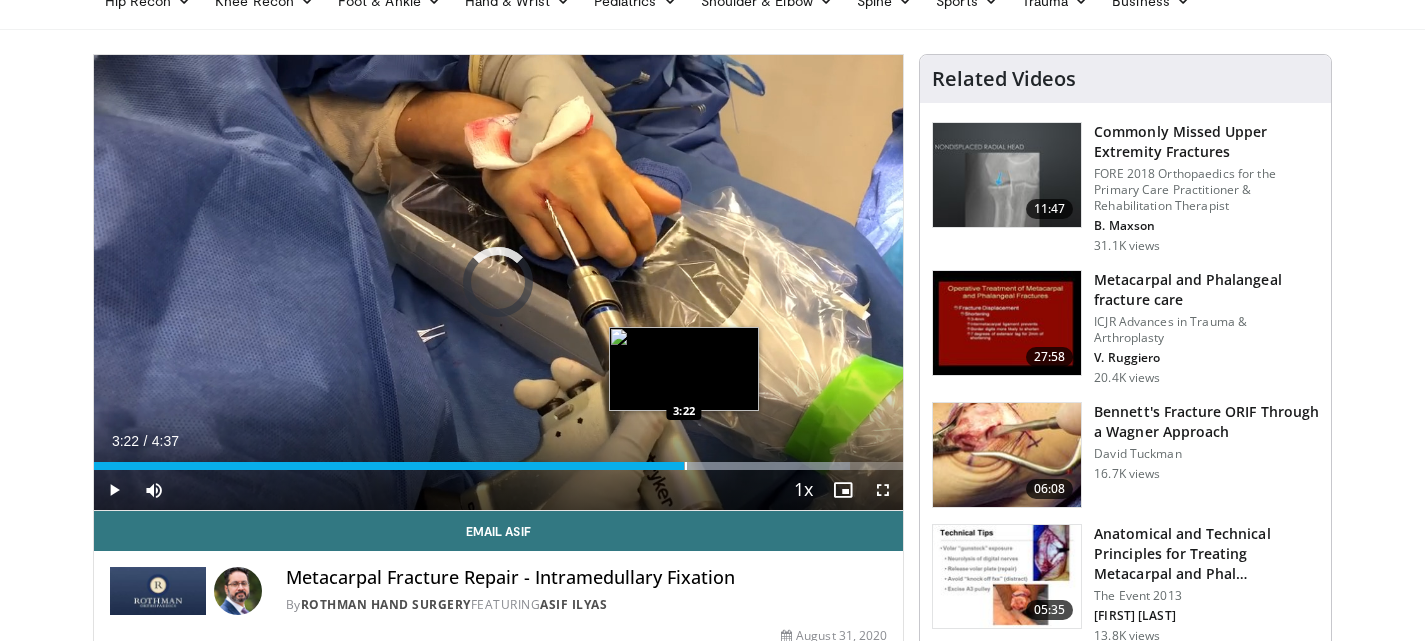click on "Loaded :  93.47% 3:22 3:22" at bounding box center (499, 466) 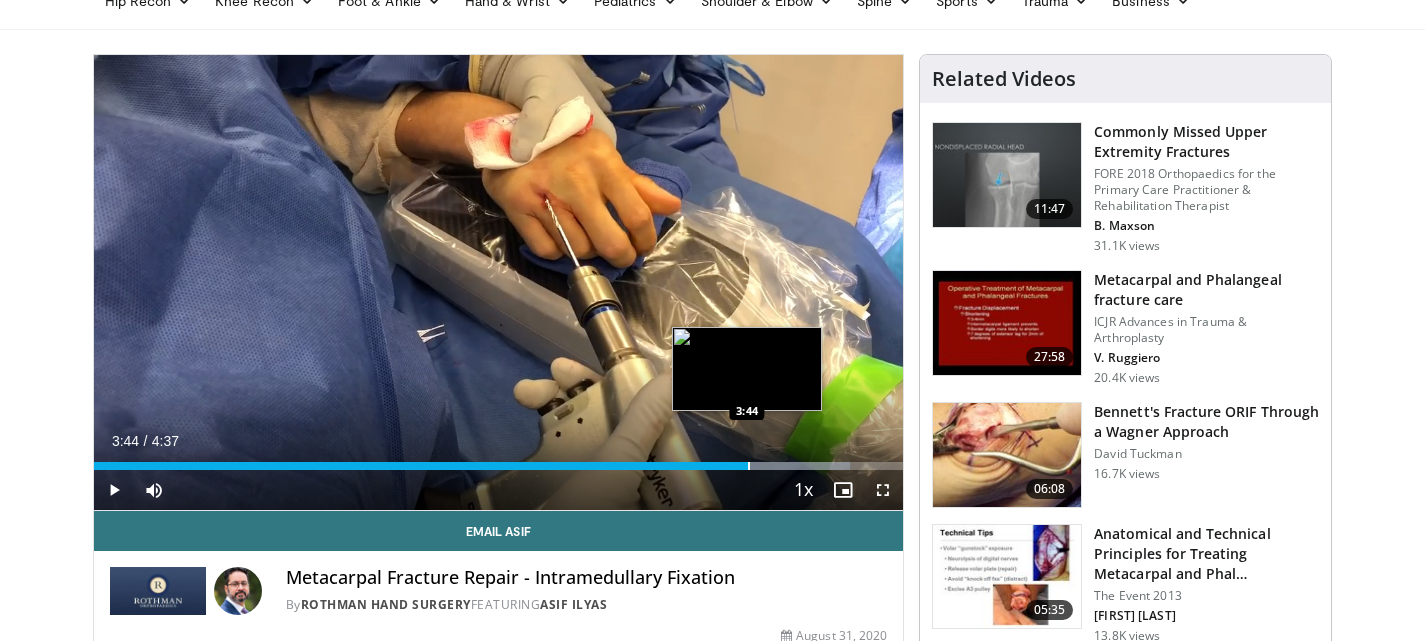 click at bounding box center (724, 466) 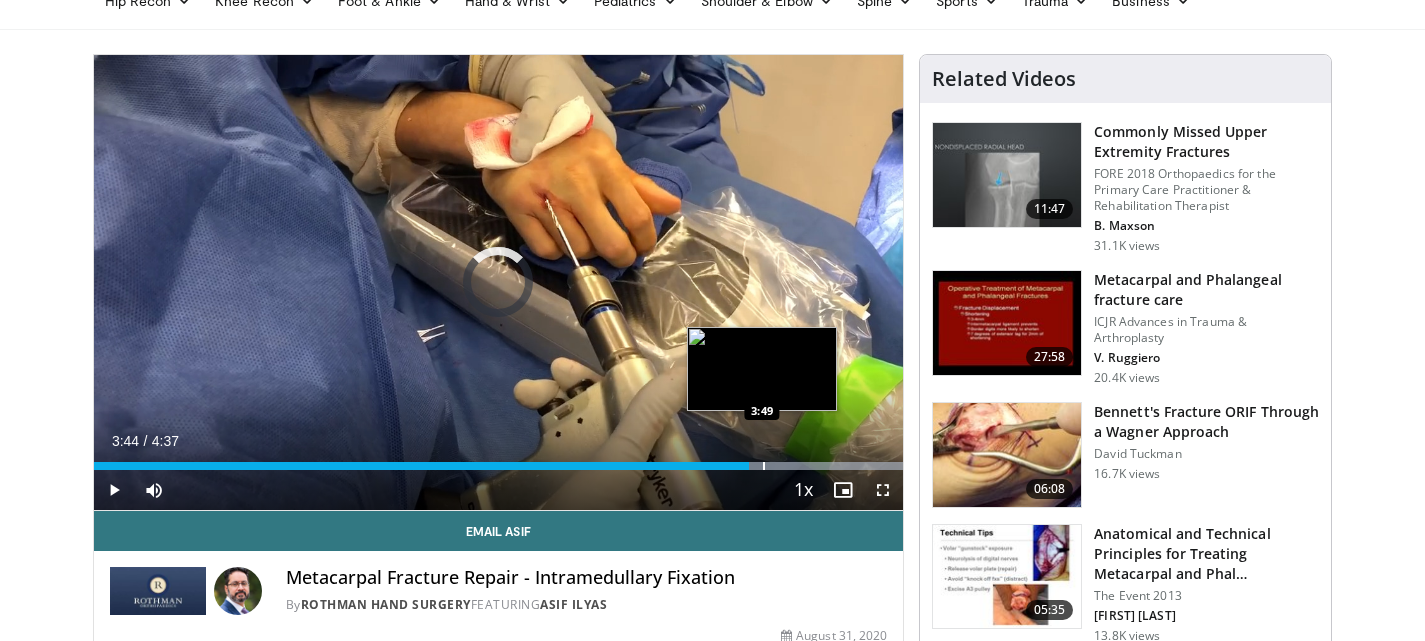 click at bounding box center (764, 466) 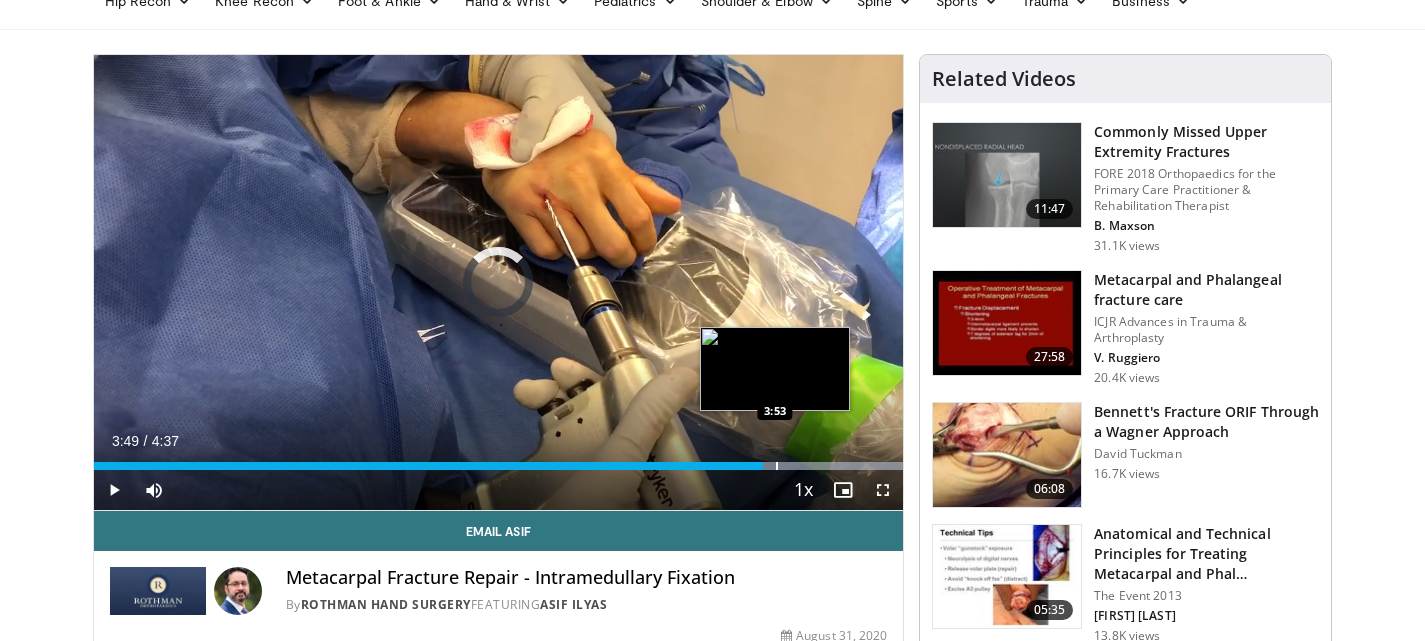click on "Loaded :  100.00% 3:49 3:53" at bounding box center (499, 460) 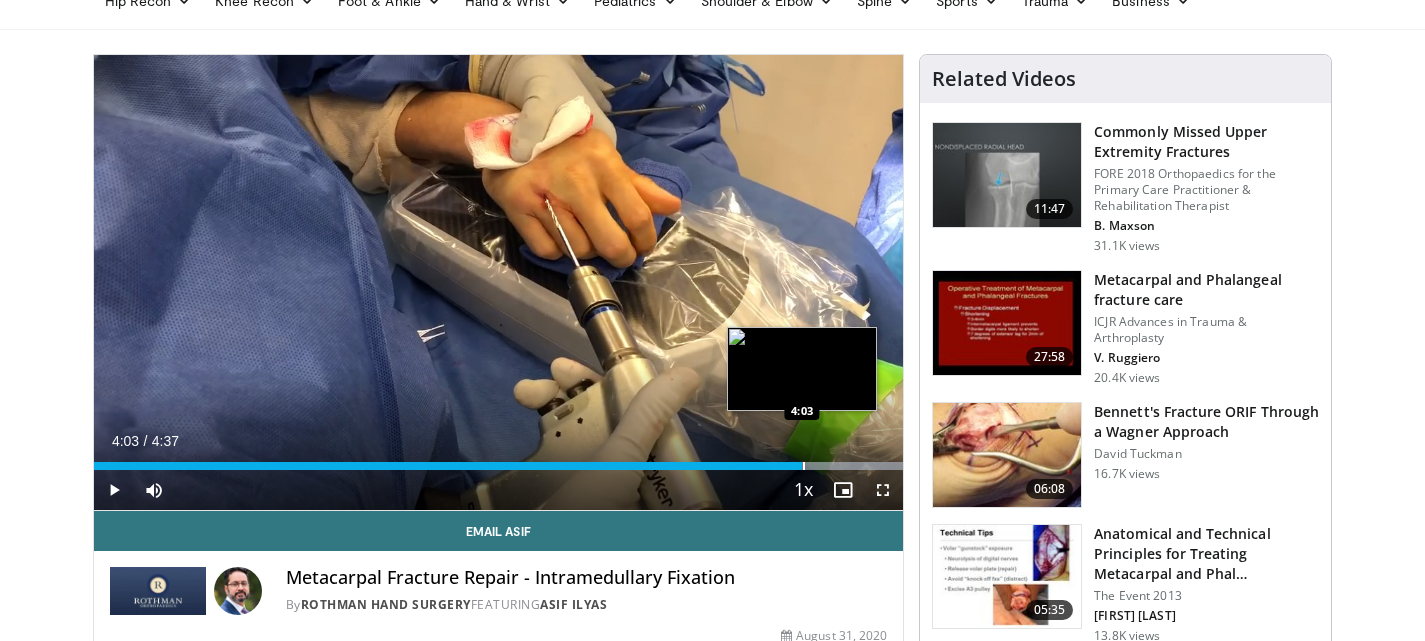 click on "Loaded :  100.00% 4:03 4:03" at bounding box center [499, 460] 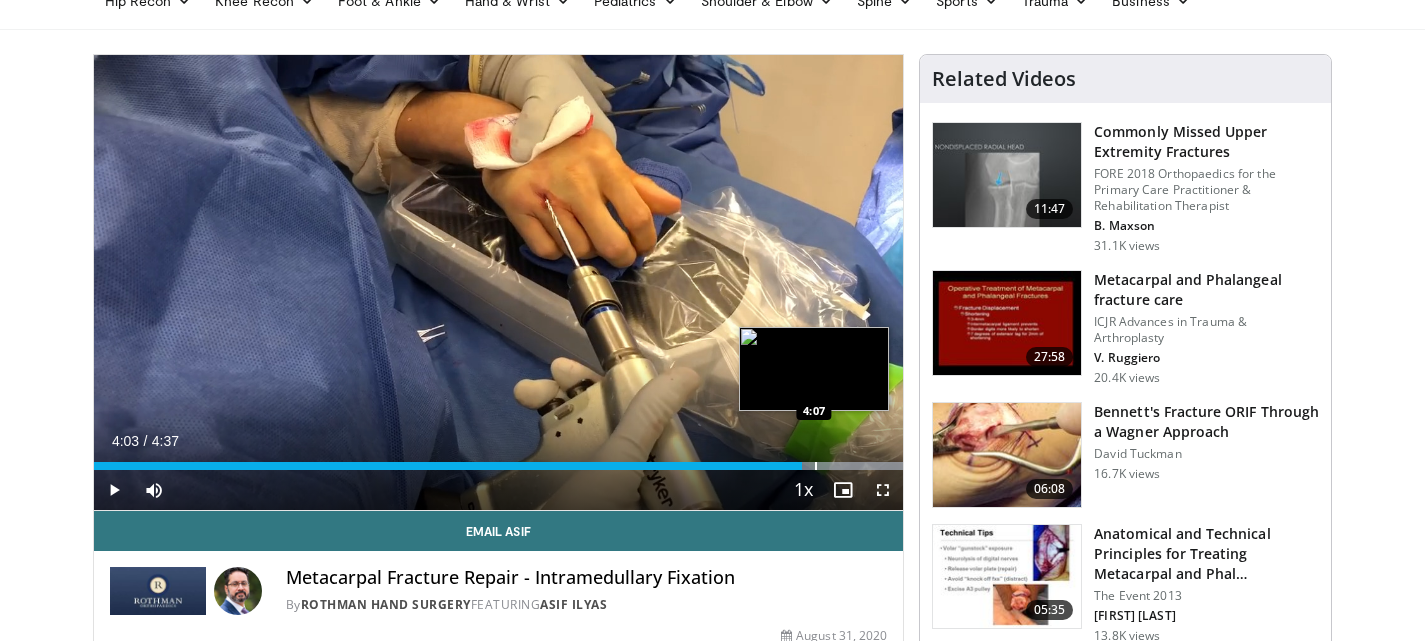 click on "Loaded :  100.00% 4:03 4:07" at bounding box center (499, 460) 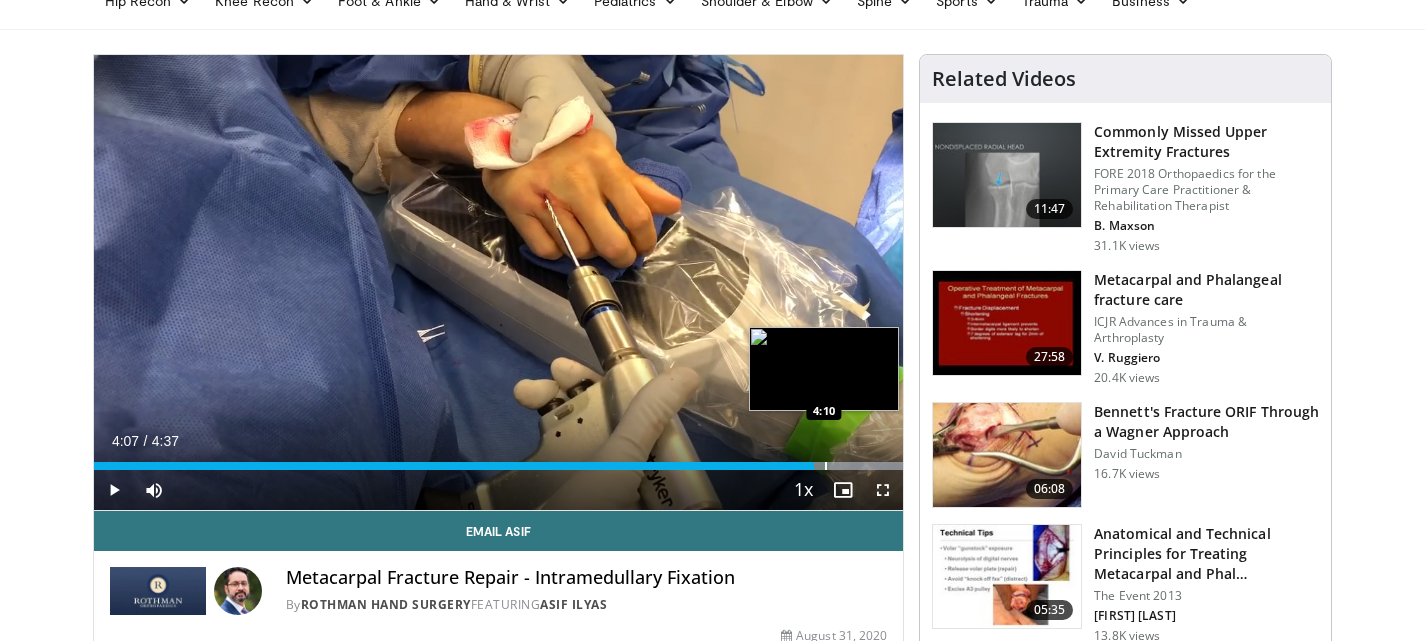 click on "Loaded :  100.00% 4:07 4:10" at bounding box center (499, 460) 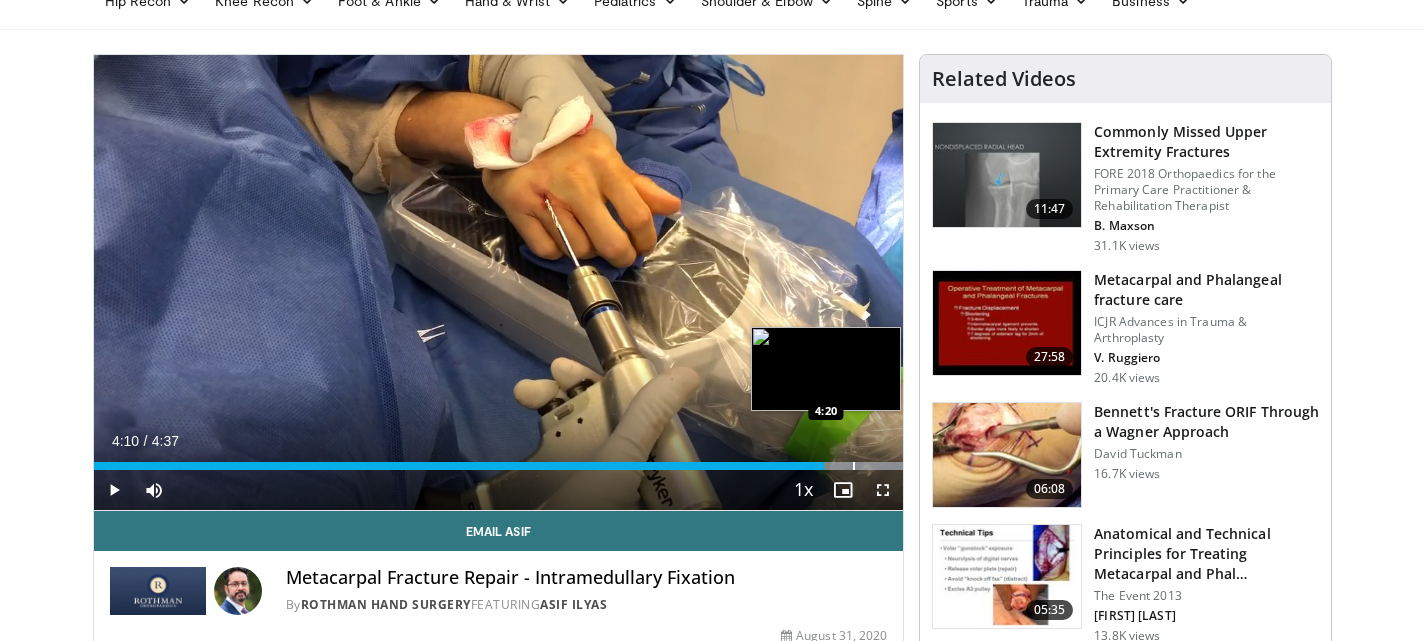 click on "Loaded :  100.00% 4:10 4:20" at bounding box center [499, 460] 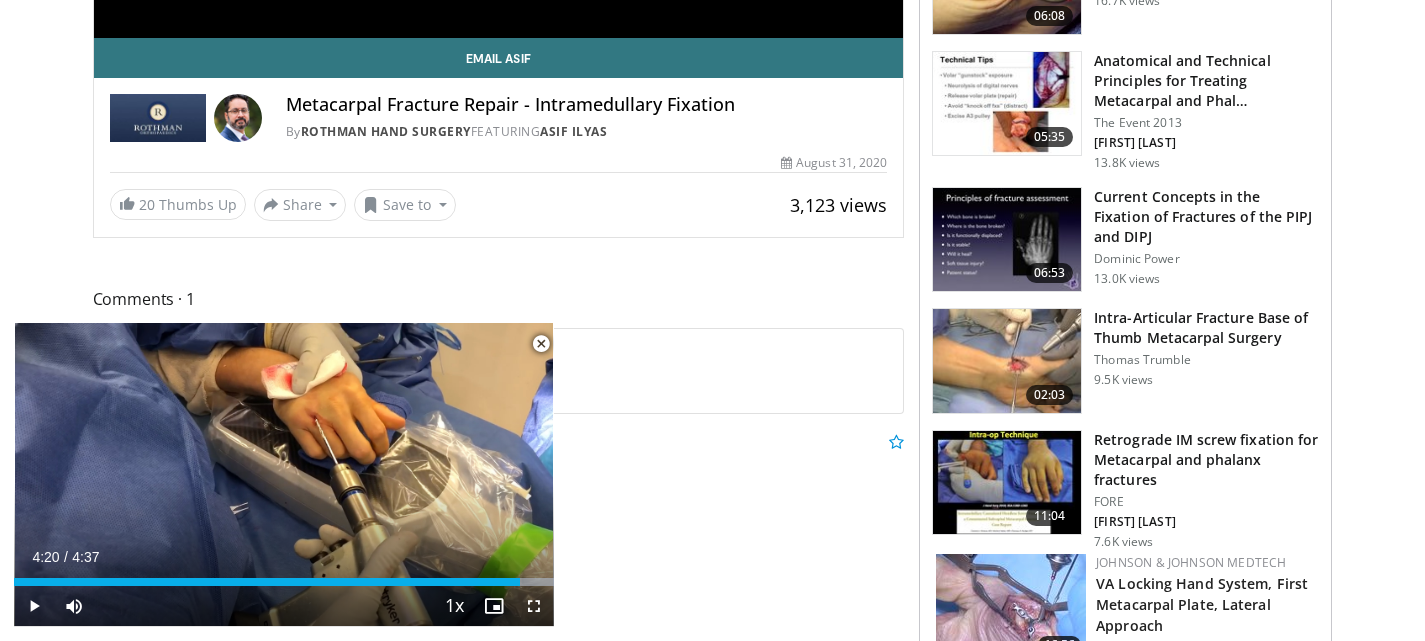 scroll, scrollTop: 600, scrollLeft: 0, axis: vertical 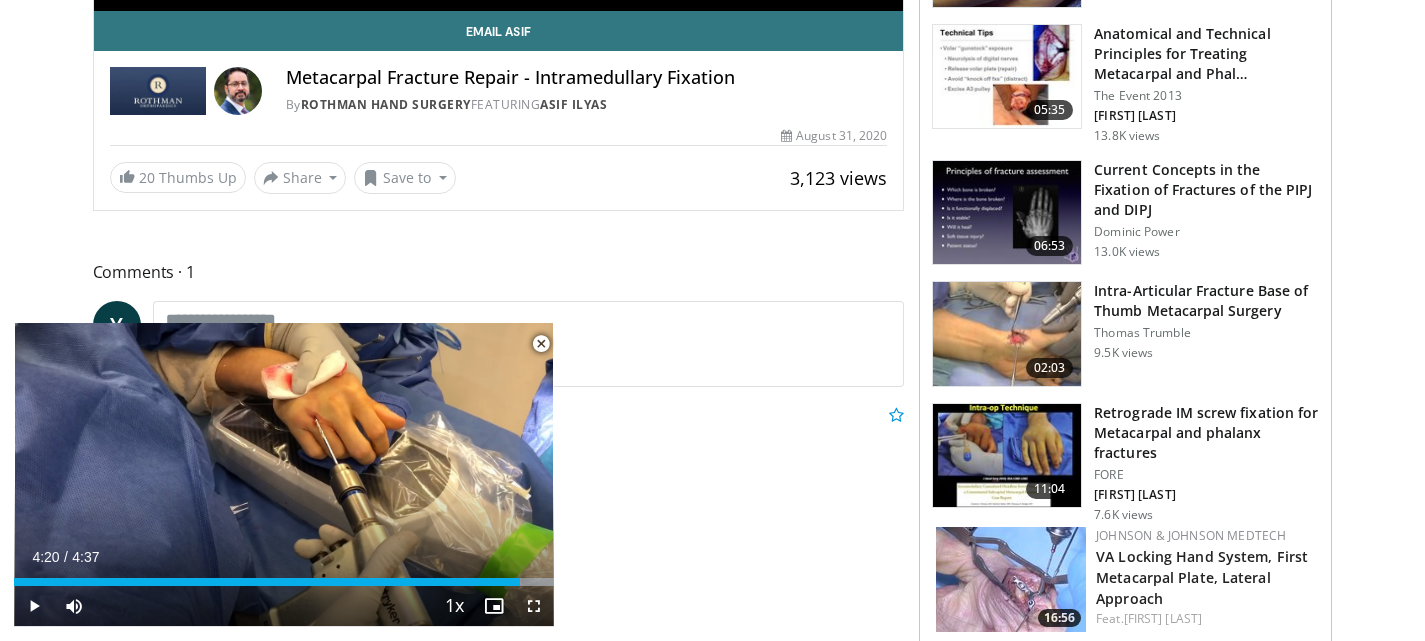 click at bounding box center [541, 344] 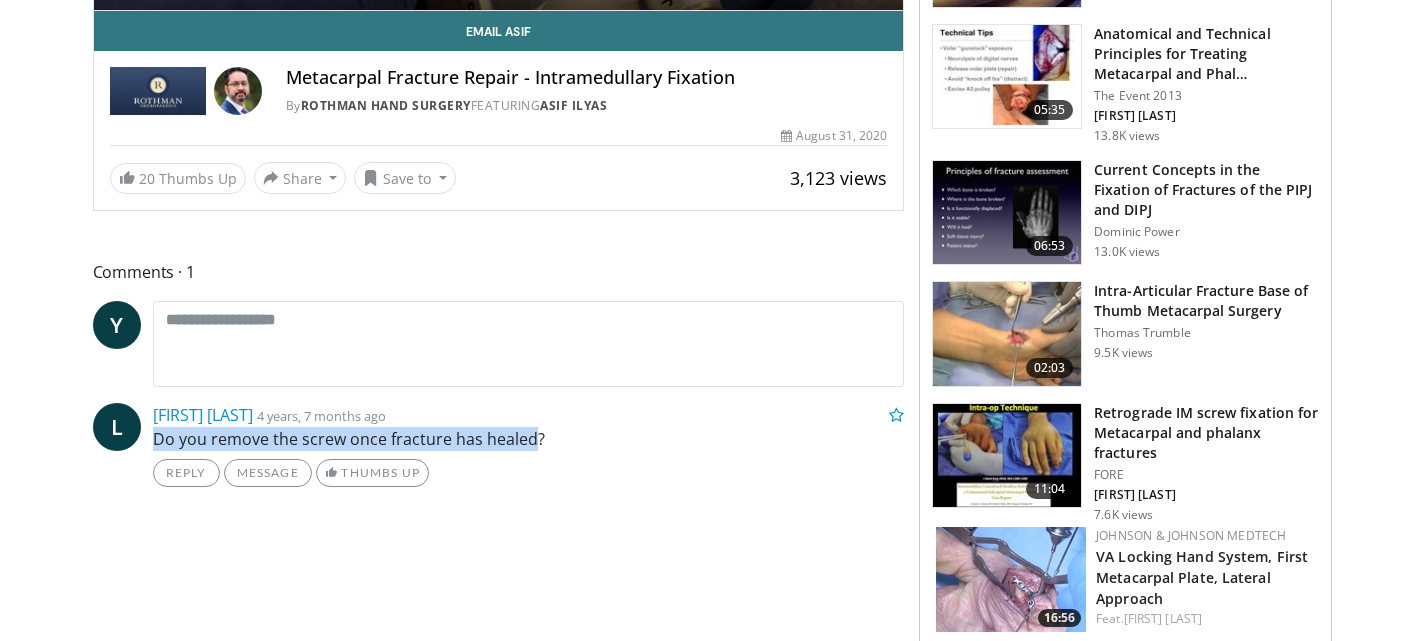 drag, startPoint x: 533, startPoint y: 439, endPoint x: 440, endPoint y: 425, distance: 94.04786 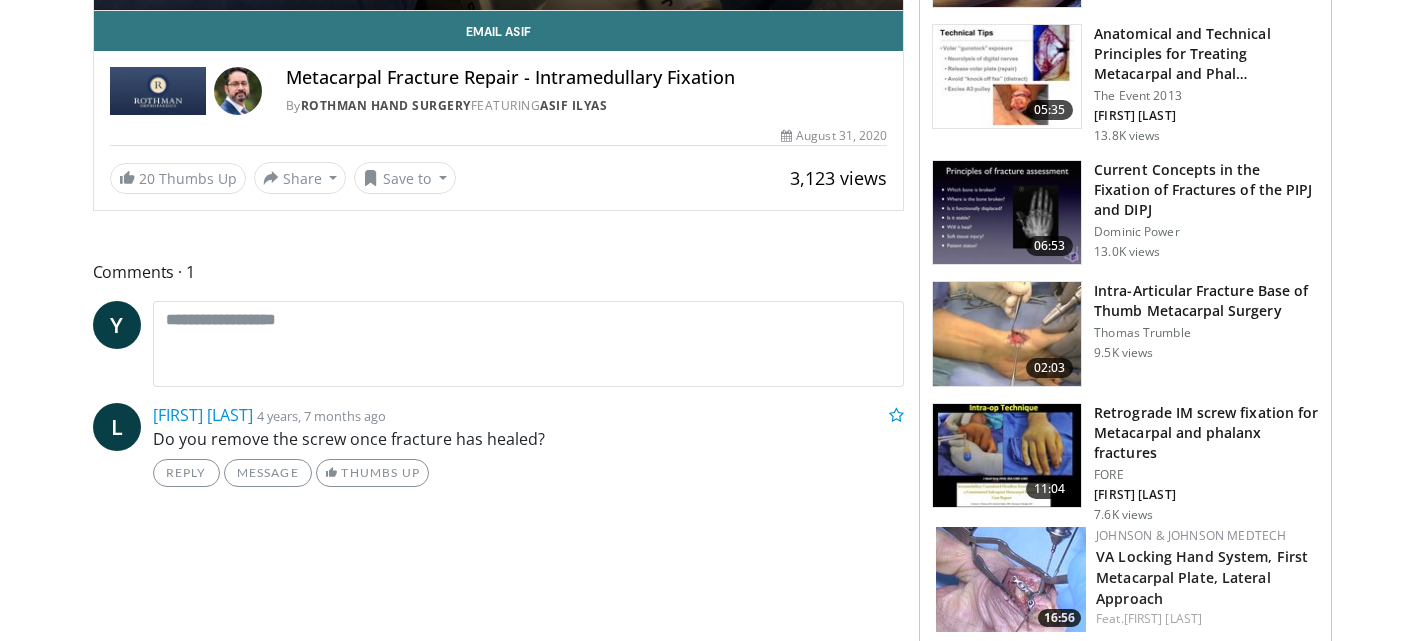 click on "Reply
Message
Thumbs Up" at bounding box center (529, 473) 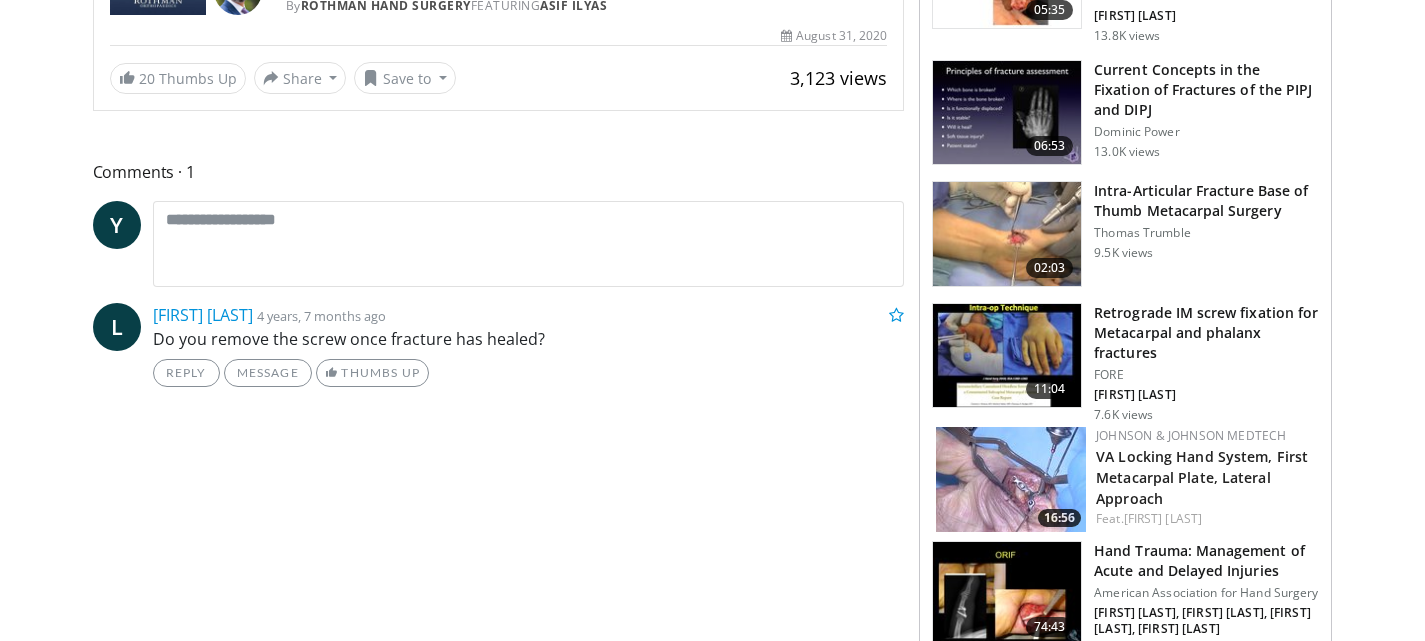 scroll, scrollTop: 800, scrollLeft: 0, axis: vertical 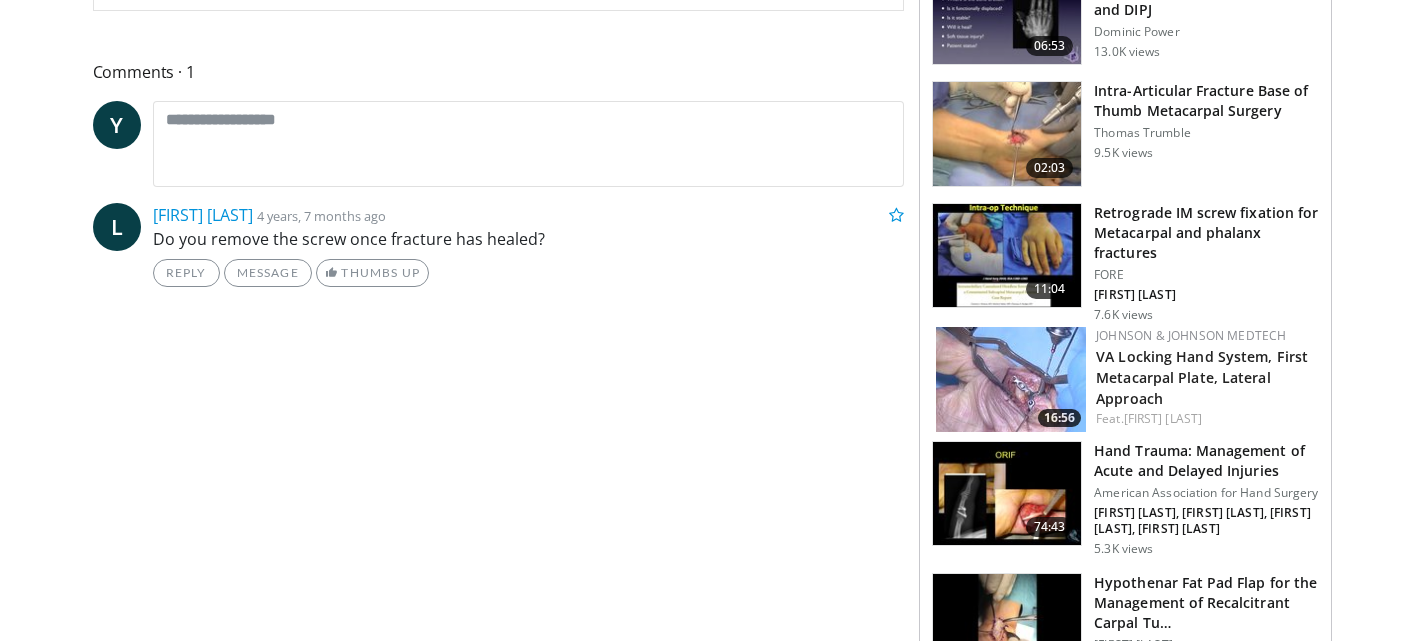click on "Hand Trauma: Management of Acute and Delayed Injuries" at bounding box center [1206, 461] 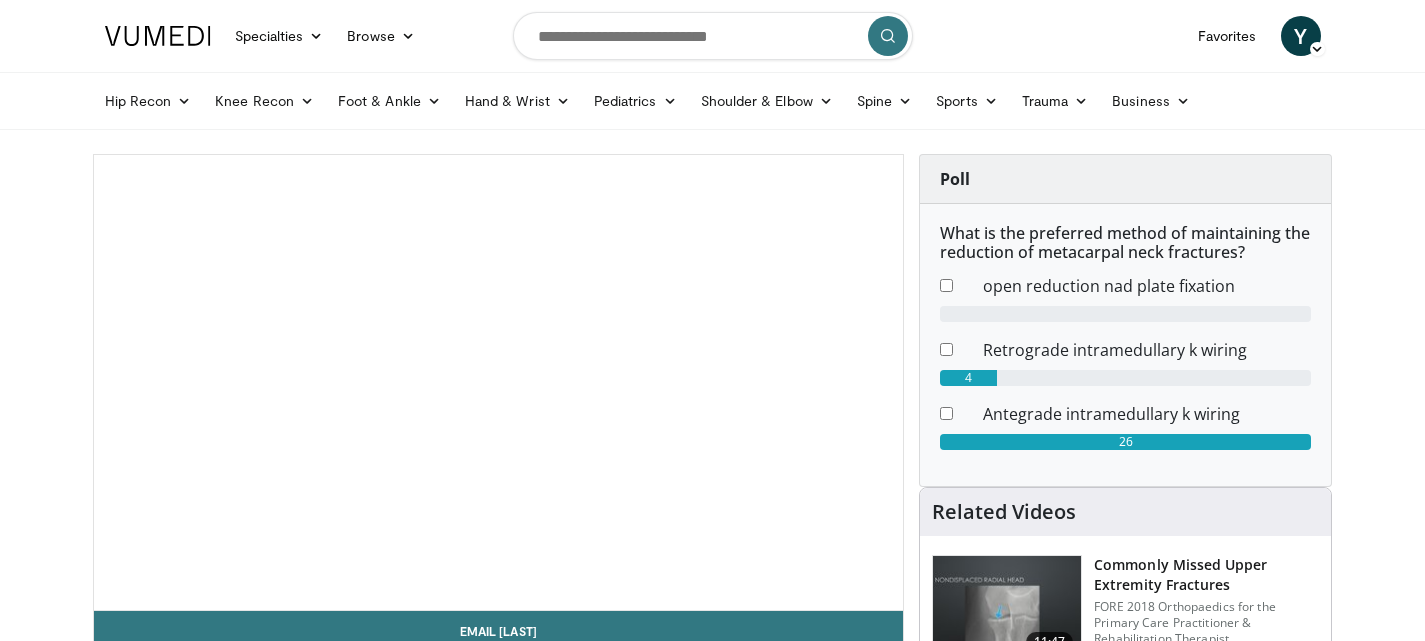 scroll, scrollTop: 0, scrollLeft: 0, axis: both 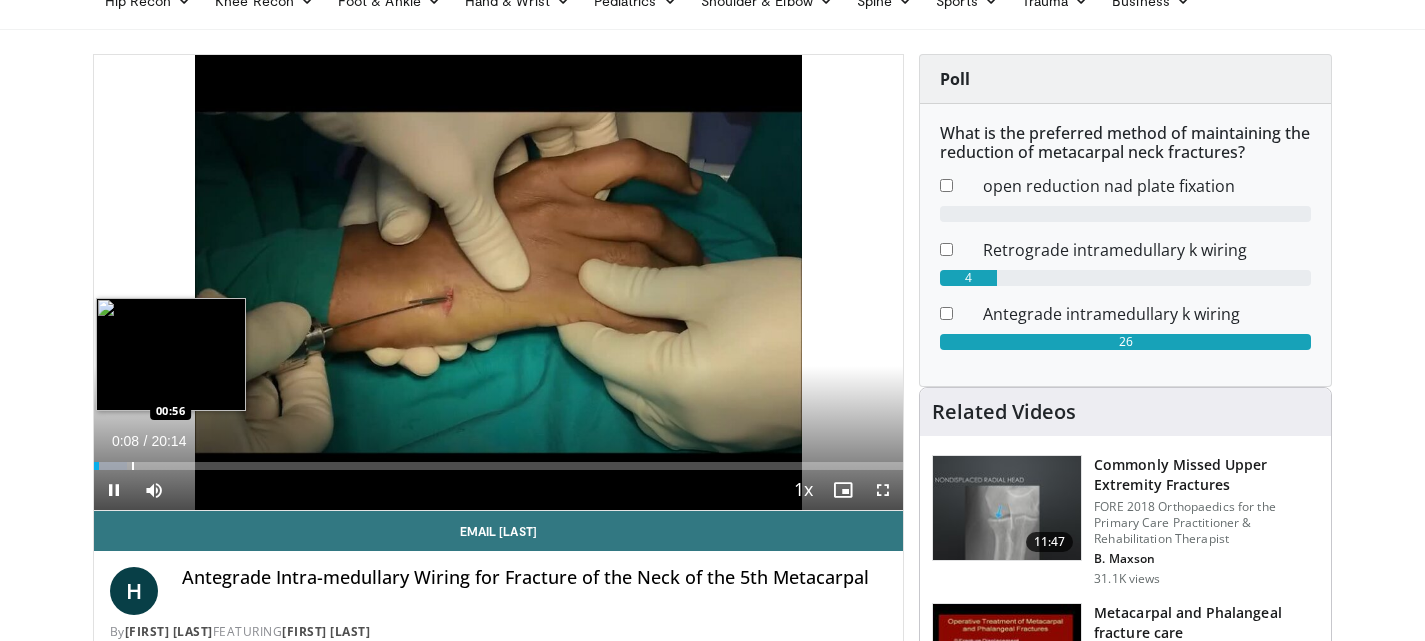 click on "**********" at bounding box center (499, 283) 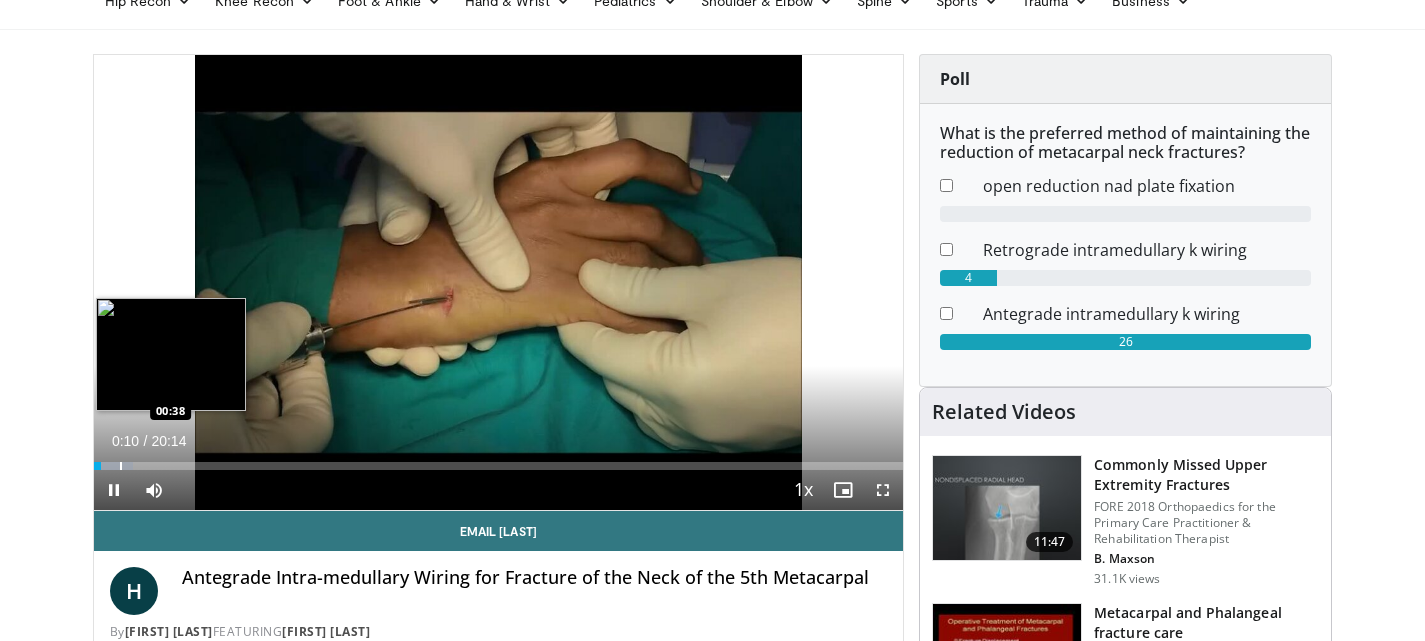 click on "Loaded :  4.89% 00:10 00:38" at bounding box center [499, 466] 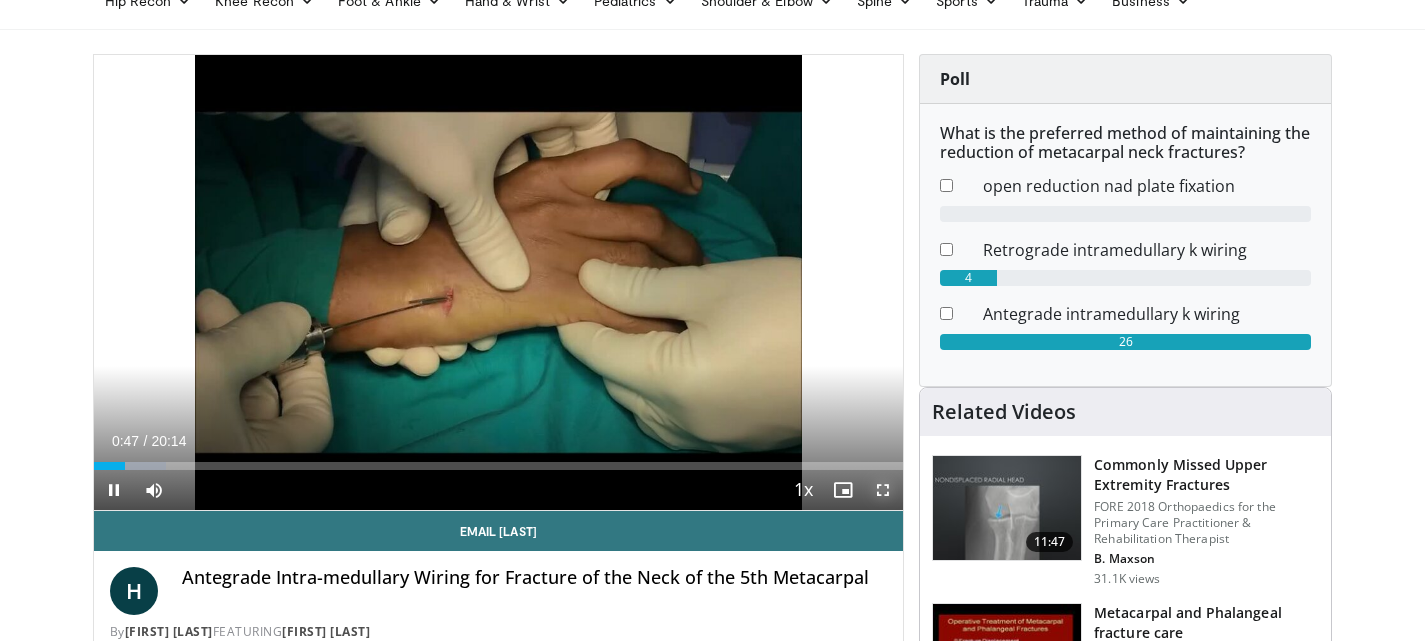 click at bounding box center (883, 490) 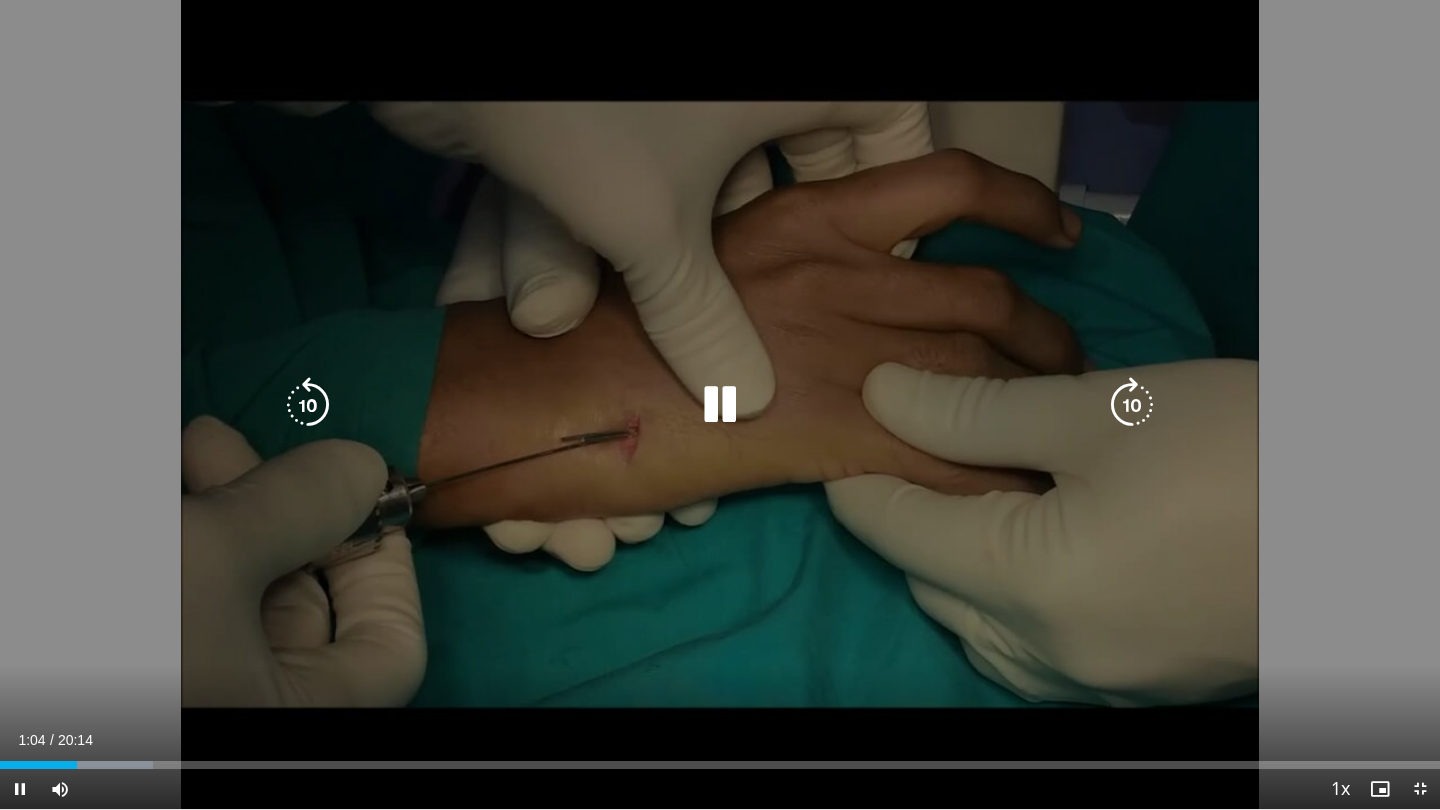 click at bounding box center [720, 405] 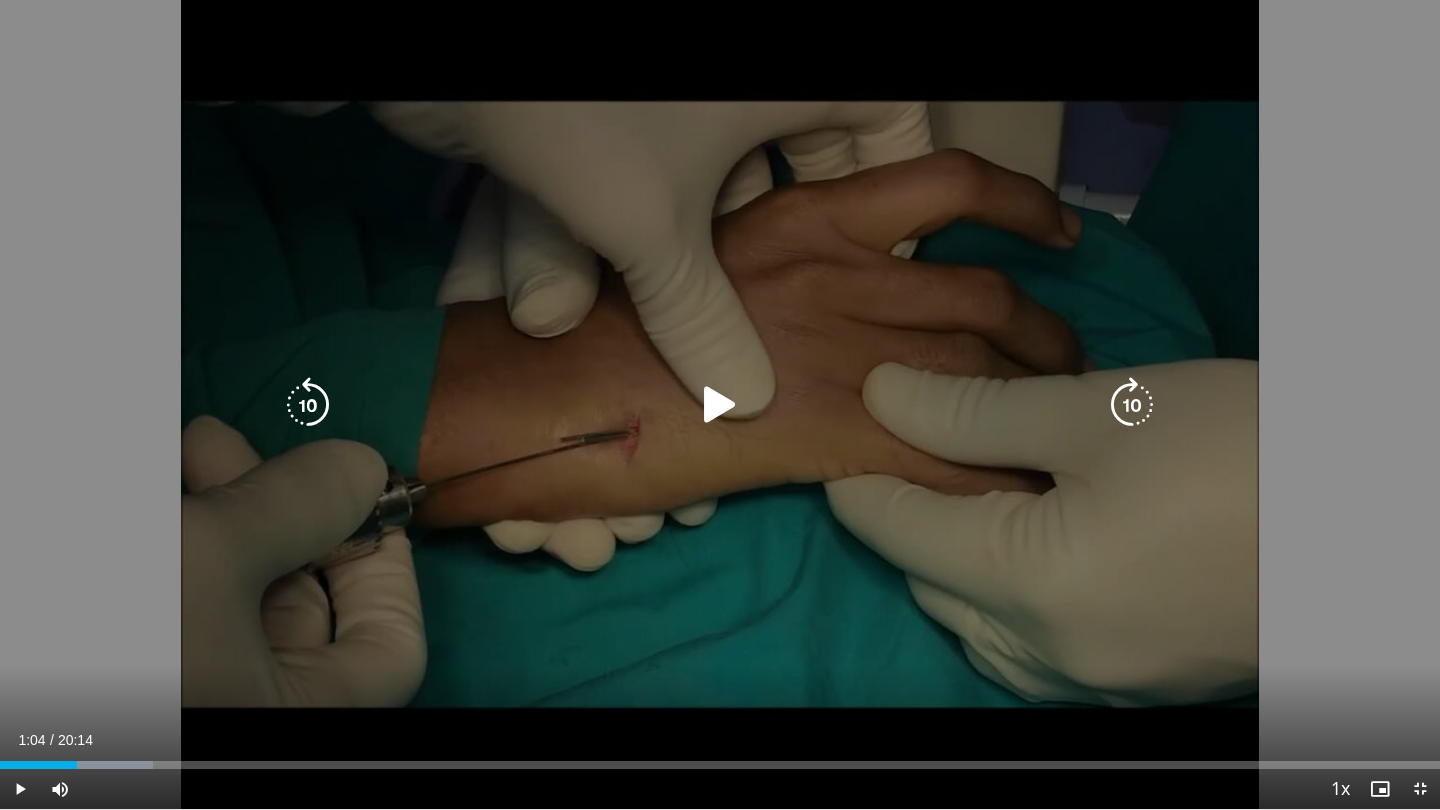 click at bounding box center (720, 405) 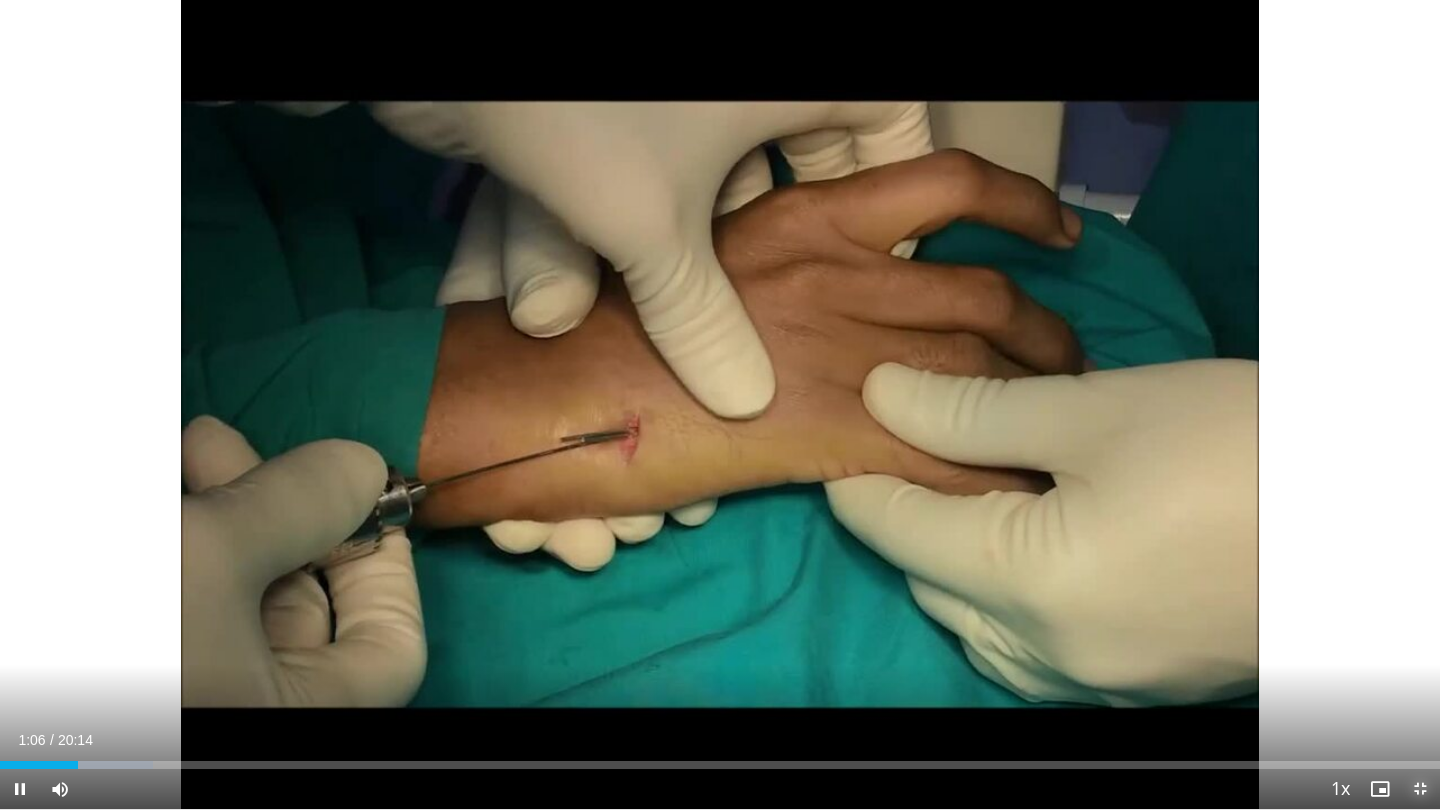 click at bounding box center [1420, 789] 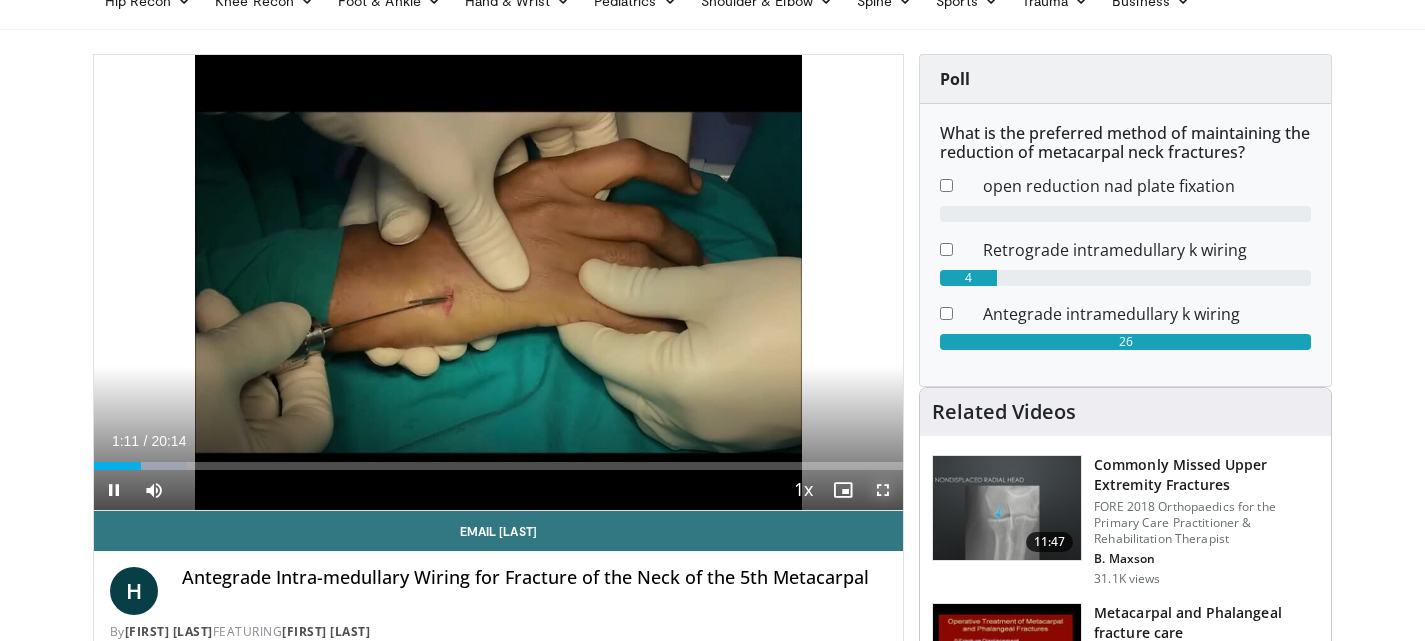 click at bounding box center (883, 490) 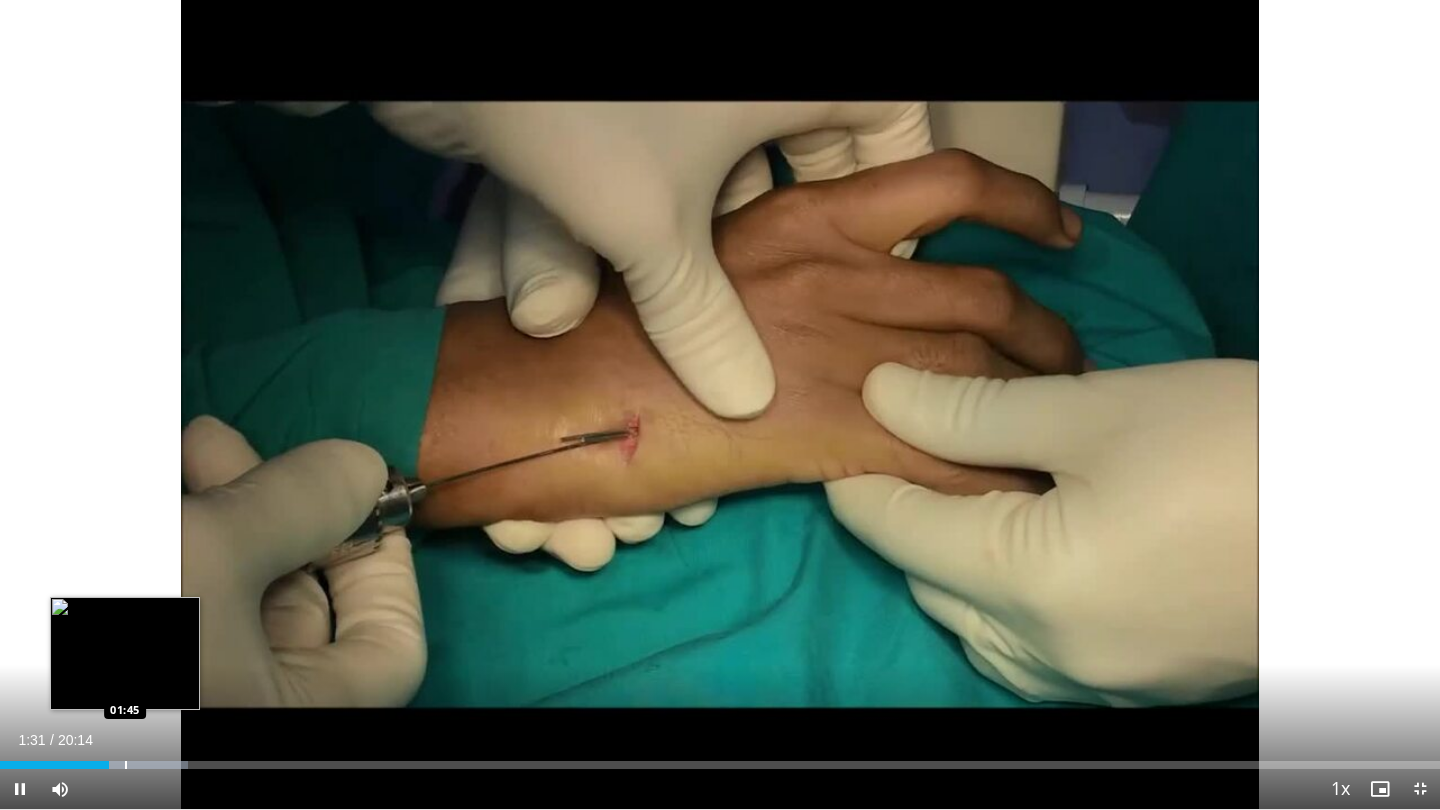 click on "Loaded :  13.06% 01:31 01:45" at bounding box center (720, 759) 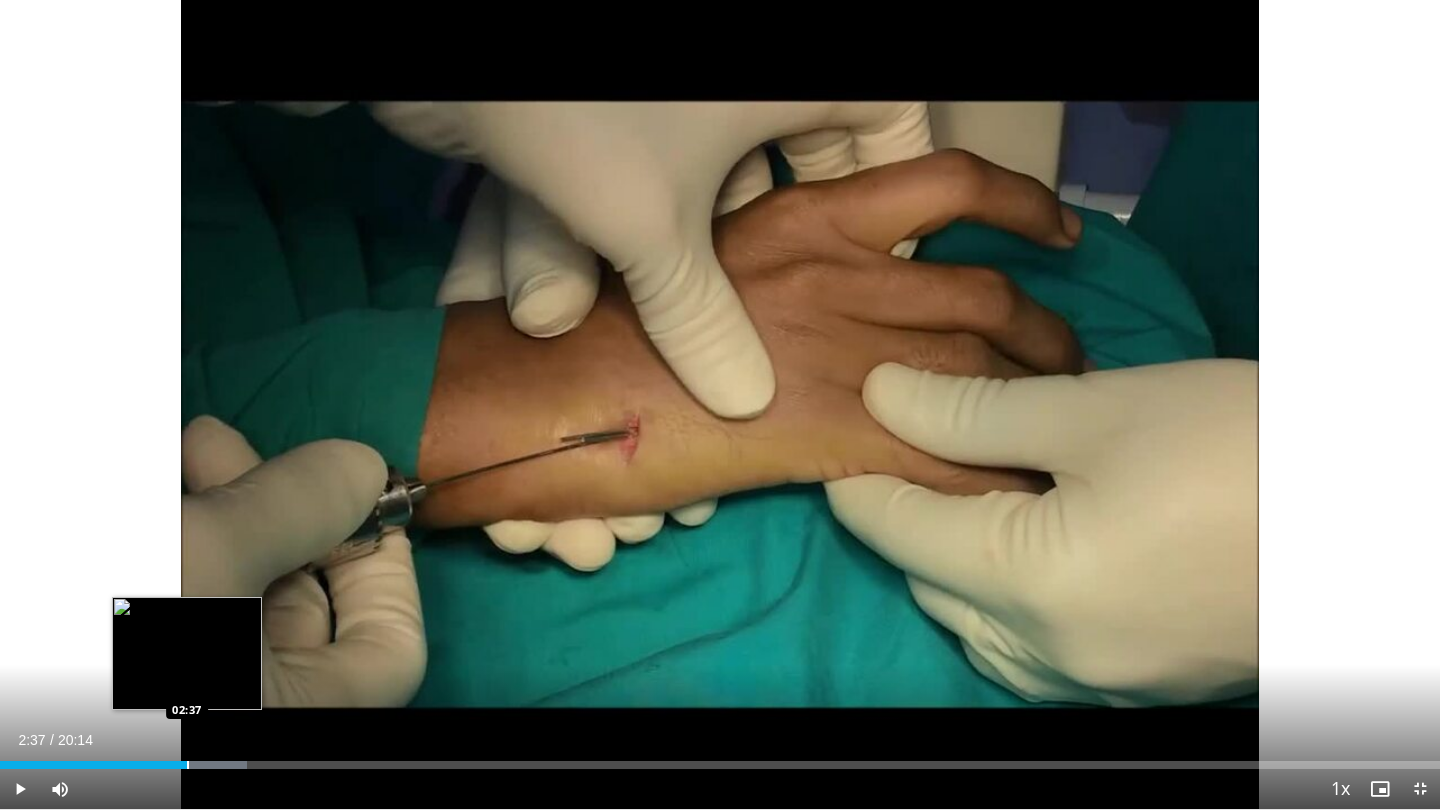 click on "Loaded :  17.14% 02:26 02:37" at bounding box center (720, 759) 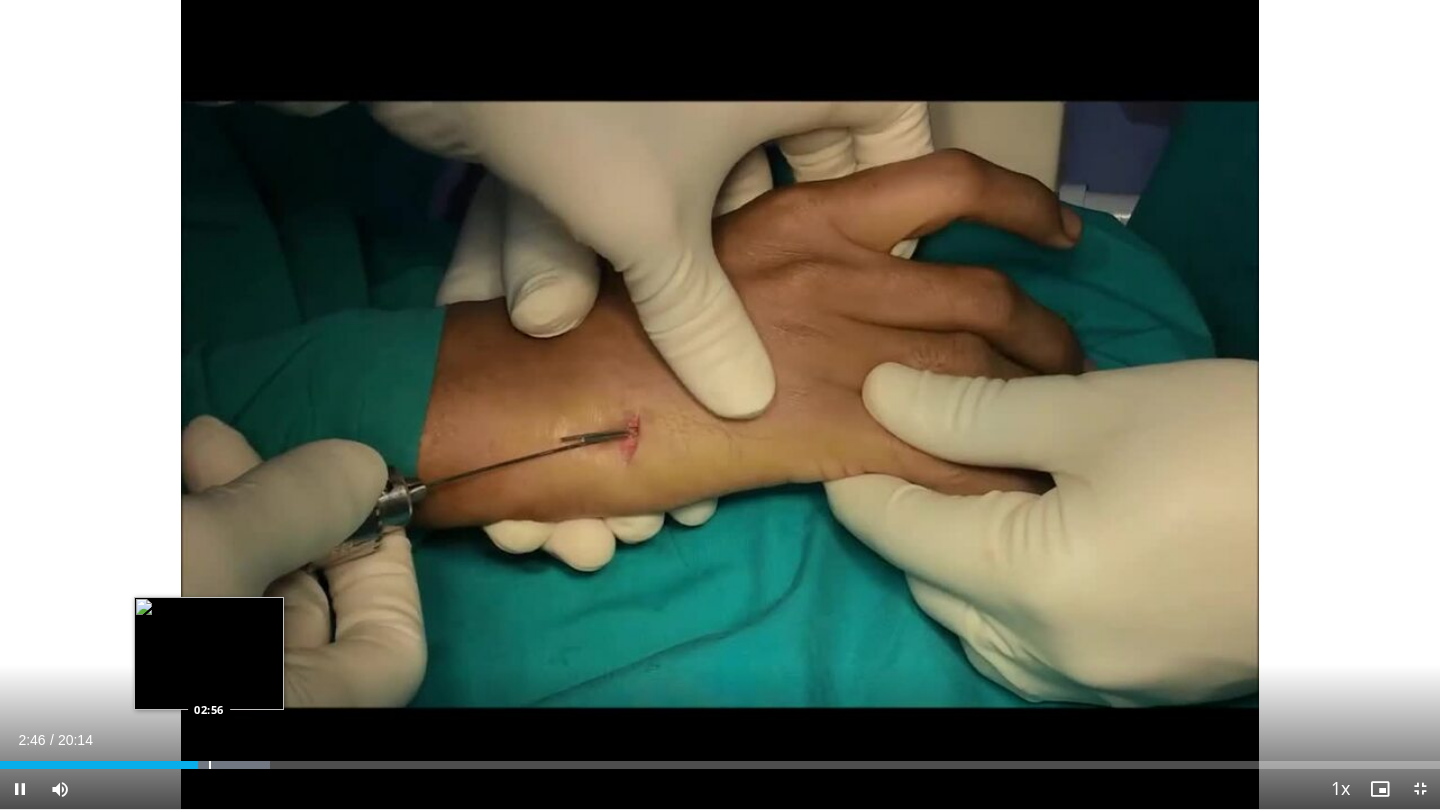 click at bounding box center [210, 765] 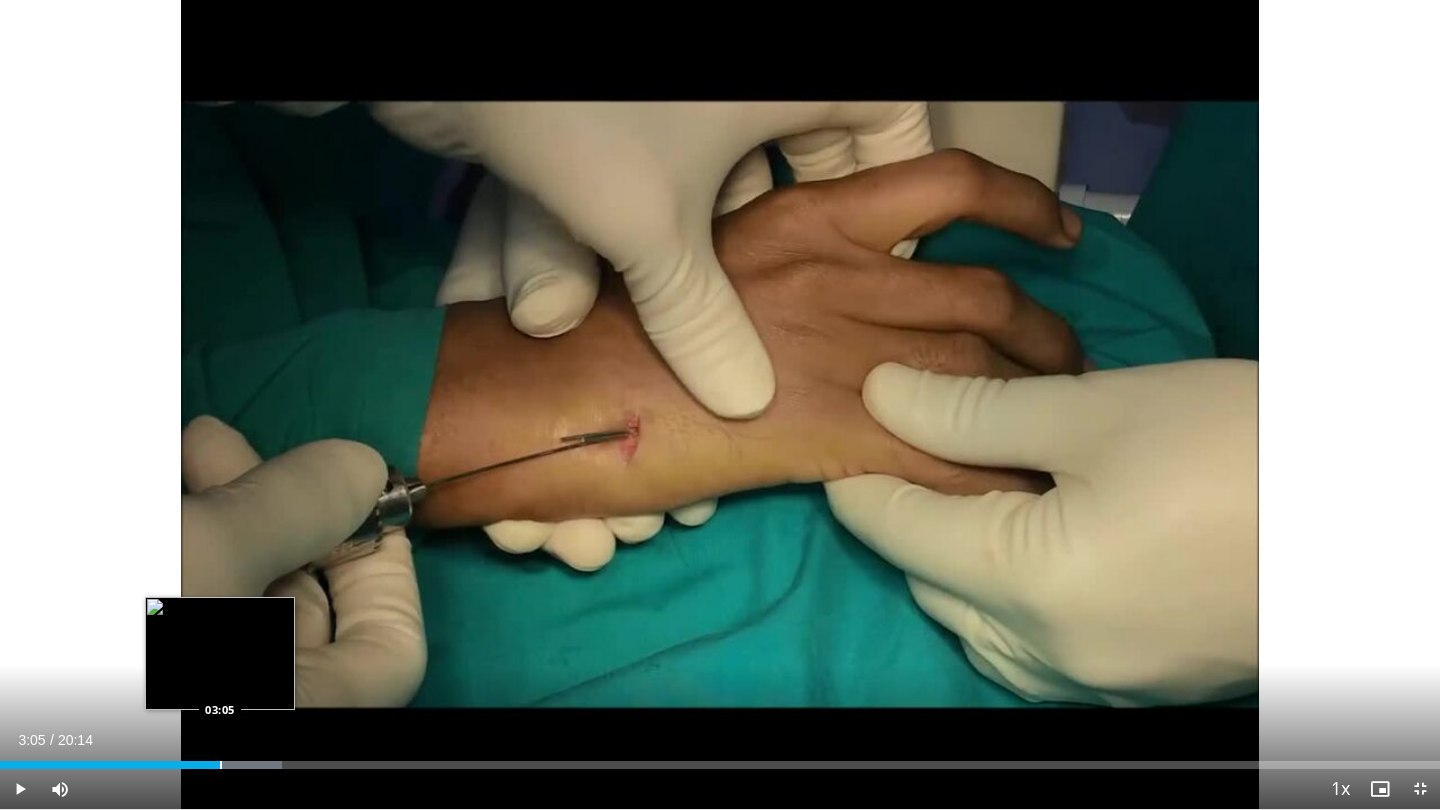 click at bounding box center [221, 765] 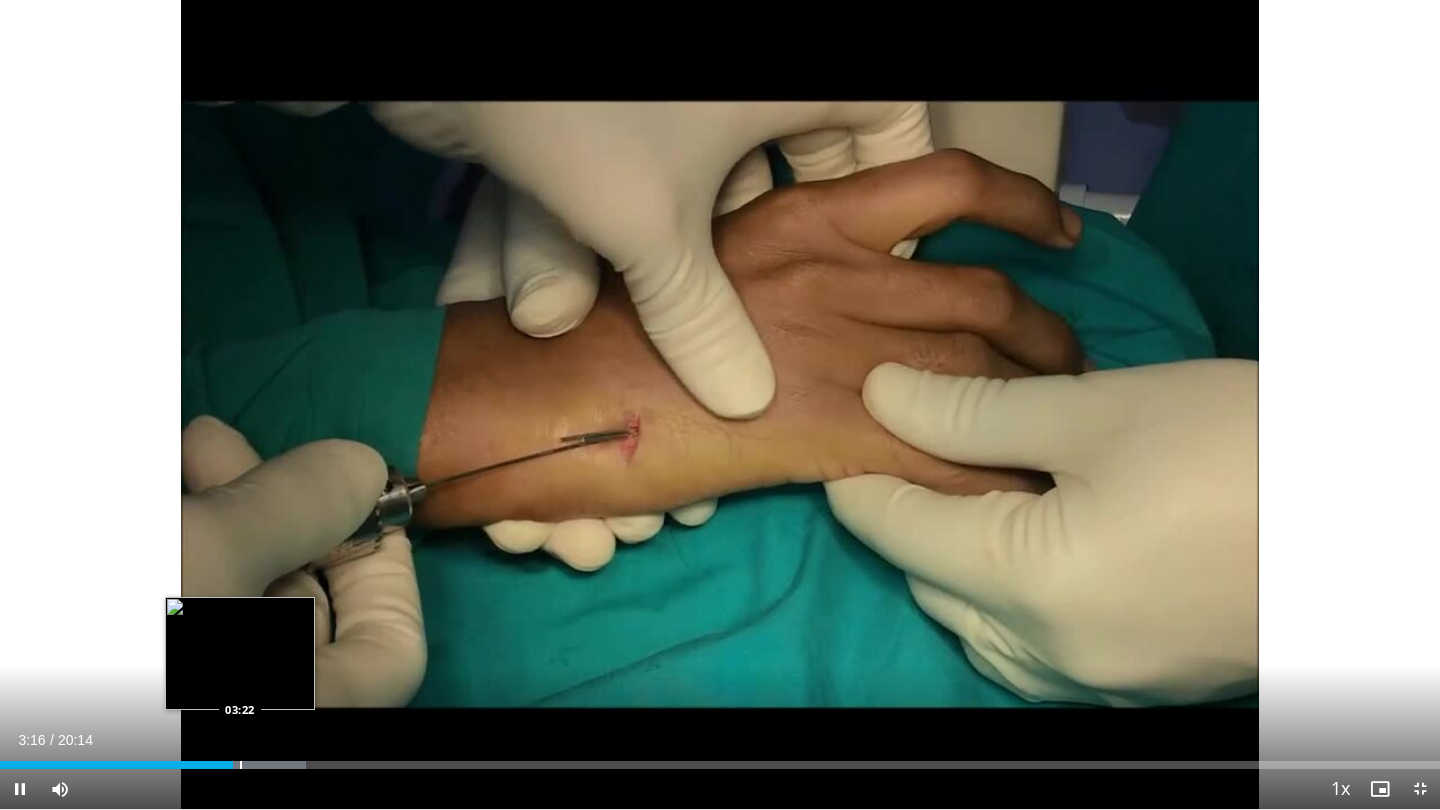 click at bounding box center (248, 765) 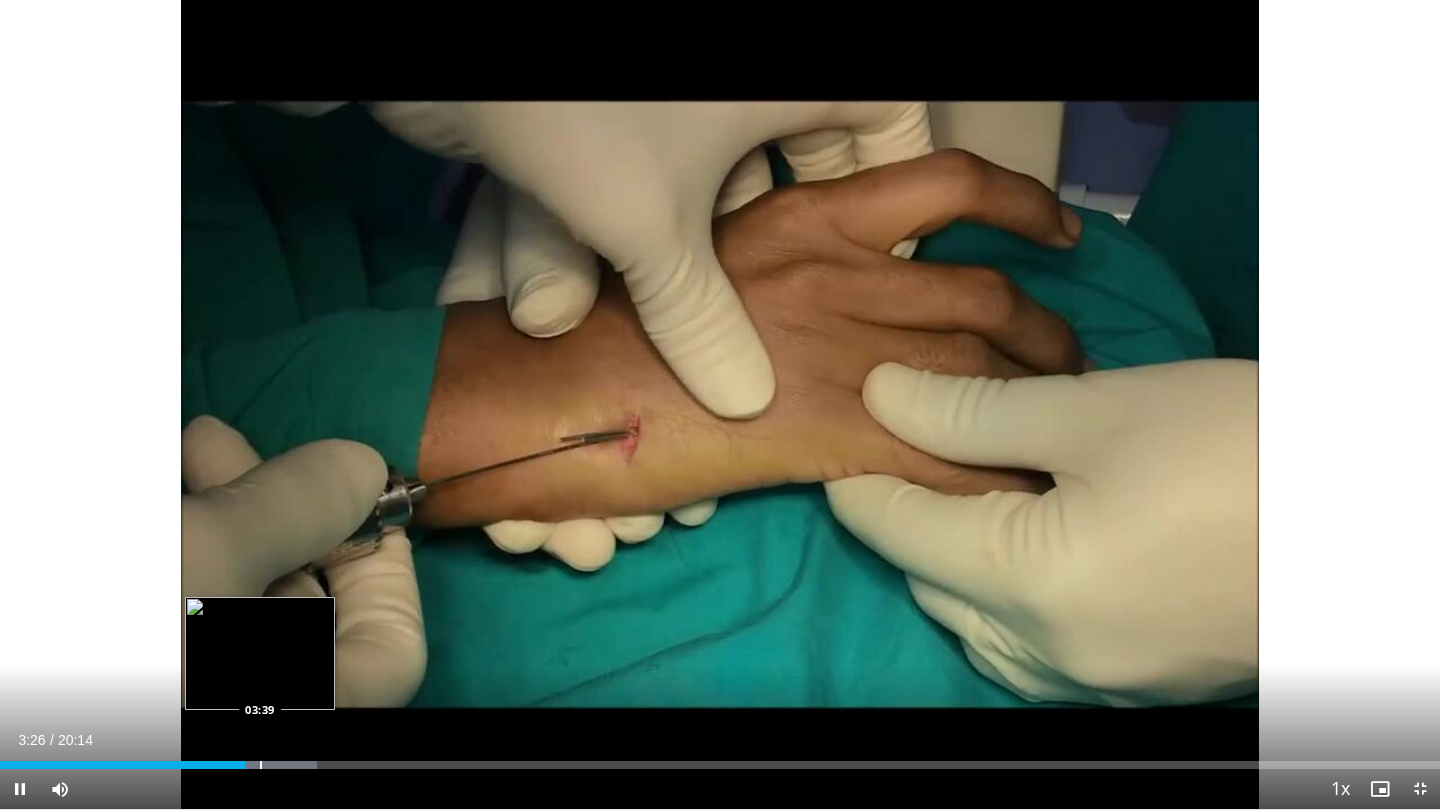click at bounding box center [260, 765] 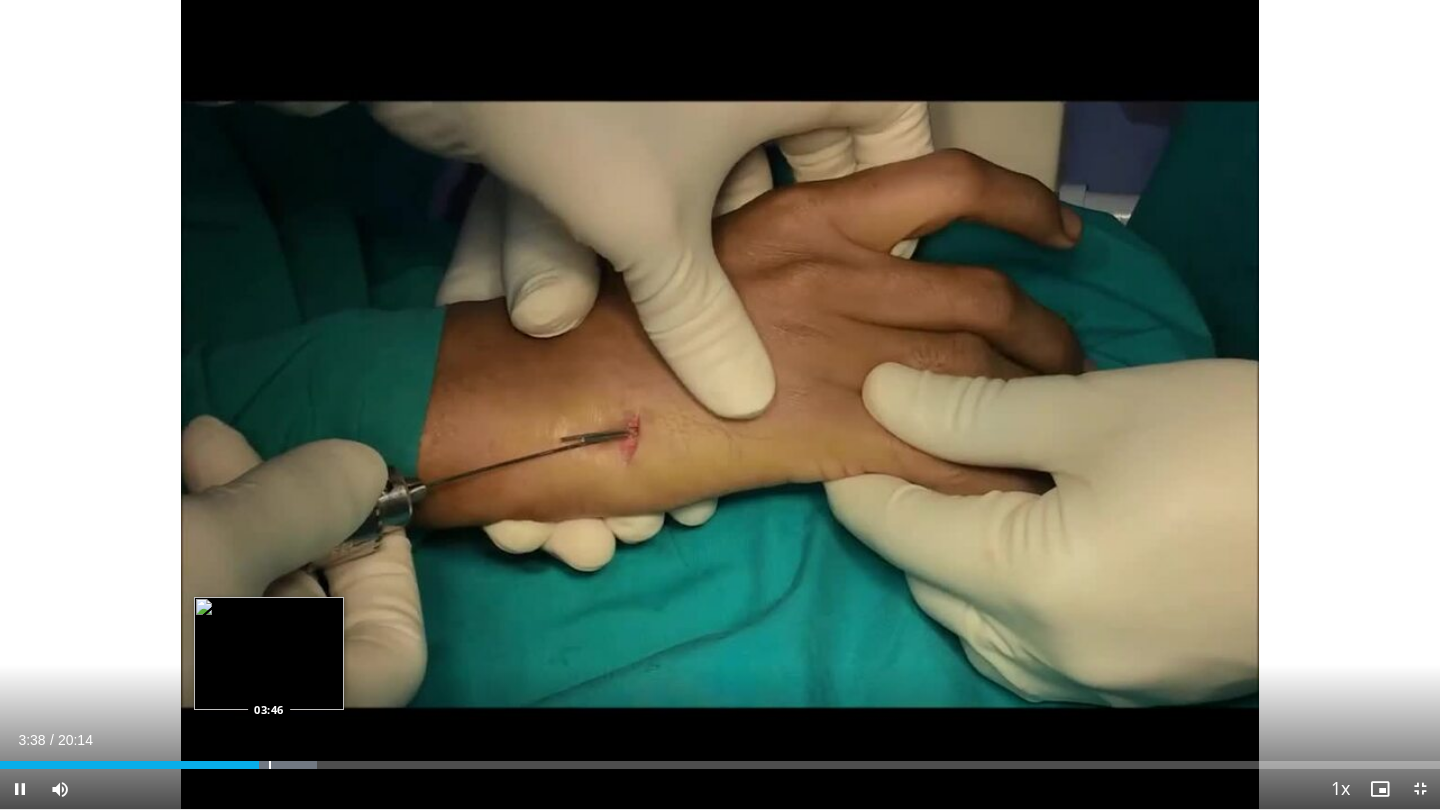 click at bounding box center [270, 765] 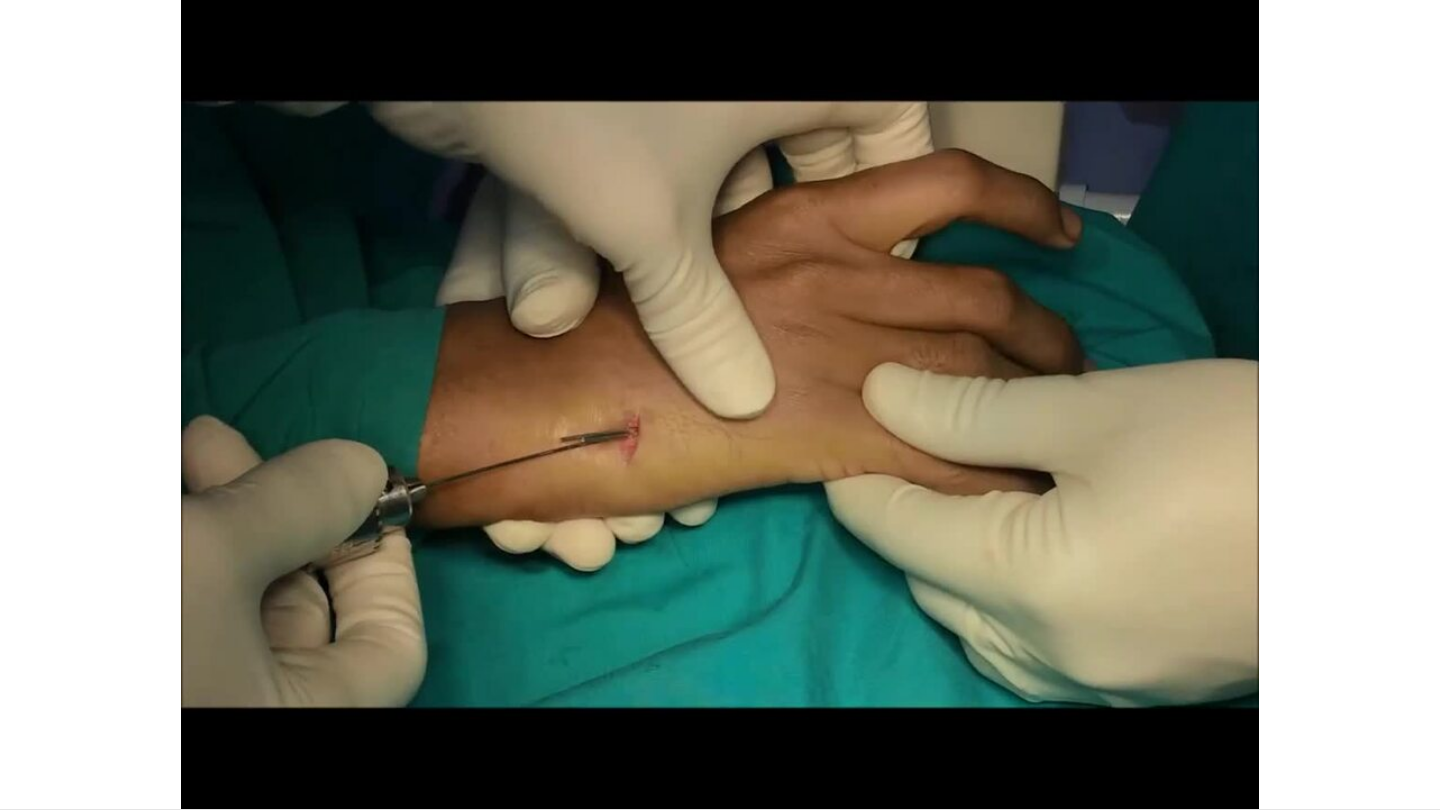 click on "10 seconds
Tap to unmute" at bounding box center (720, 404) 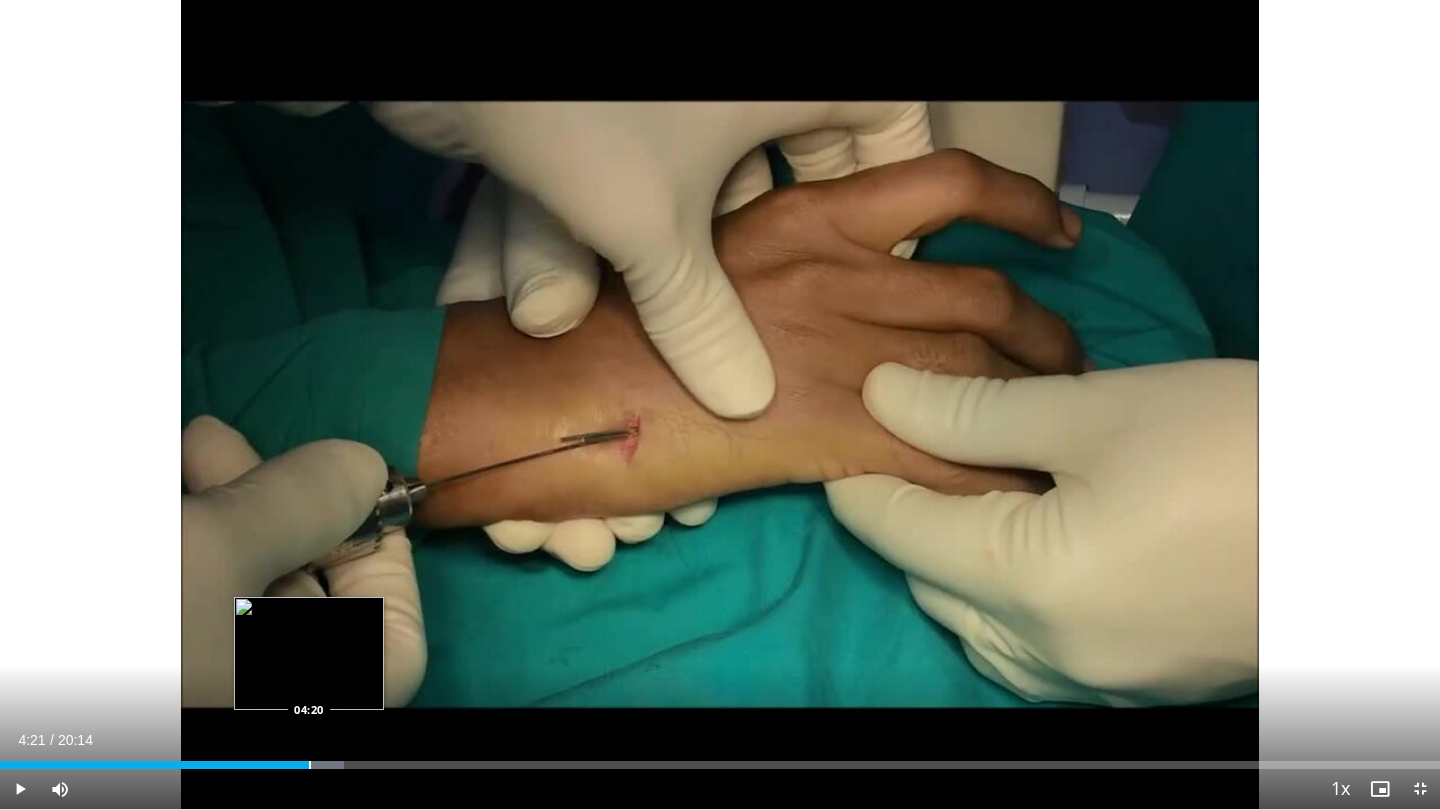 click on "Loaded :  23.89% 04:21 04:20" at bounding box center (720, 759) 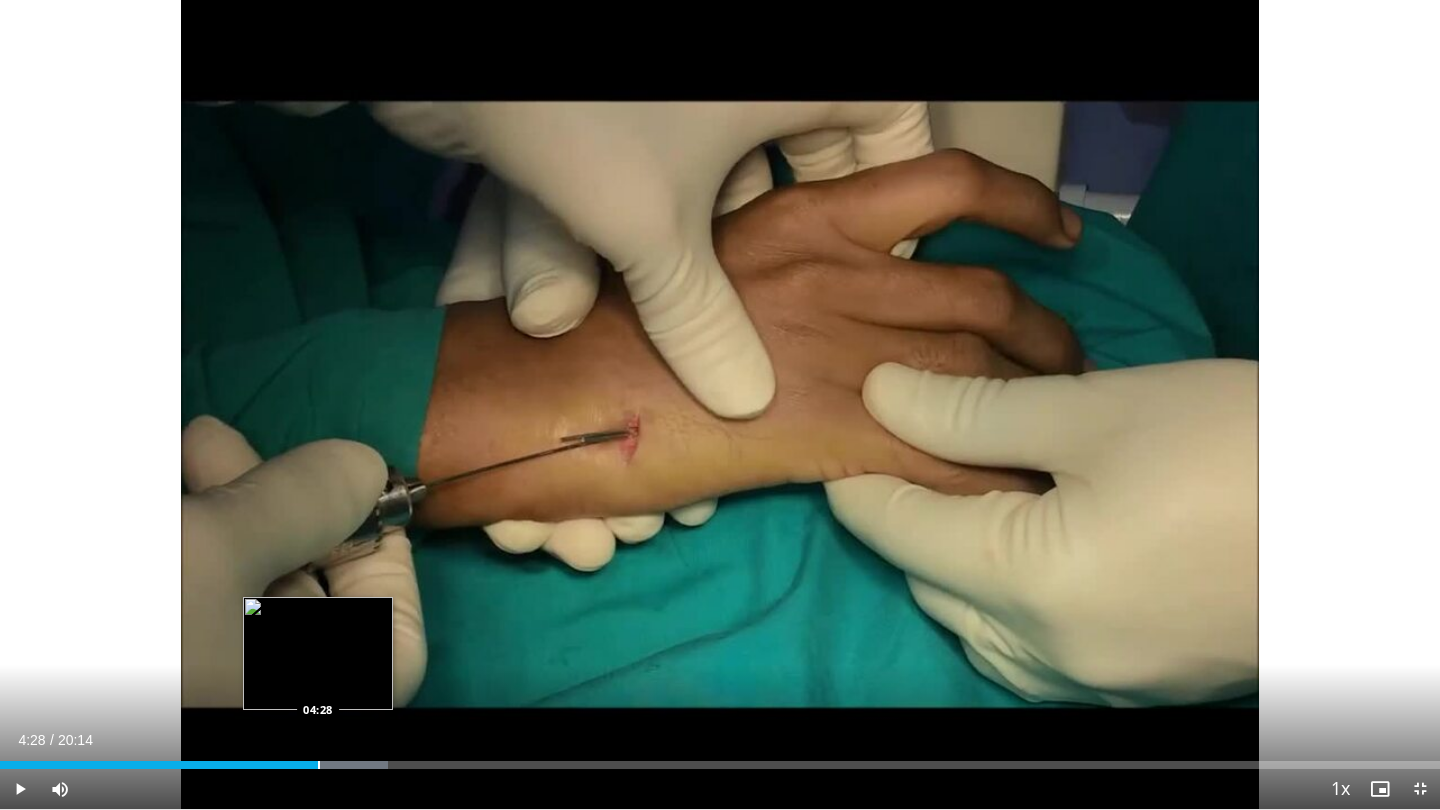 click at bounding box center [319, 765] 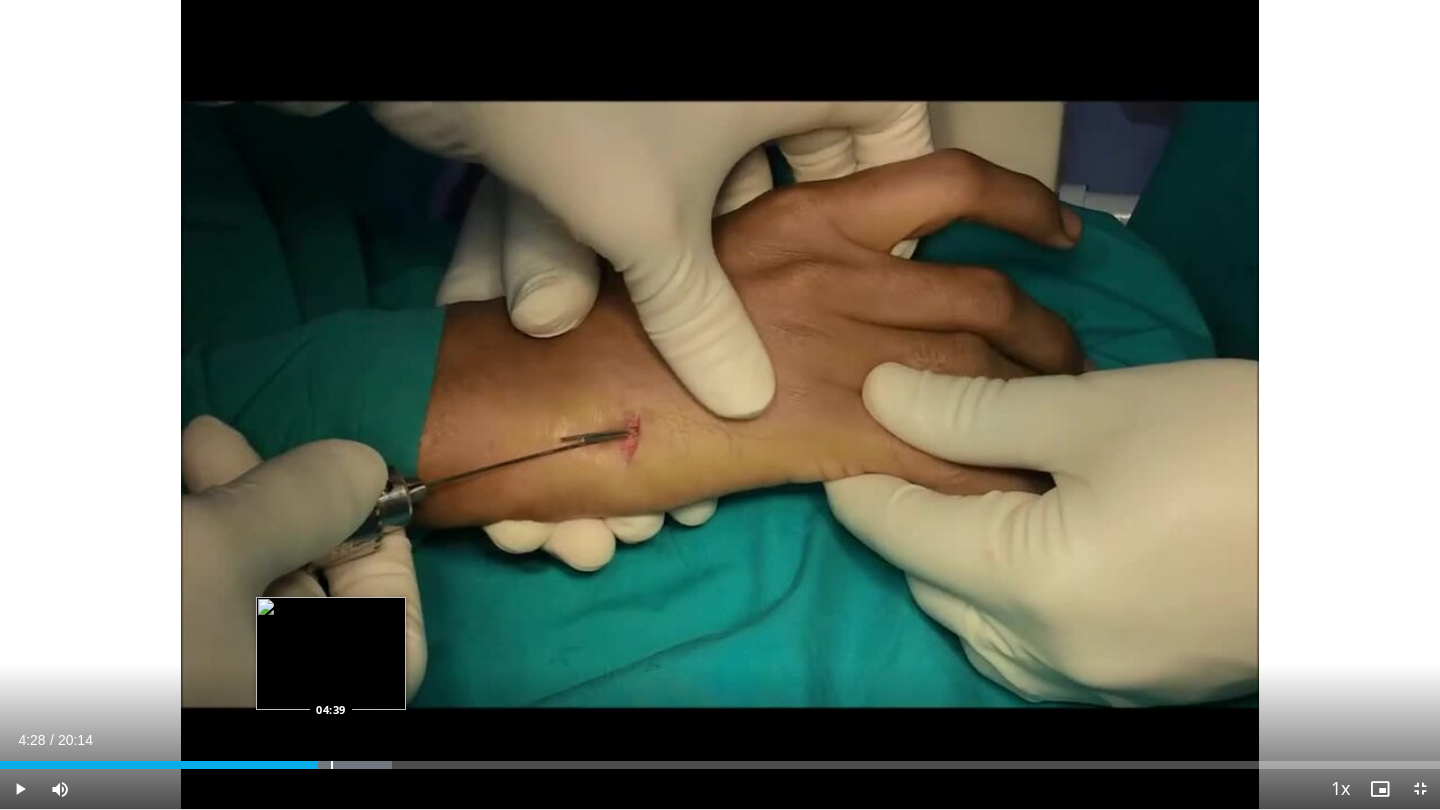 click at bounding box center (332, 765) 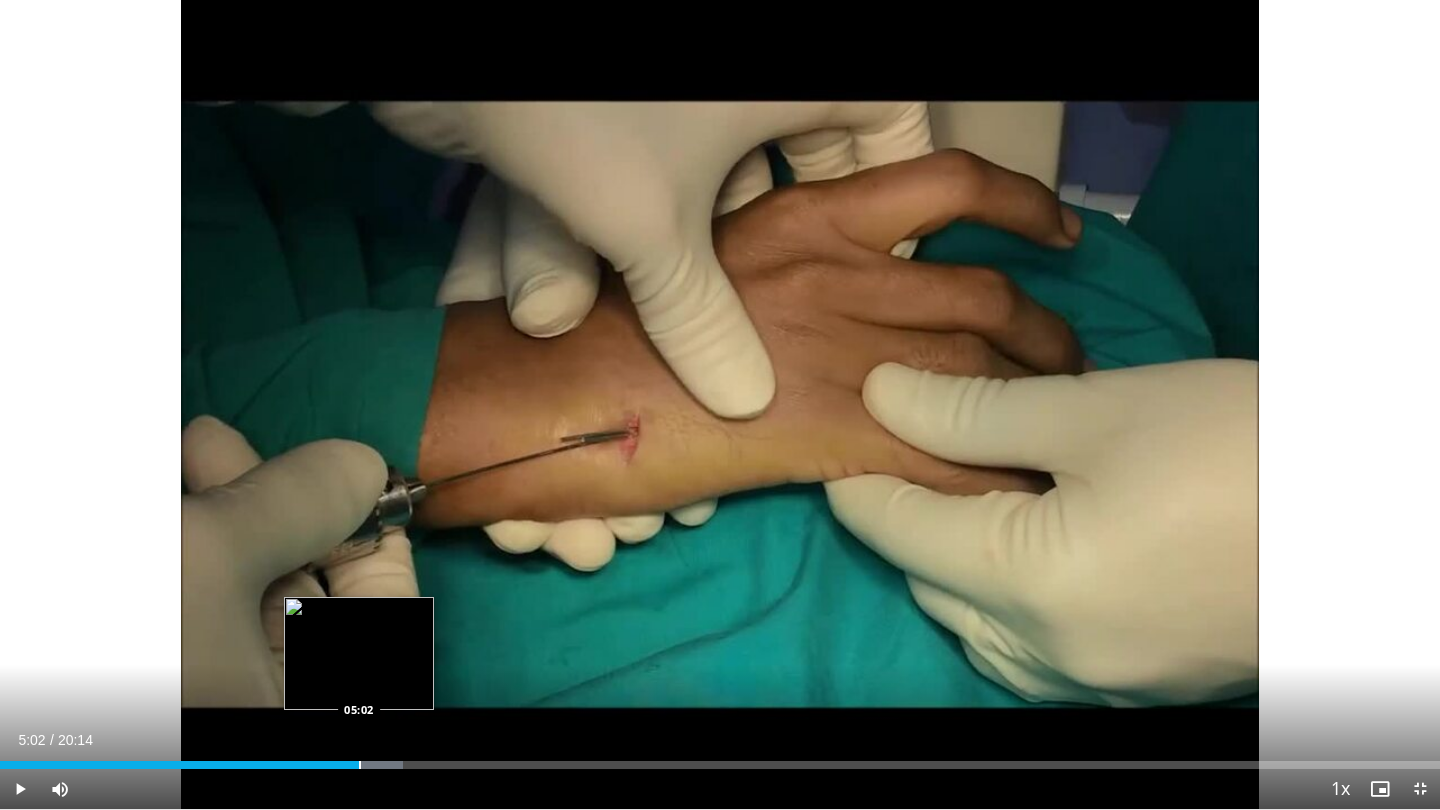 click at bounding box center (360, 765) 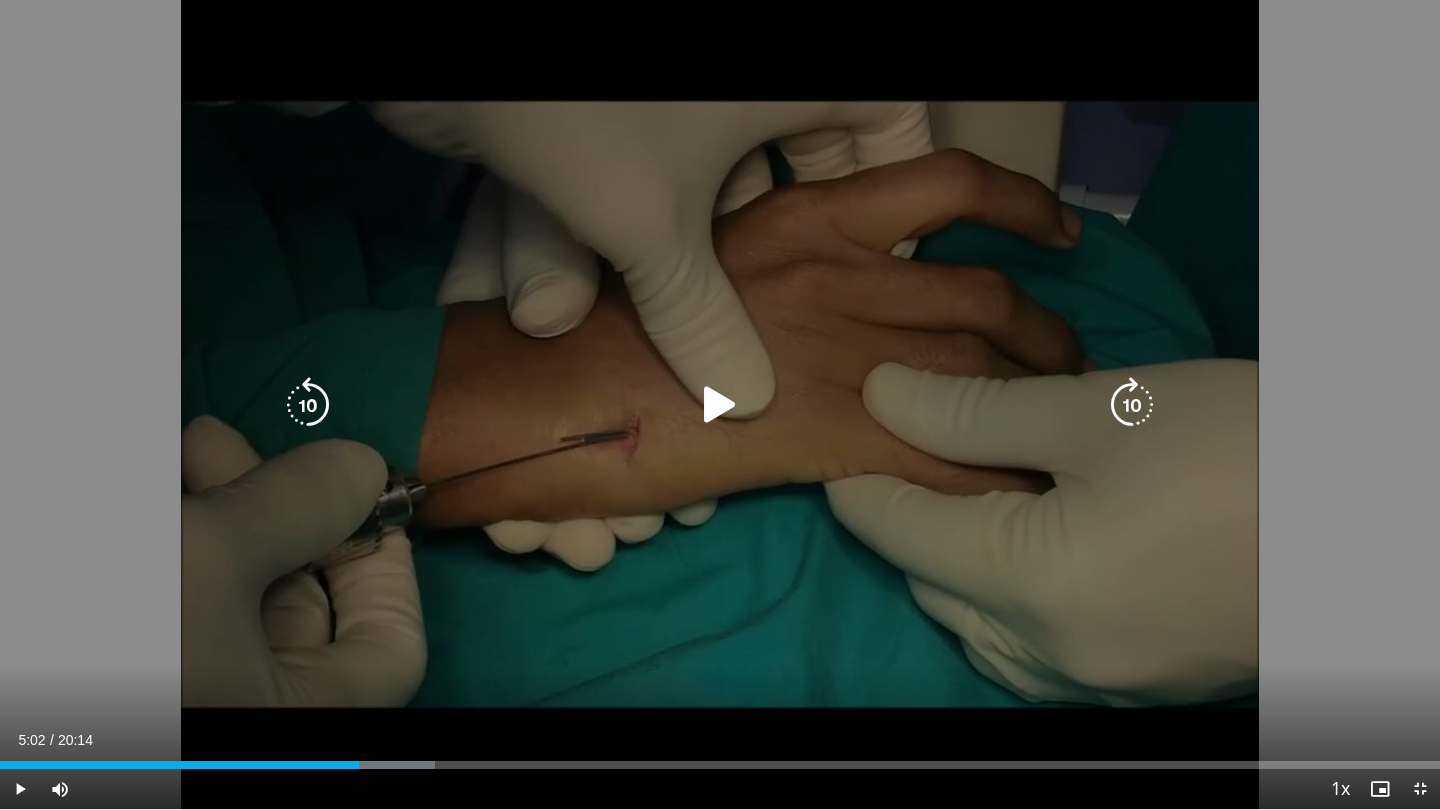 click on "10 seconds
Tap to unmute" at bounding box center [720, 404] 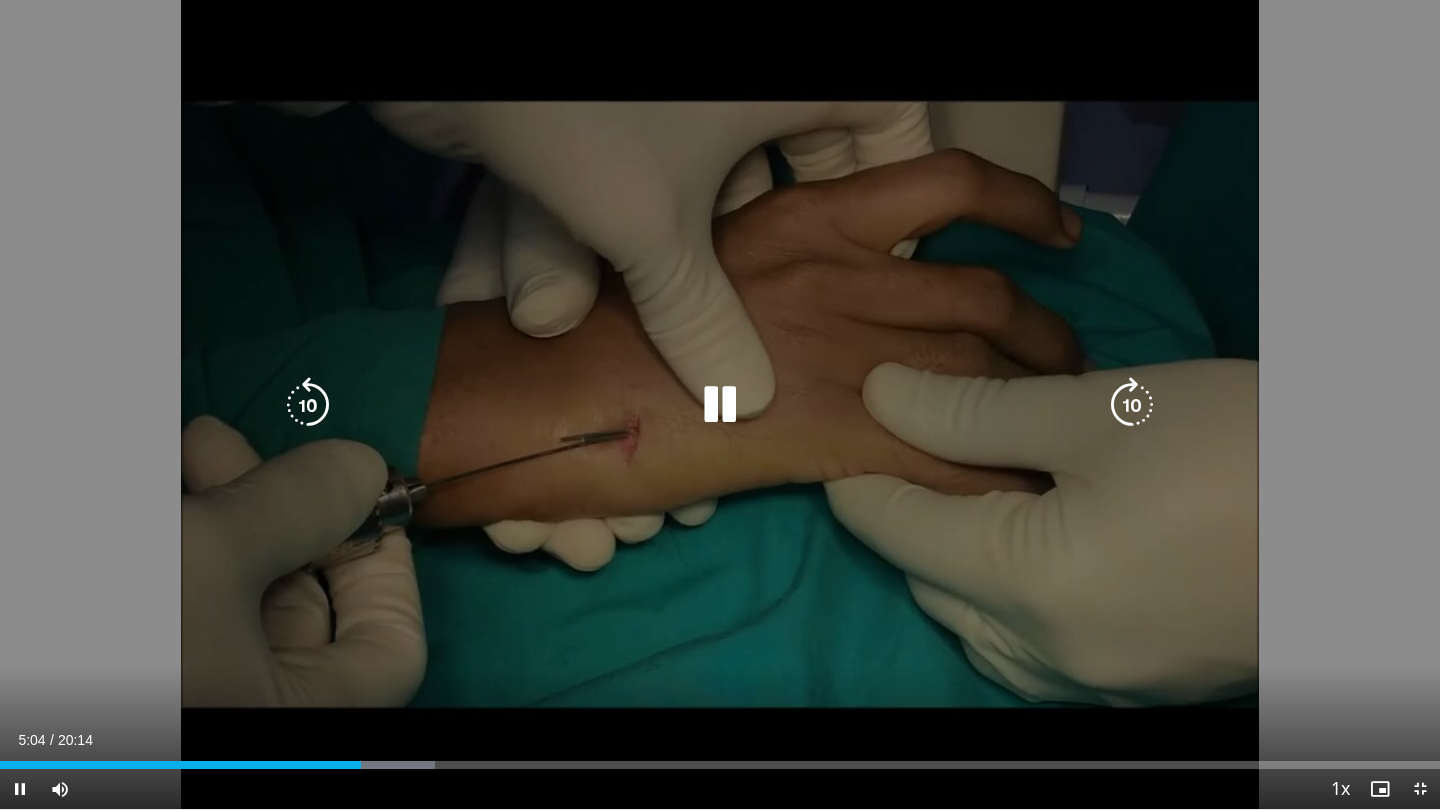 click at bounding box center (720, 405) 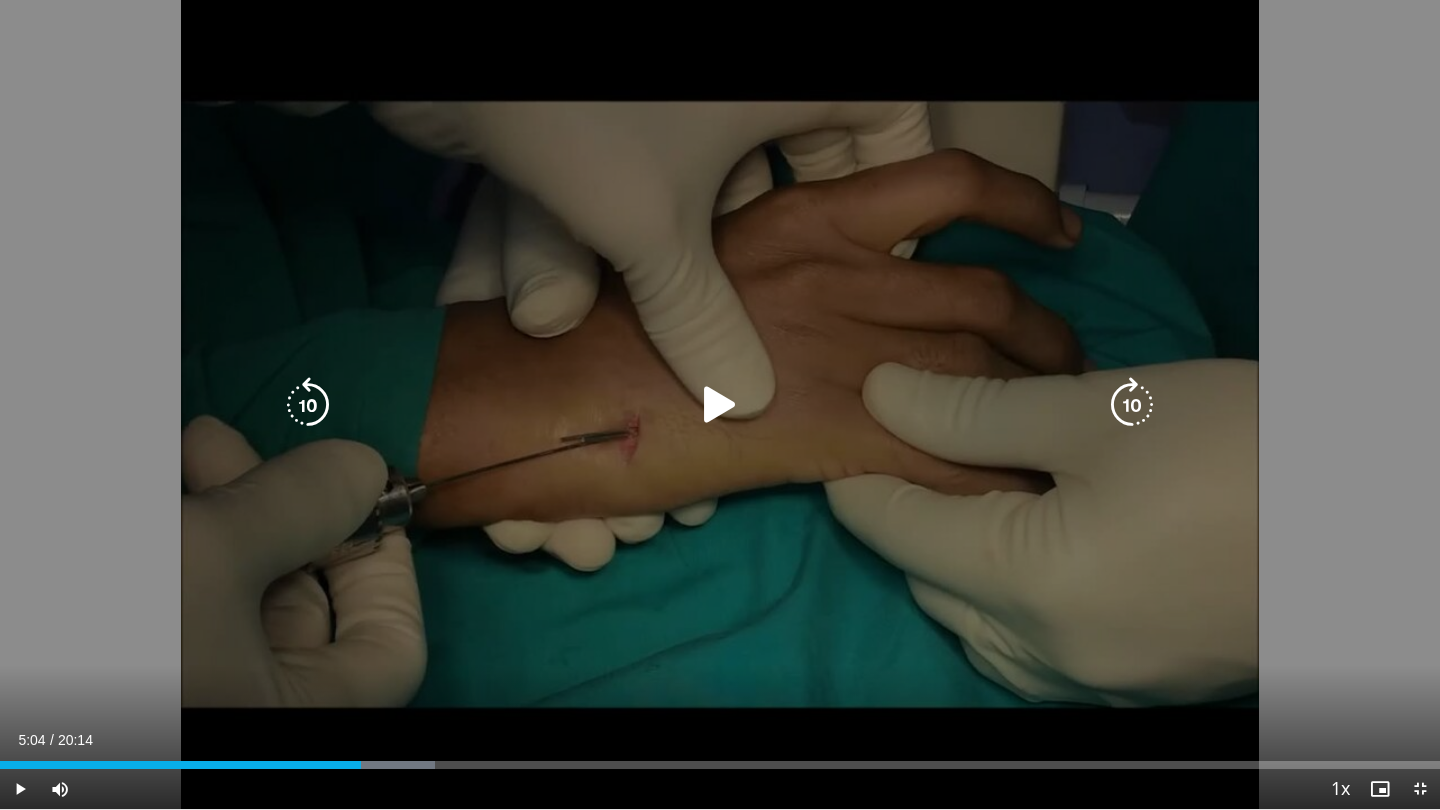 click at bounding box center (720, 405) 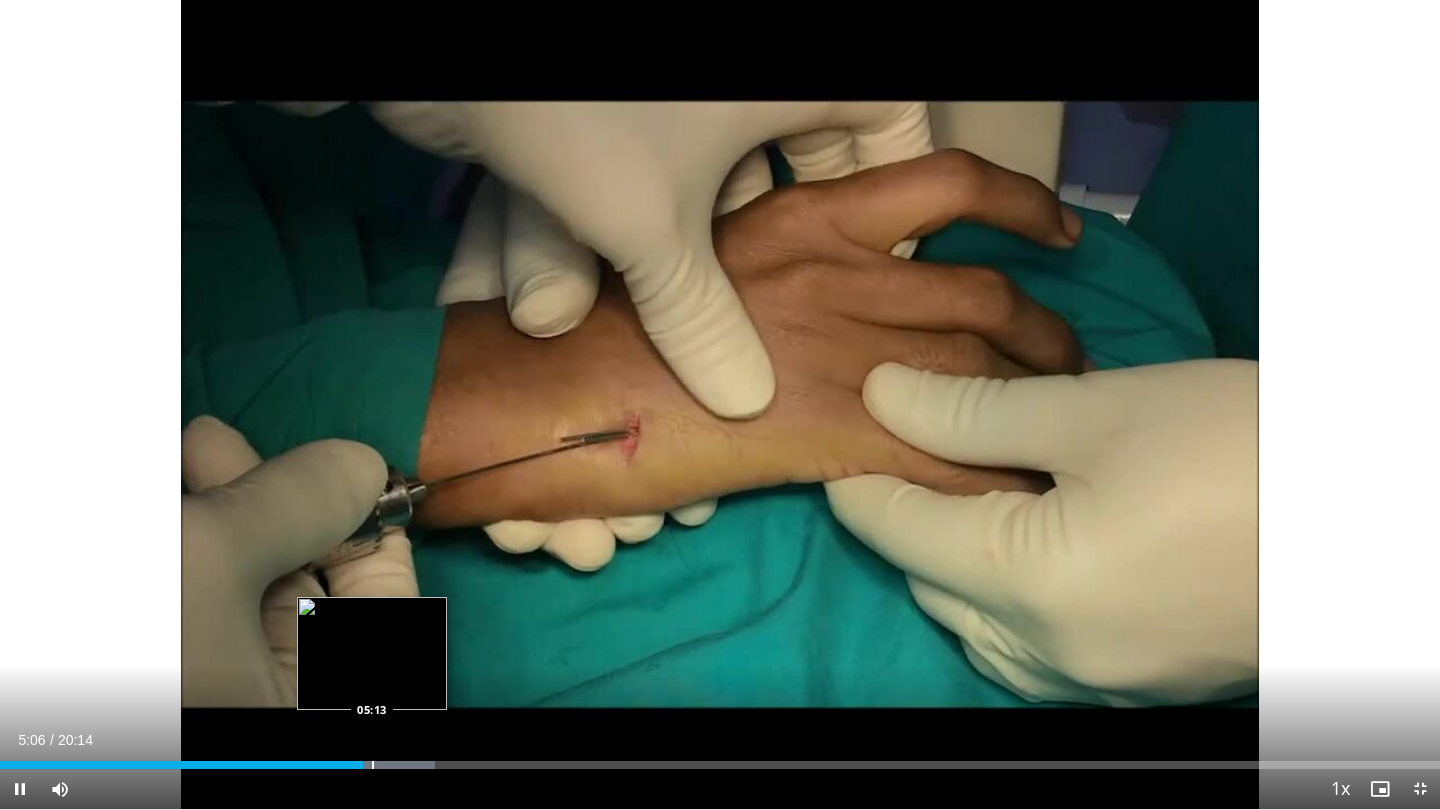 click at bounding box center [373, 765] 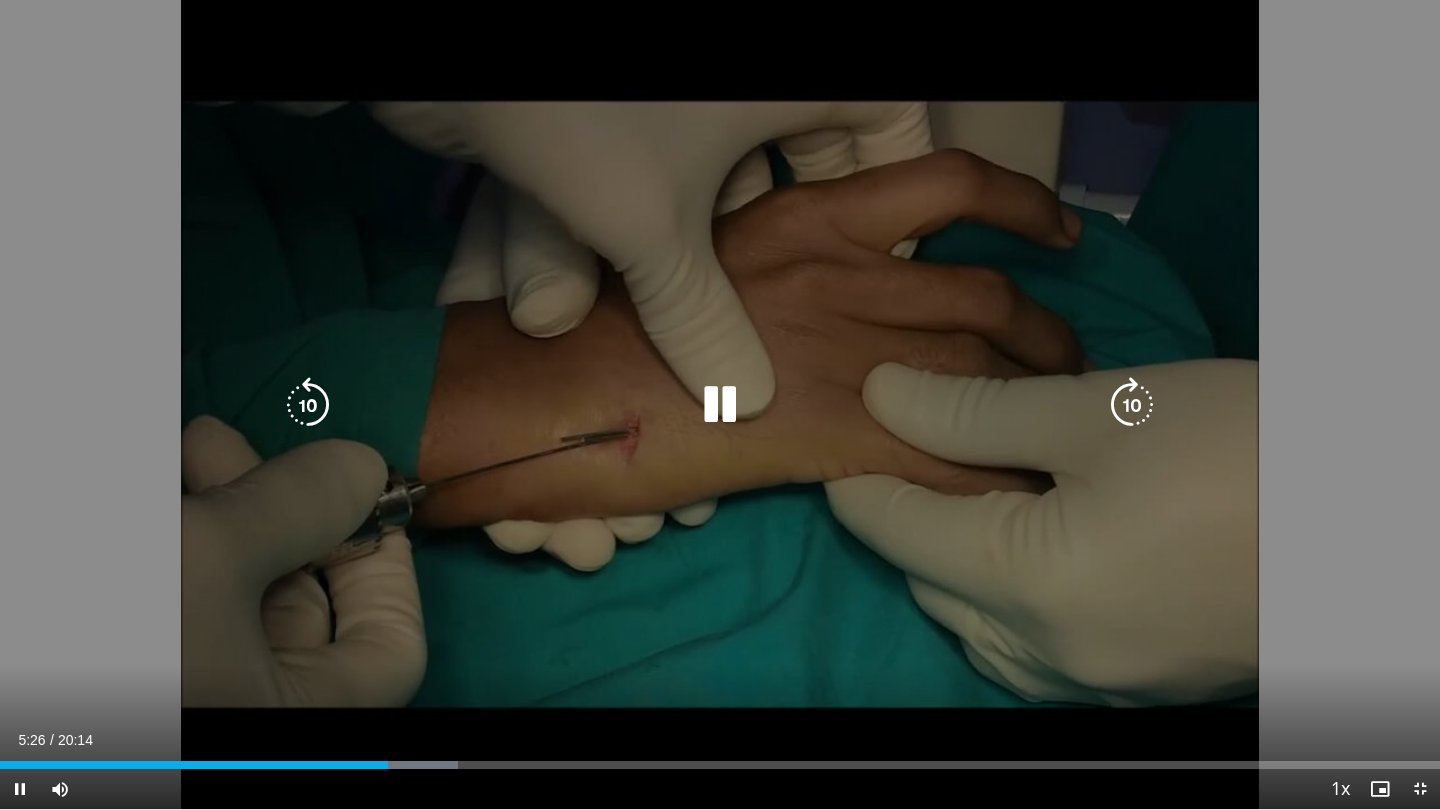 click at bounding box center [720, 405] 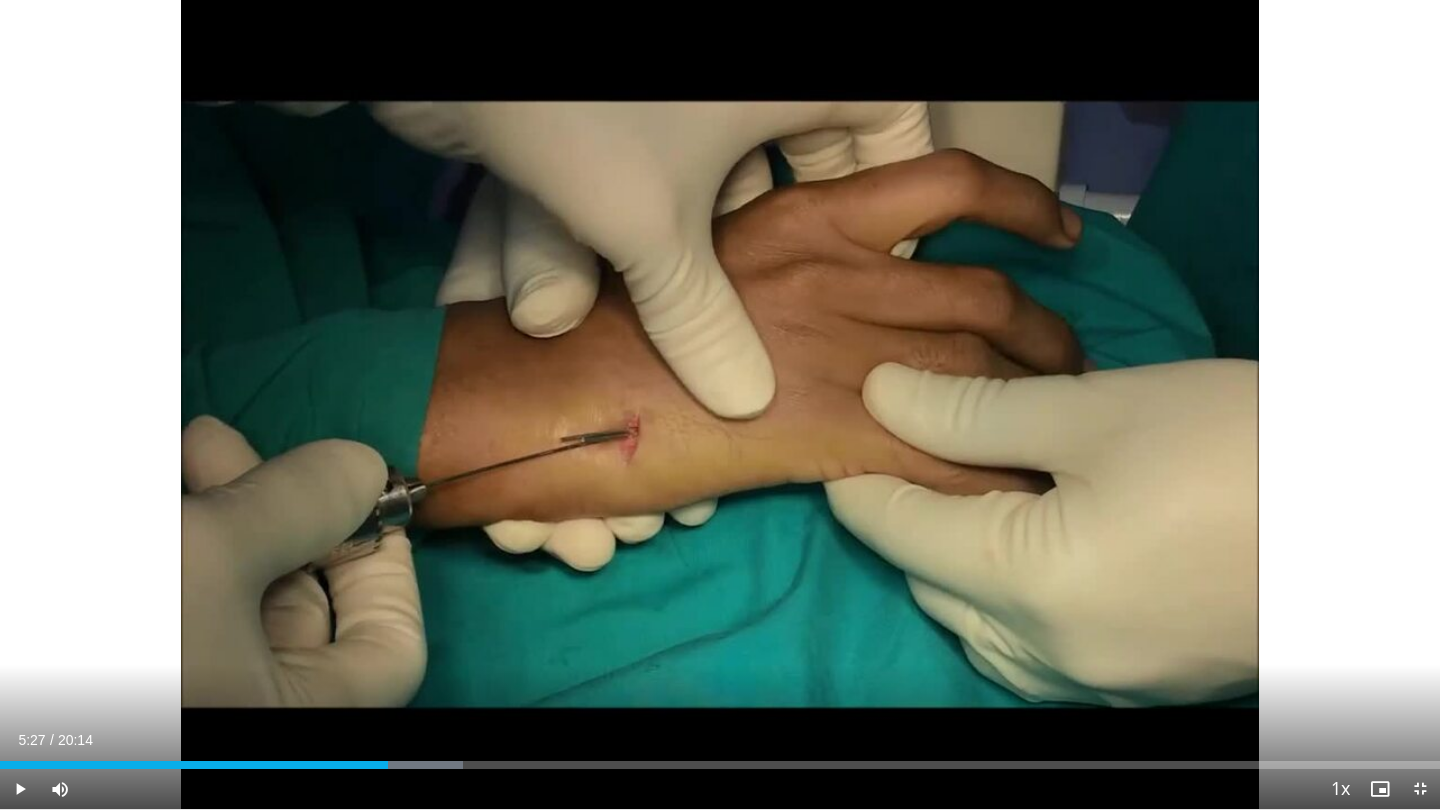 type 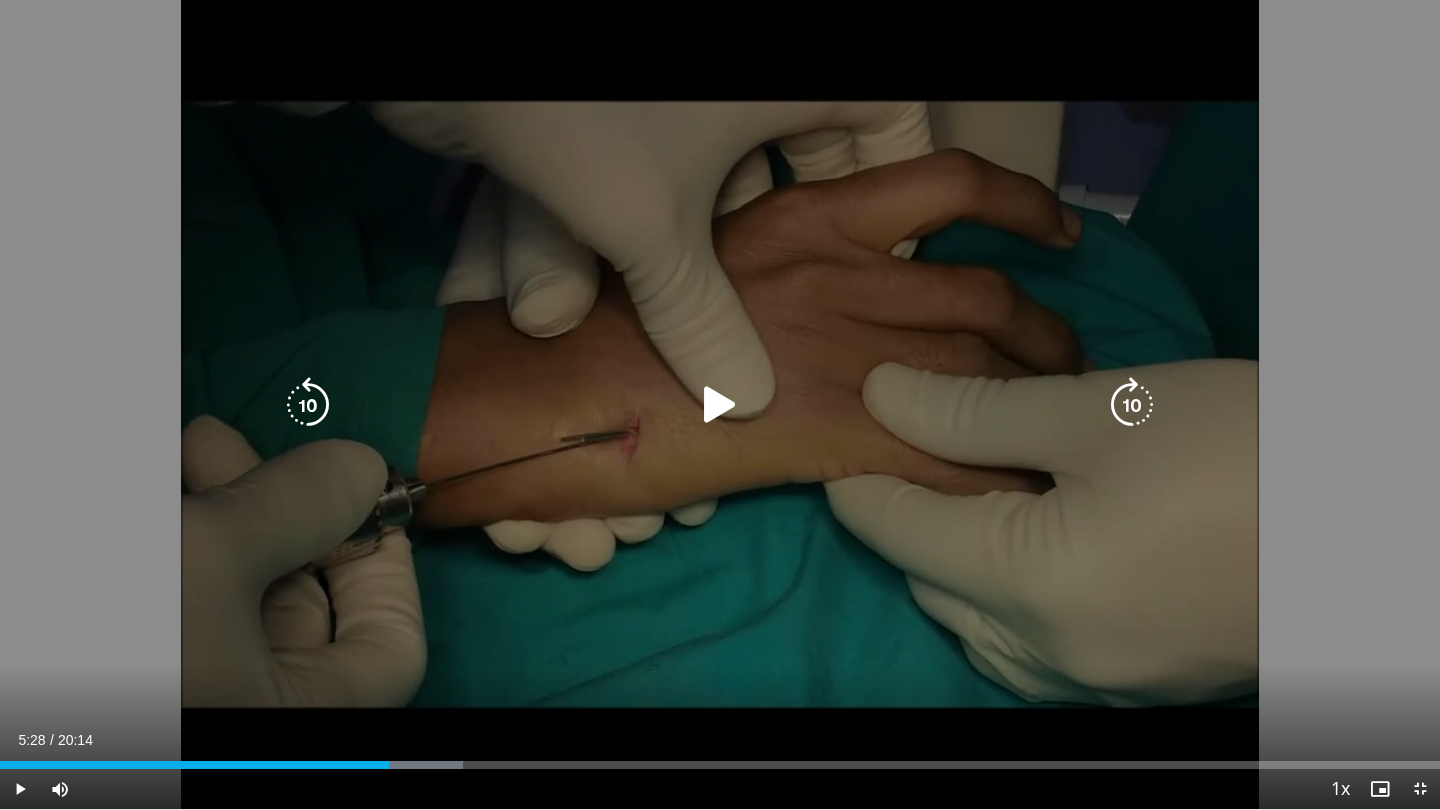 click on "10 seconds
Tap to unmute" at bounding box center (720, 404) 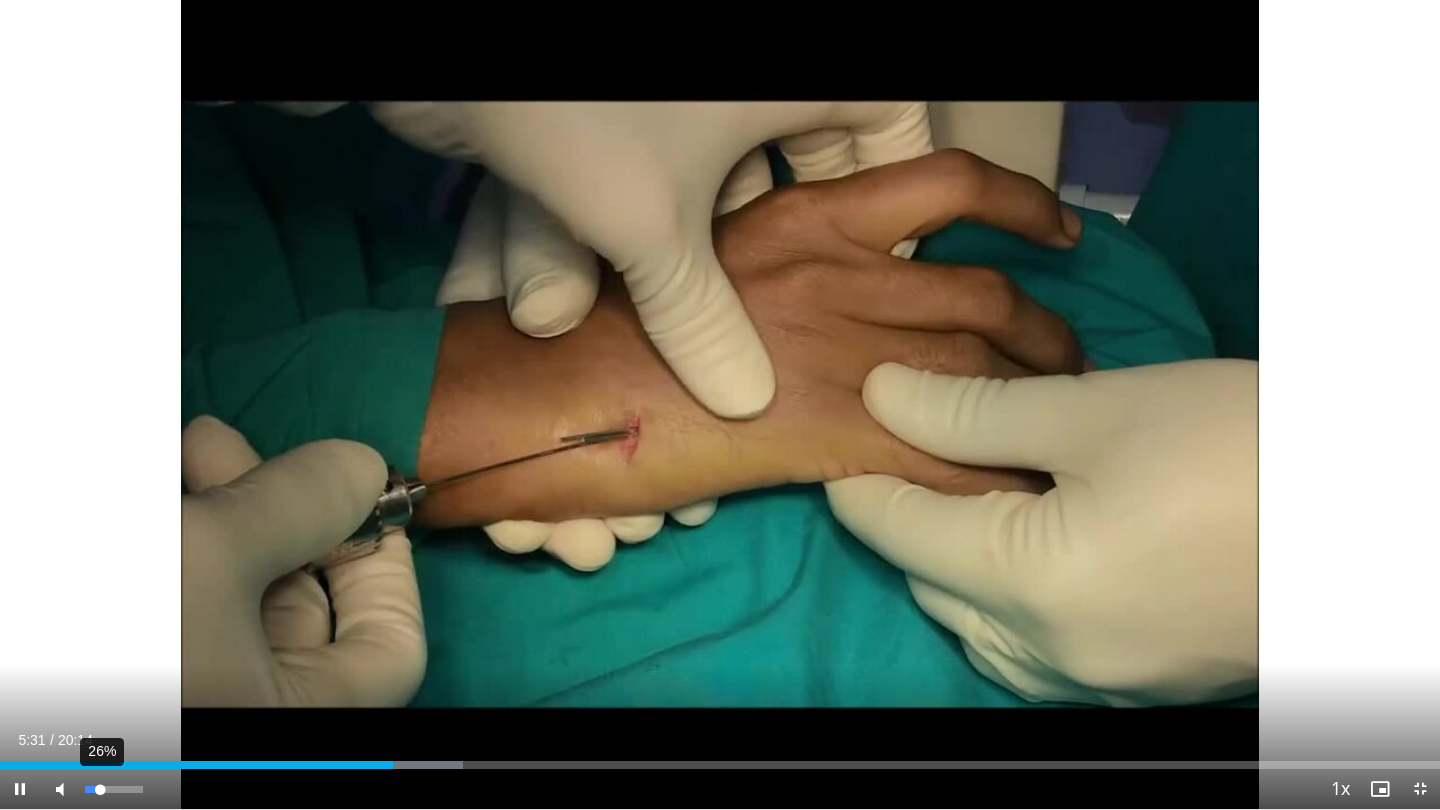 click on "26%" at bounding box center [113, 789] 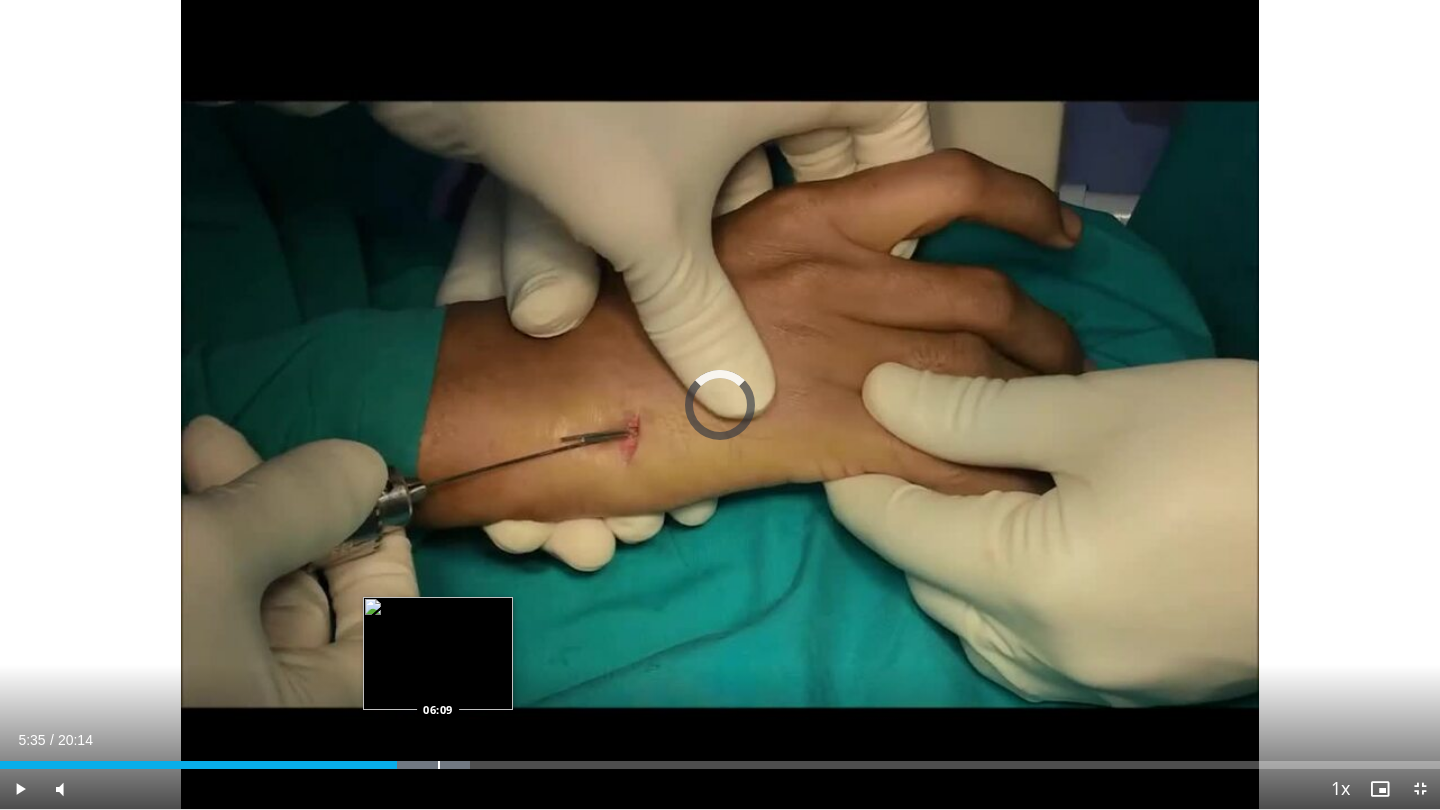 click on "Loaded :  32.65% 05:35 06:09" at bounding box center [720, 759] 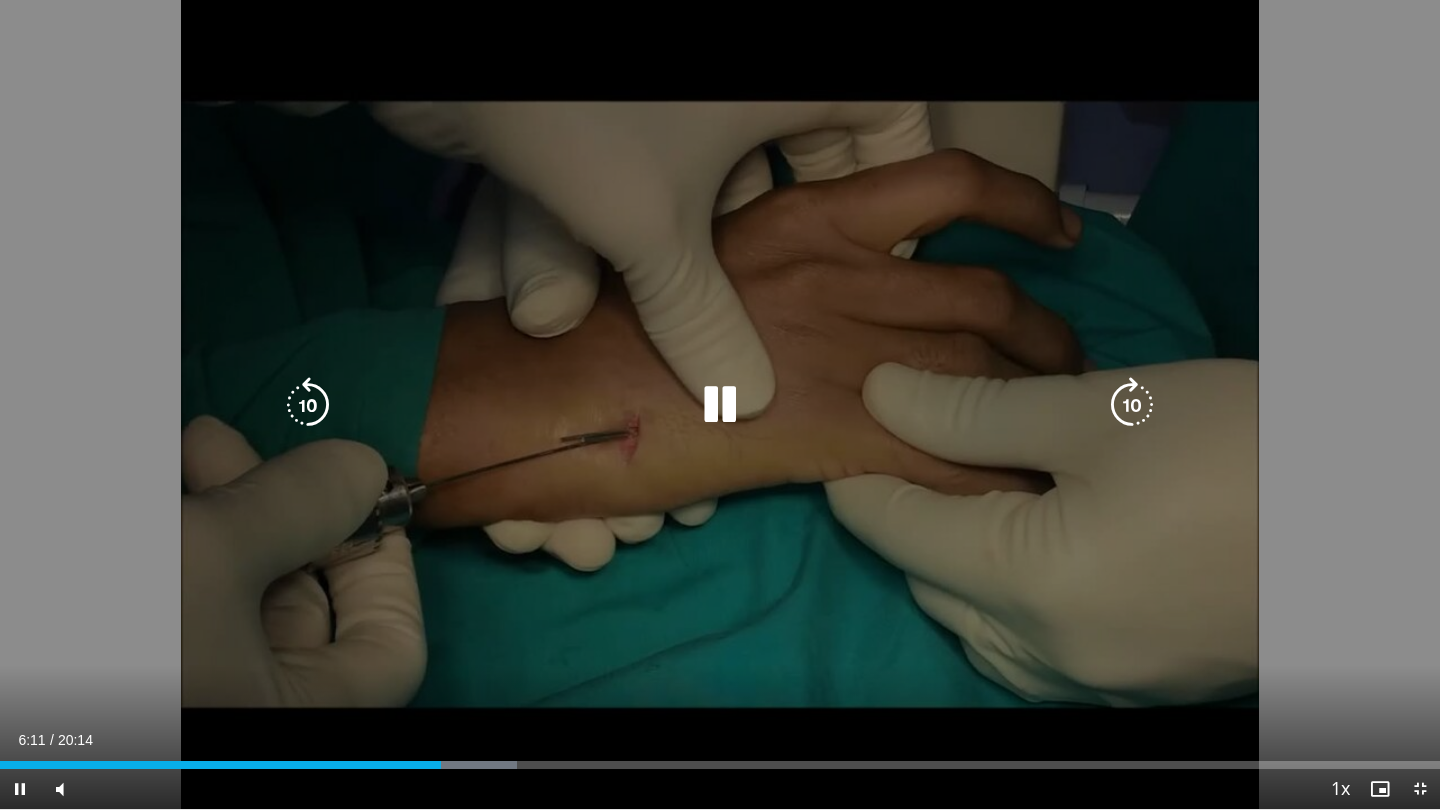 click on "Loaded :  35.92% 06:12 06:09" at bounding box center (720, 759) 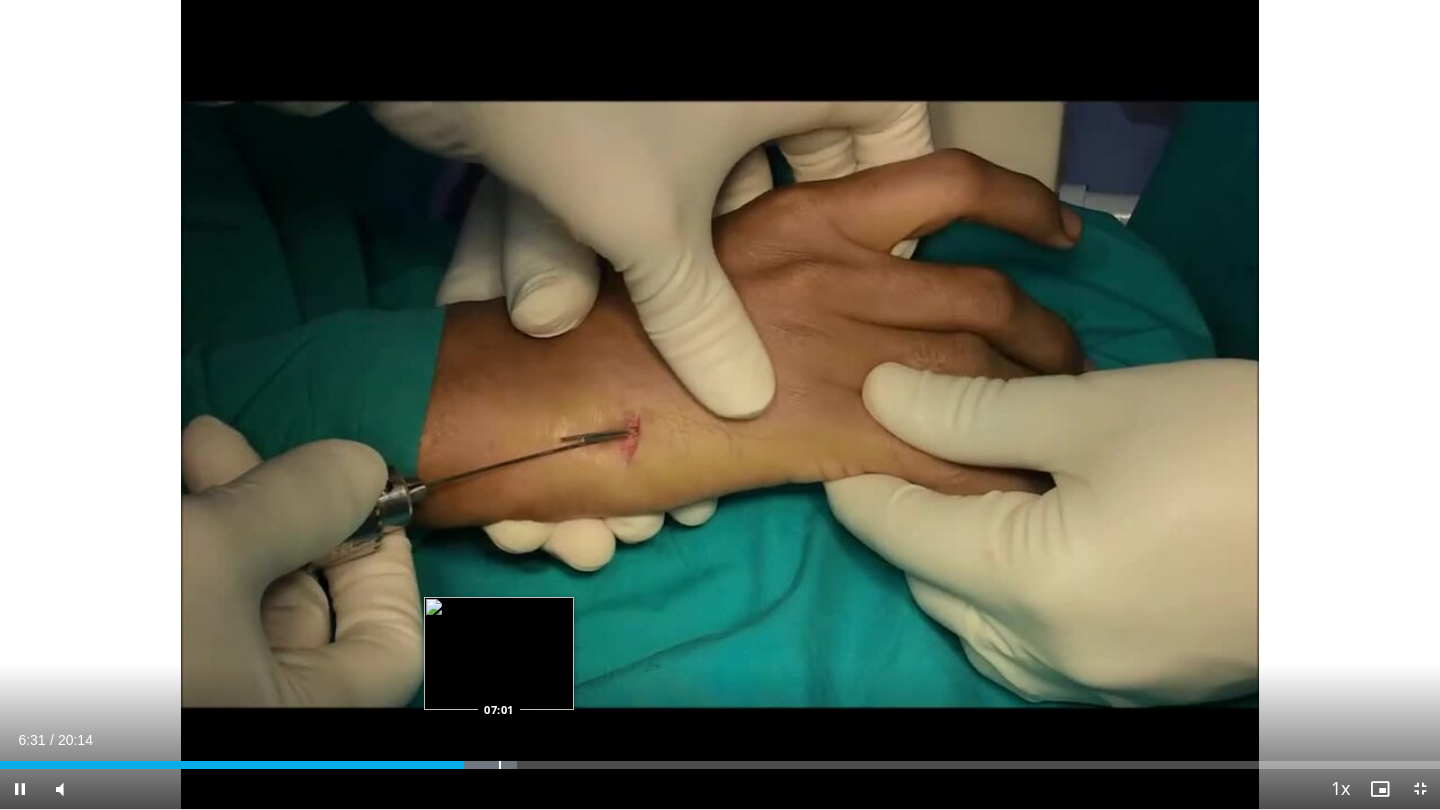click on "Loaded :  35.92% 06:31 07:01" at bounding box center (720, 759) 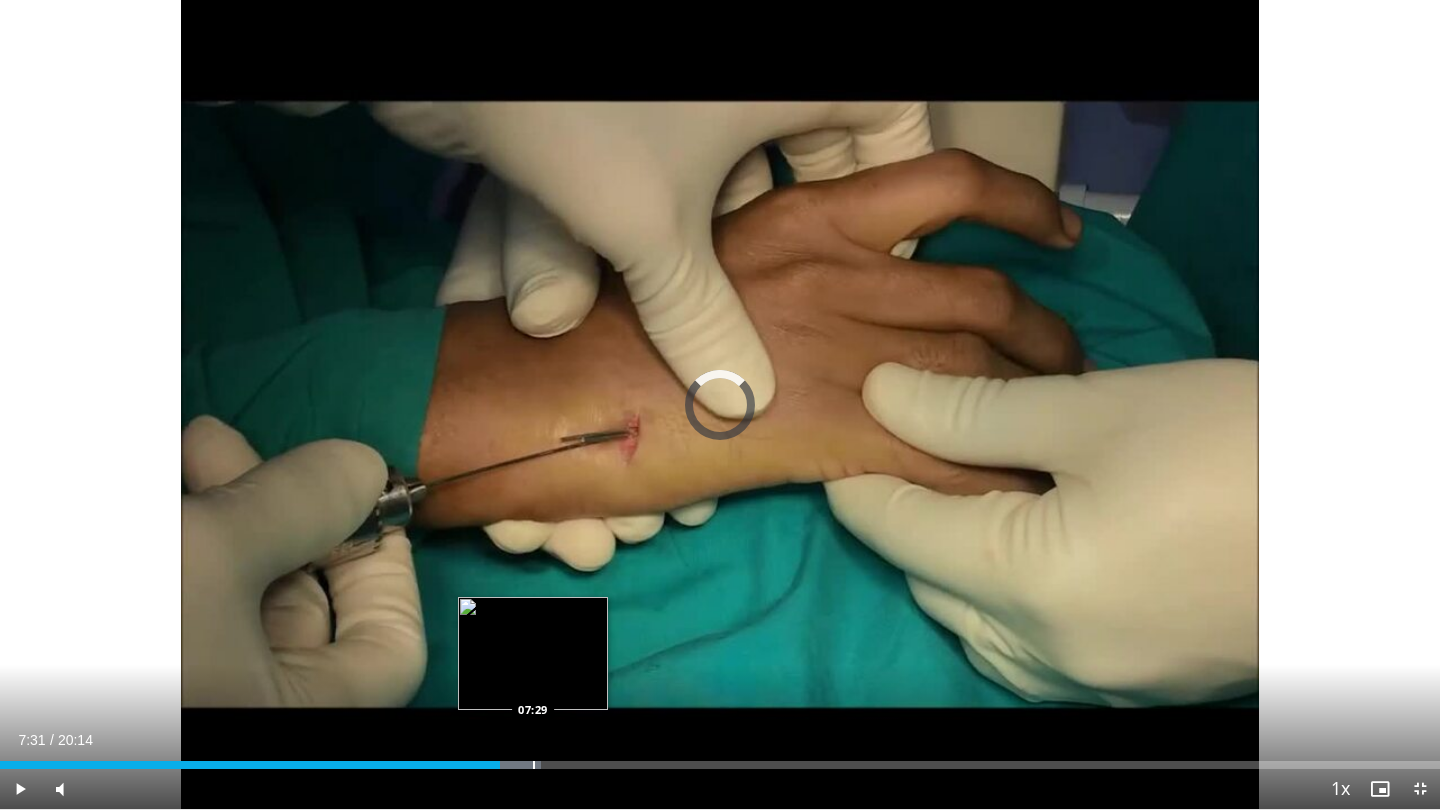 click at bounding box center [534, 765] 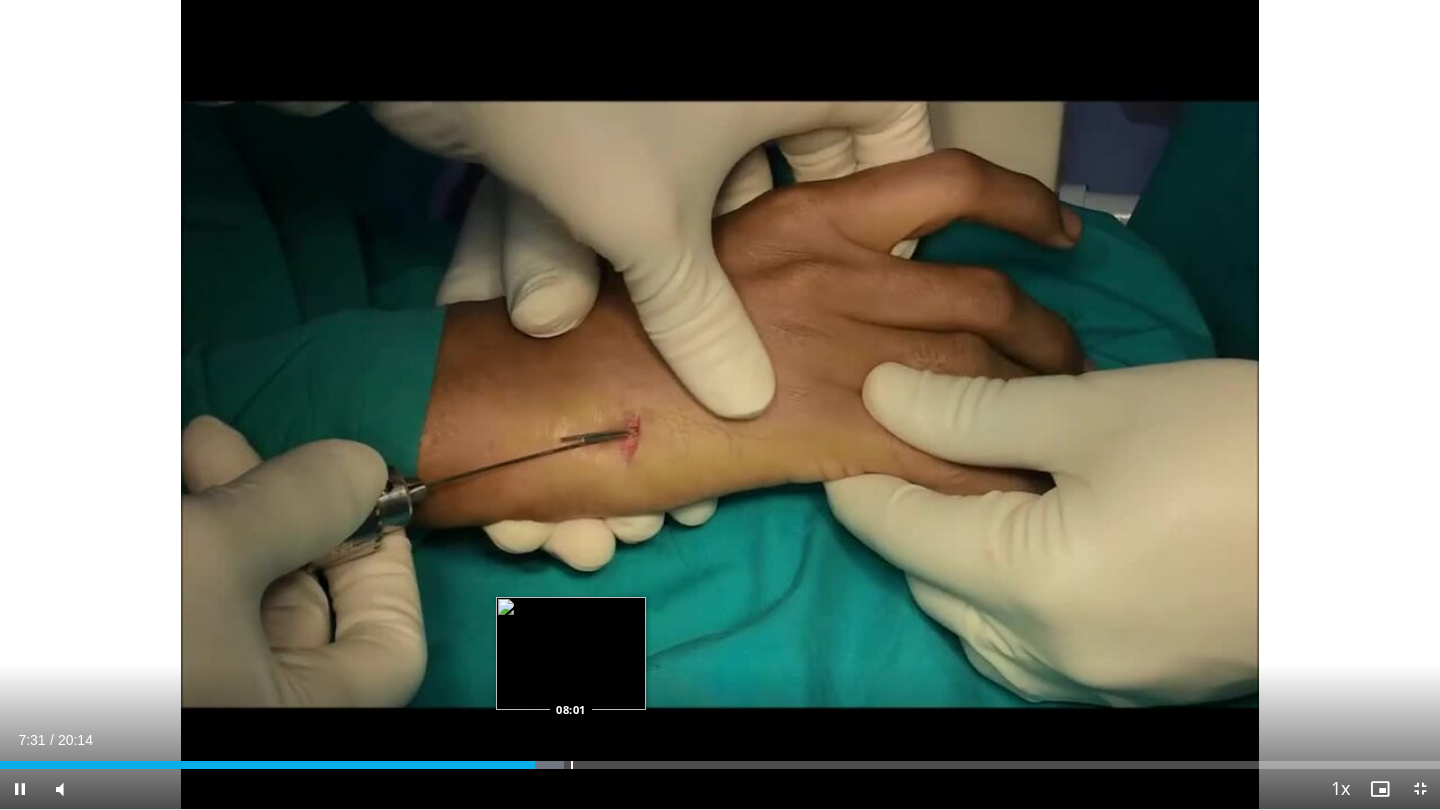 click at bounding box center (572, 765) 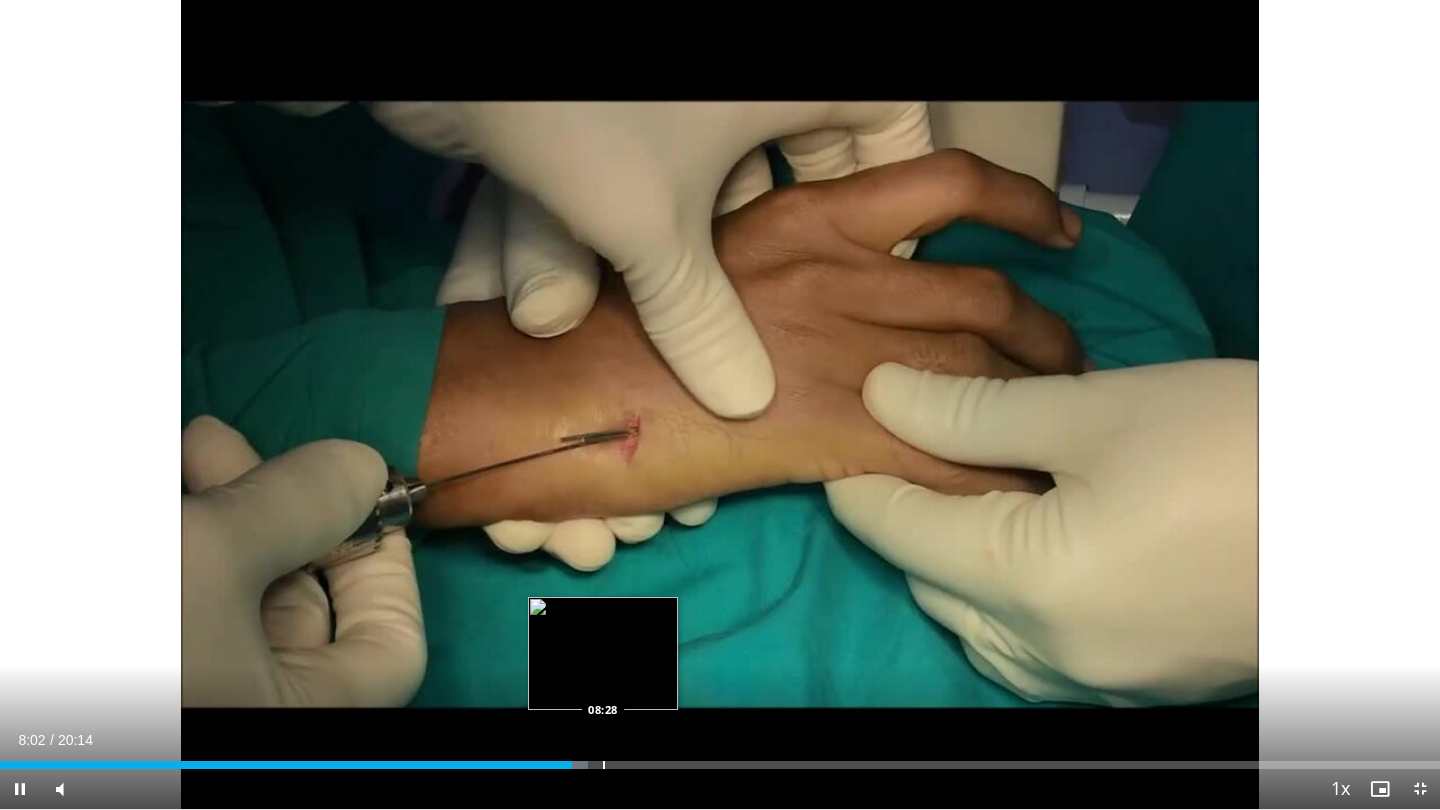 click at bounding box center [604, 765] 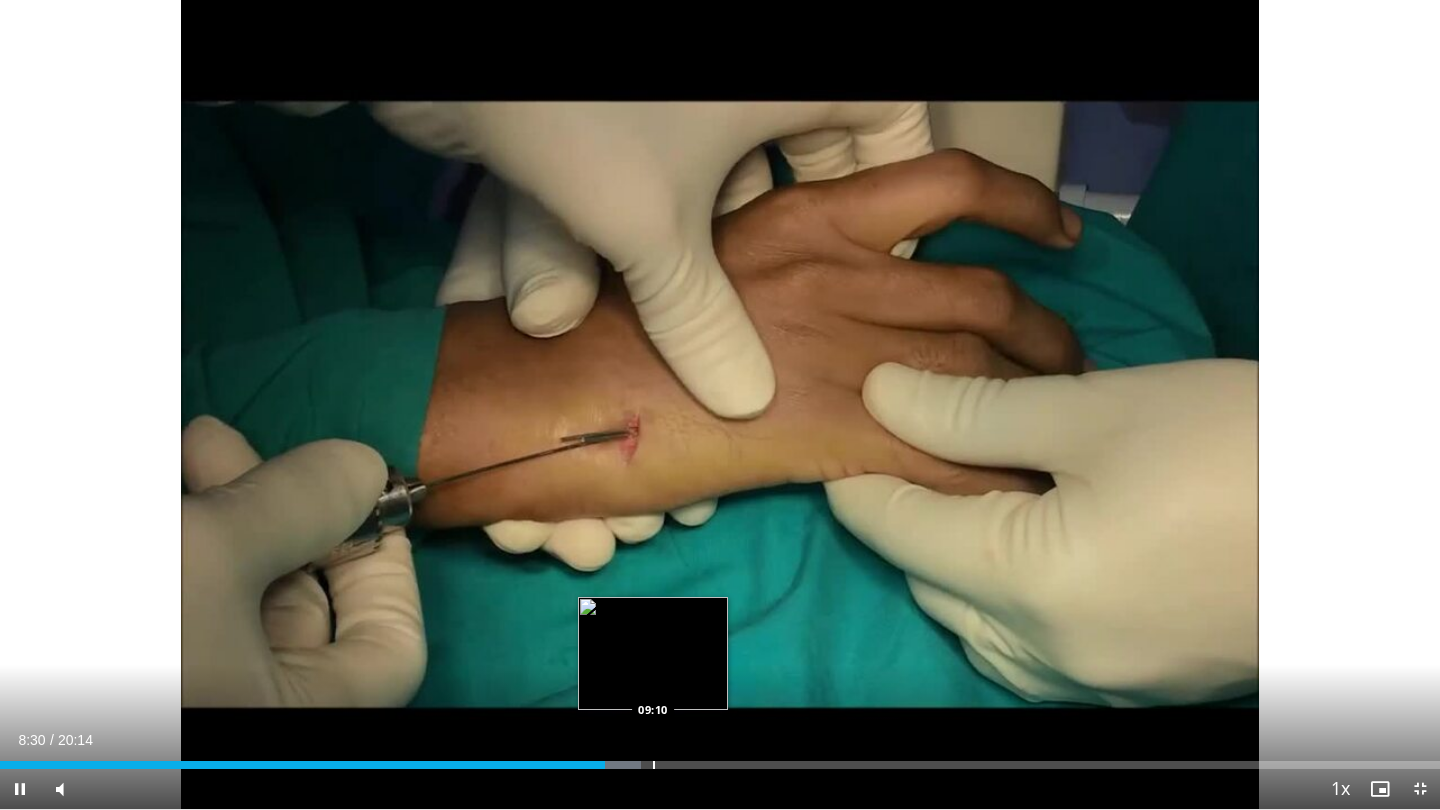 click on "**********" at bounding box center (720, 405) 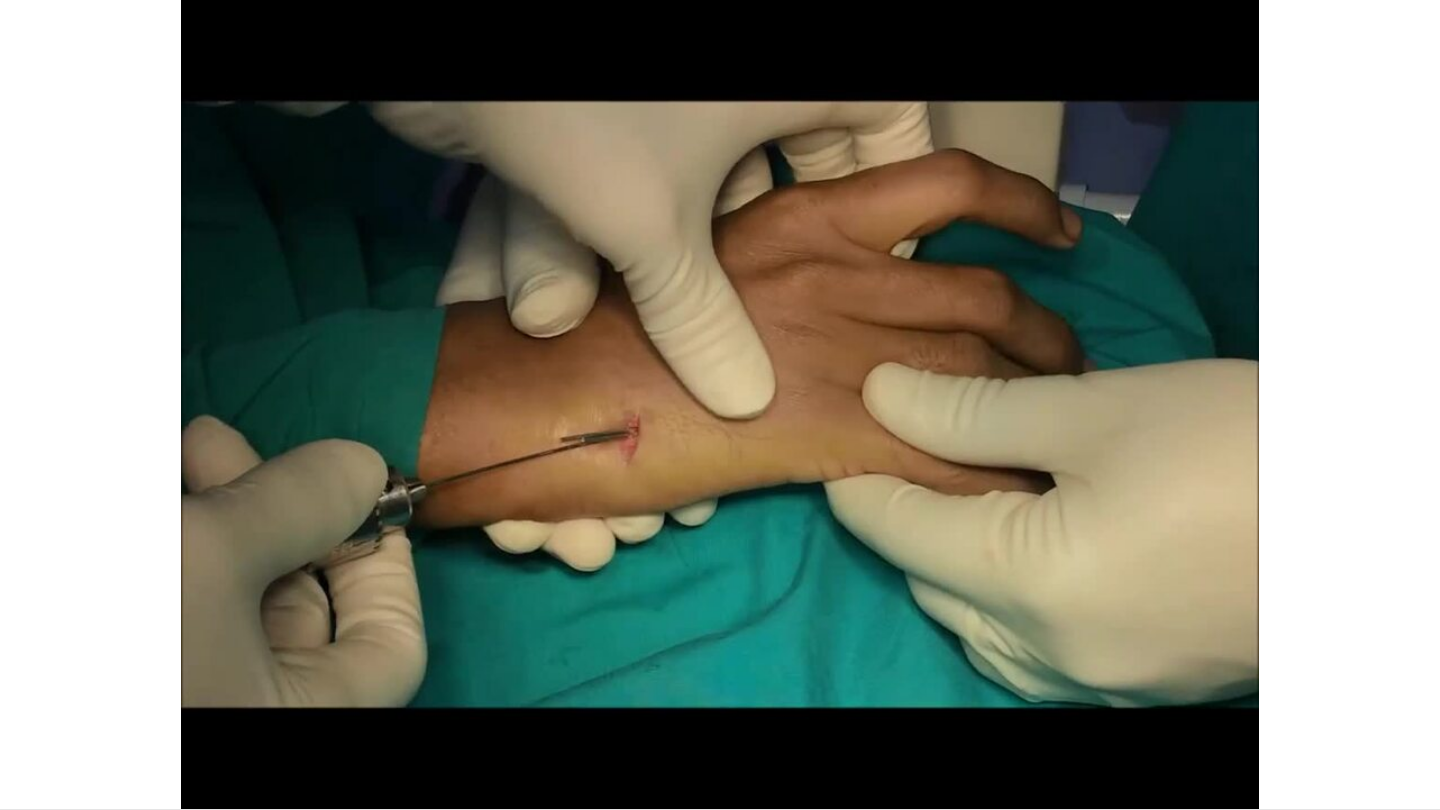 click on "10 seconds
Tap to unmute" at bounding box center [720, 404] 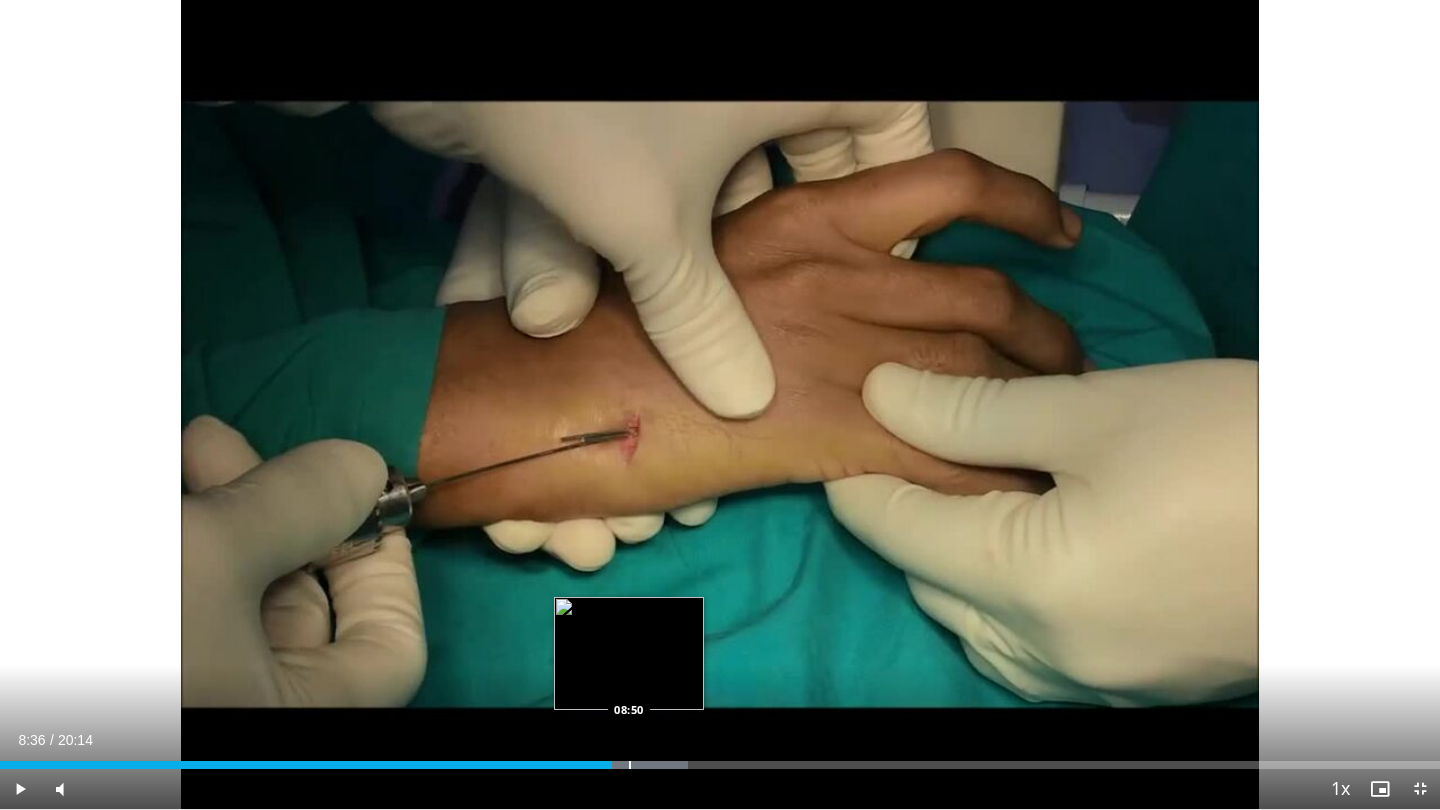 click at bounding box center [630, 765] 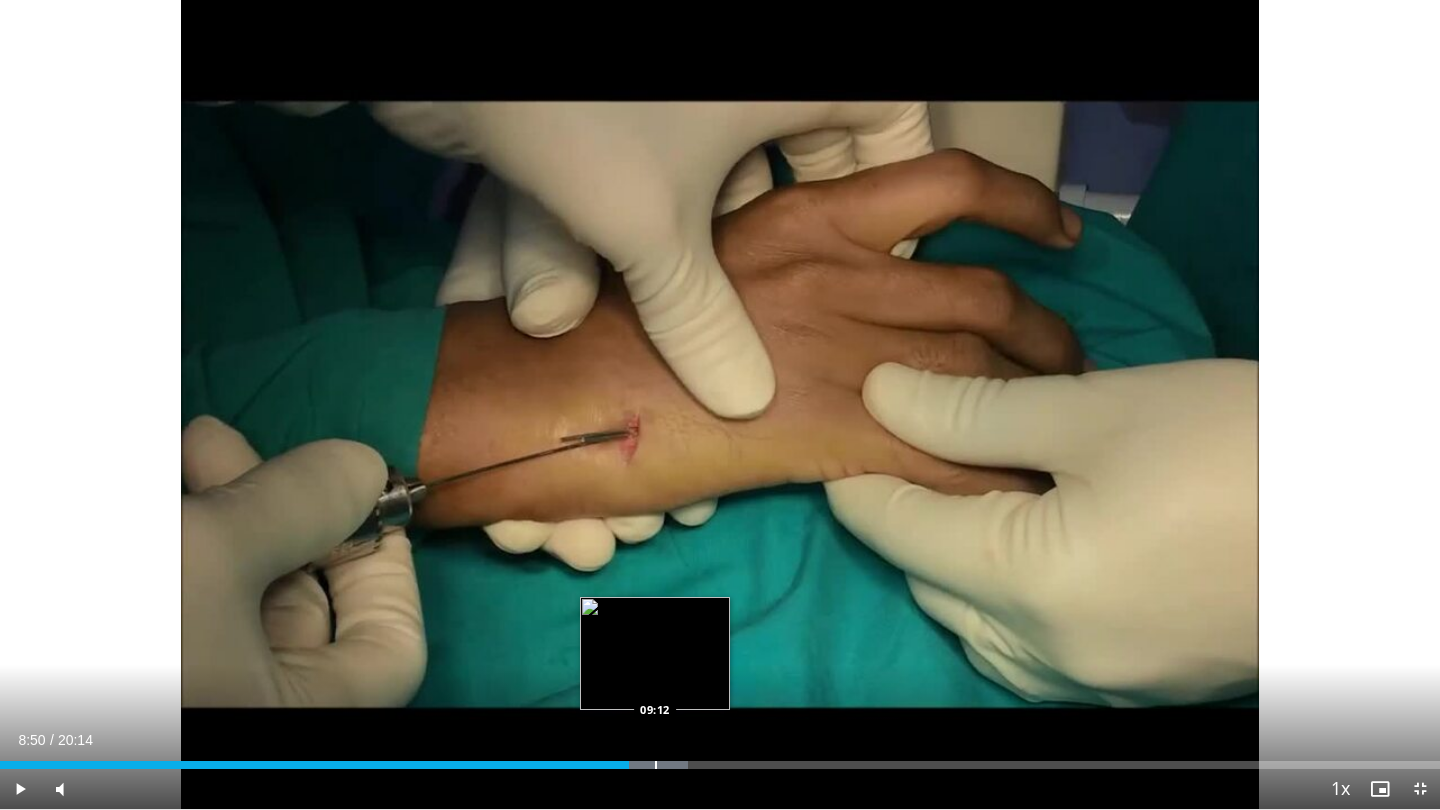 click at bounding box center (656, 765) 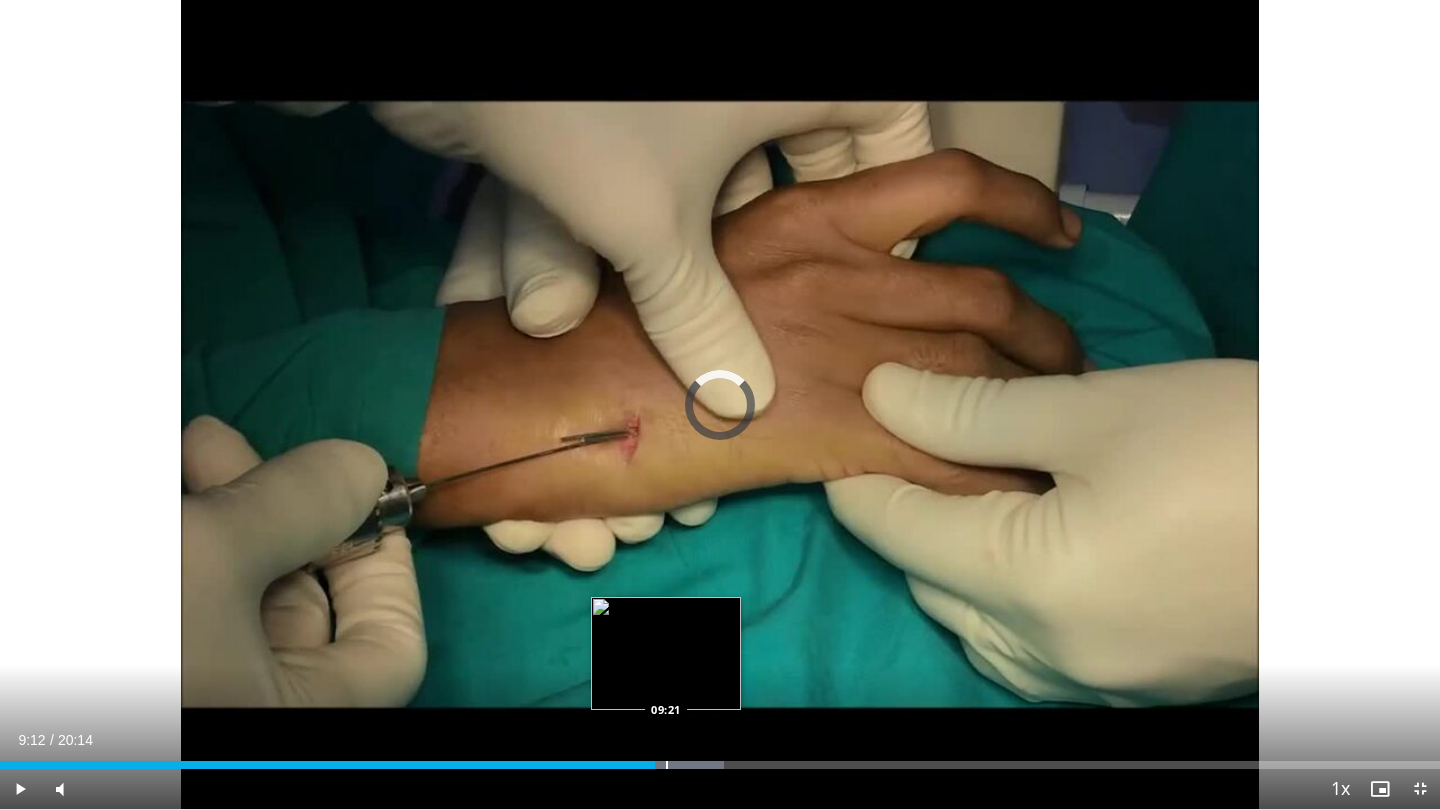 click on "Loaded :  50.26% 09:12 09:21" at bounding box center [720, 765] 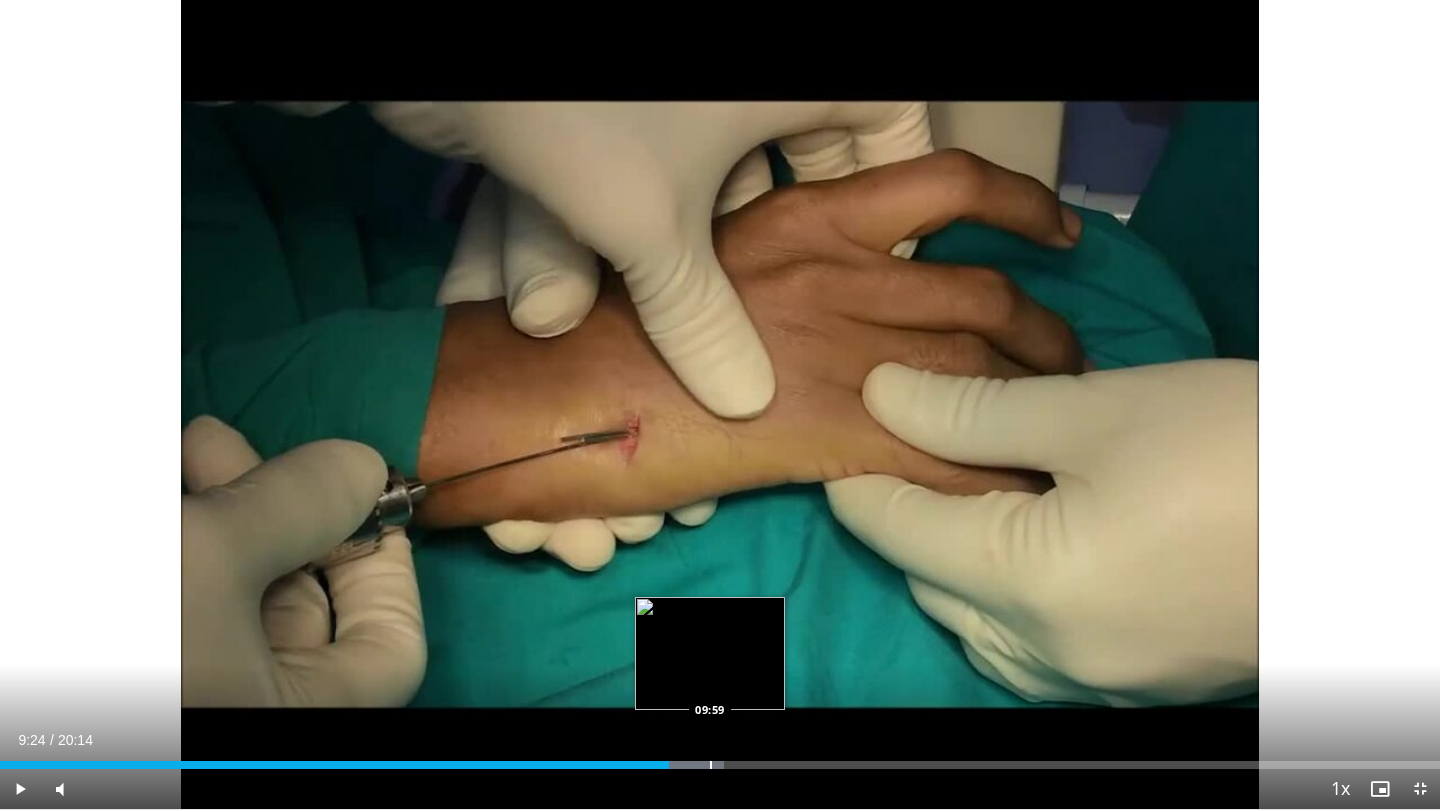 click at bounding box center (711, 765) 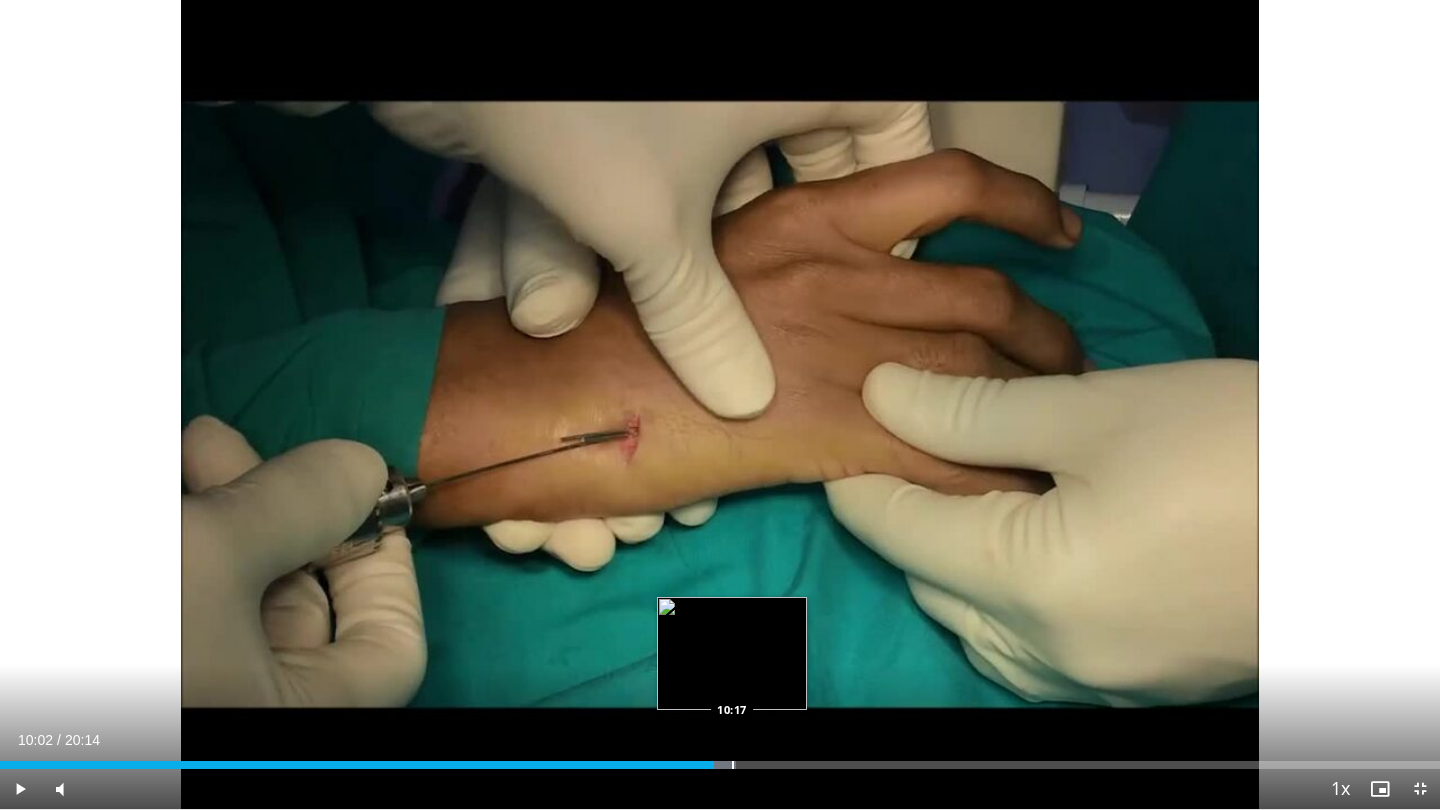 click at bounding box center [733, 765] 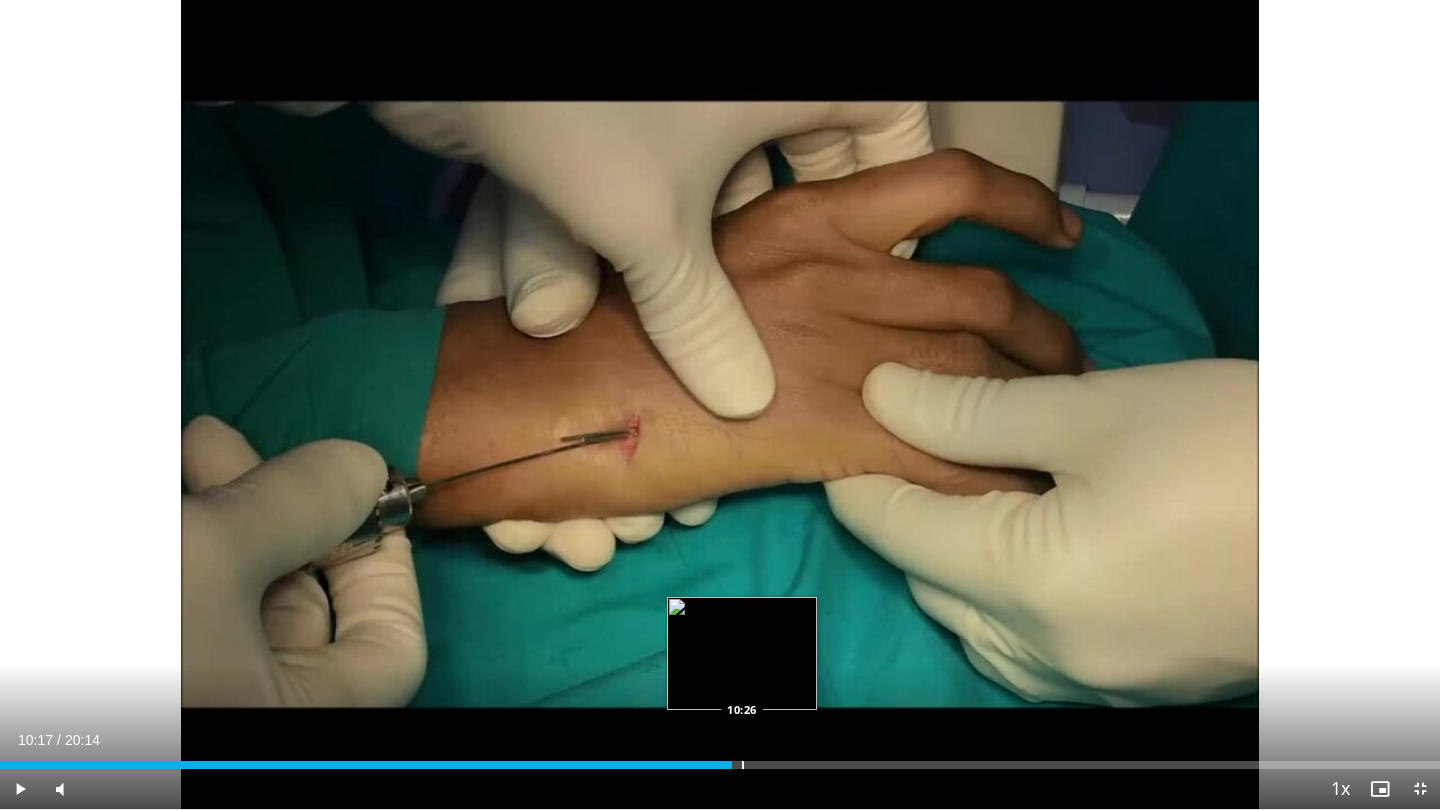 click at bounding box center [743, 765] 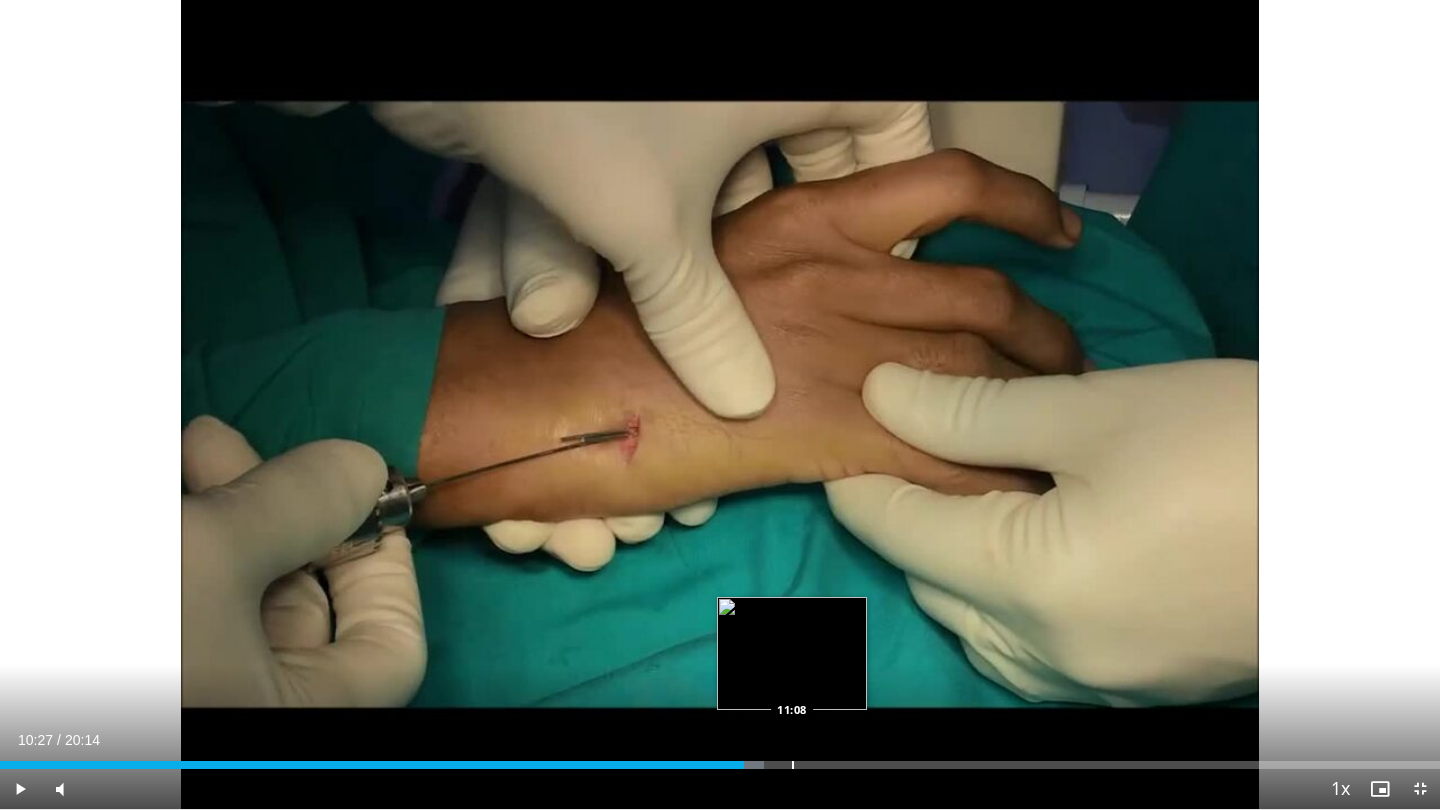 click at bounding box center (793, 765) 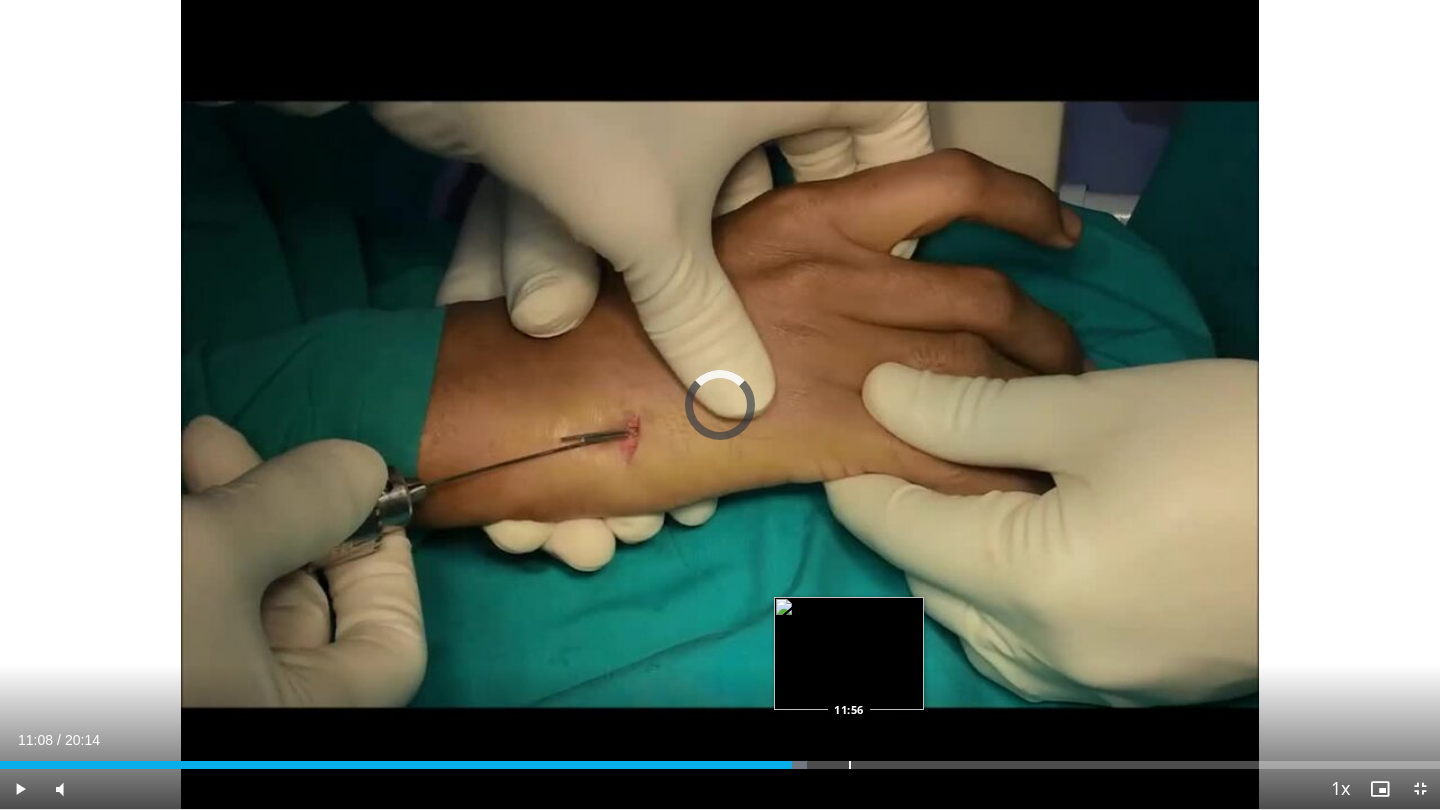 click at bounding box center [850, 765] 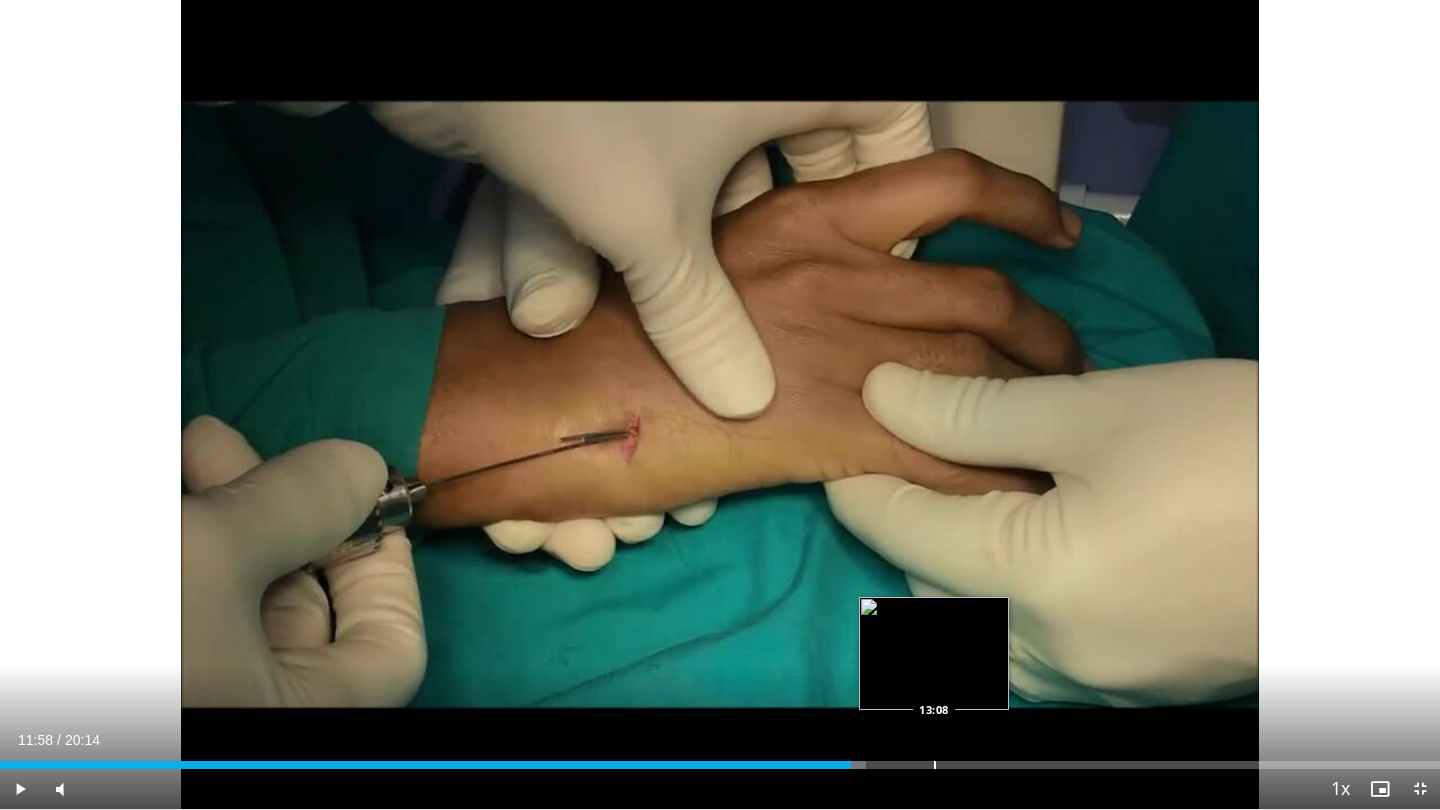 click on "Loaded :  60.14% 11:58 13:08" at bounding box center (720, 765) 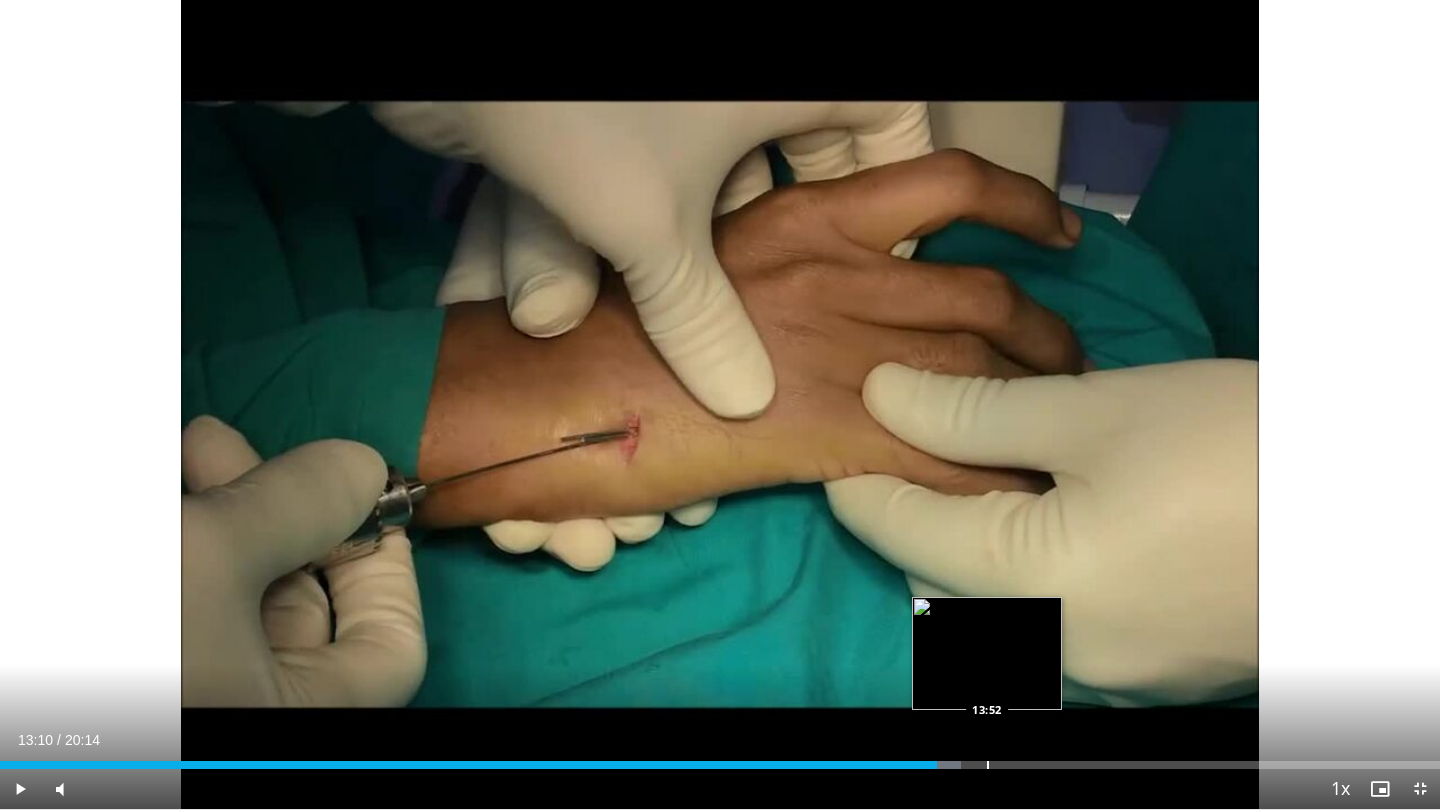 click at bounding box center (988, 765) 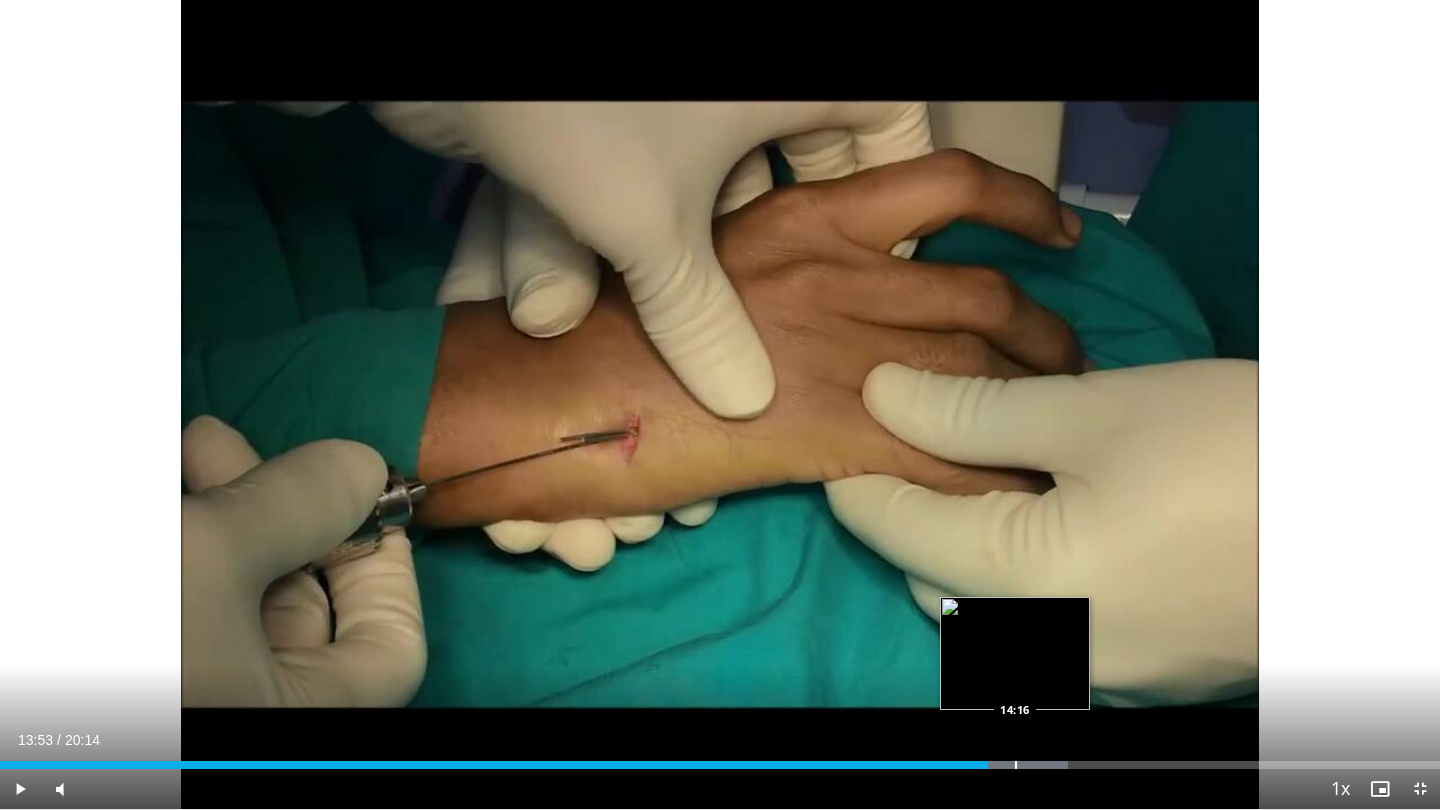 click on "Loaded :  74.15% 13:53 14:16" at bounding box center [720, 765] 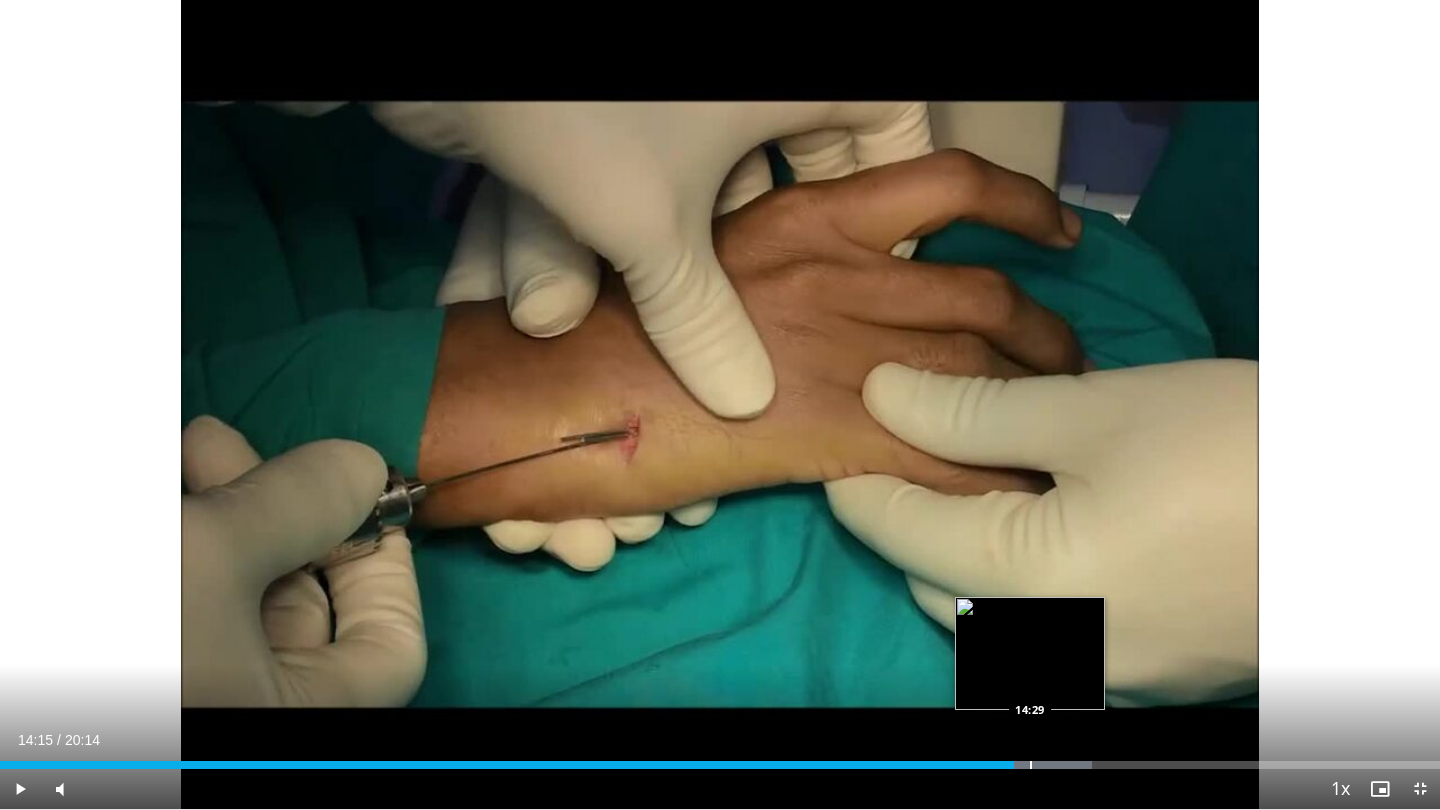 click at bounding box center (1031, 765) 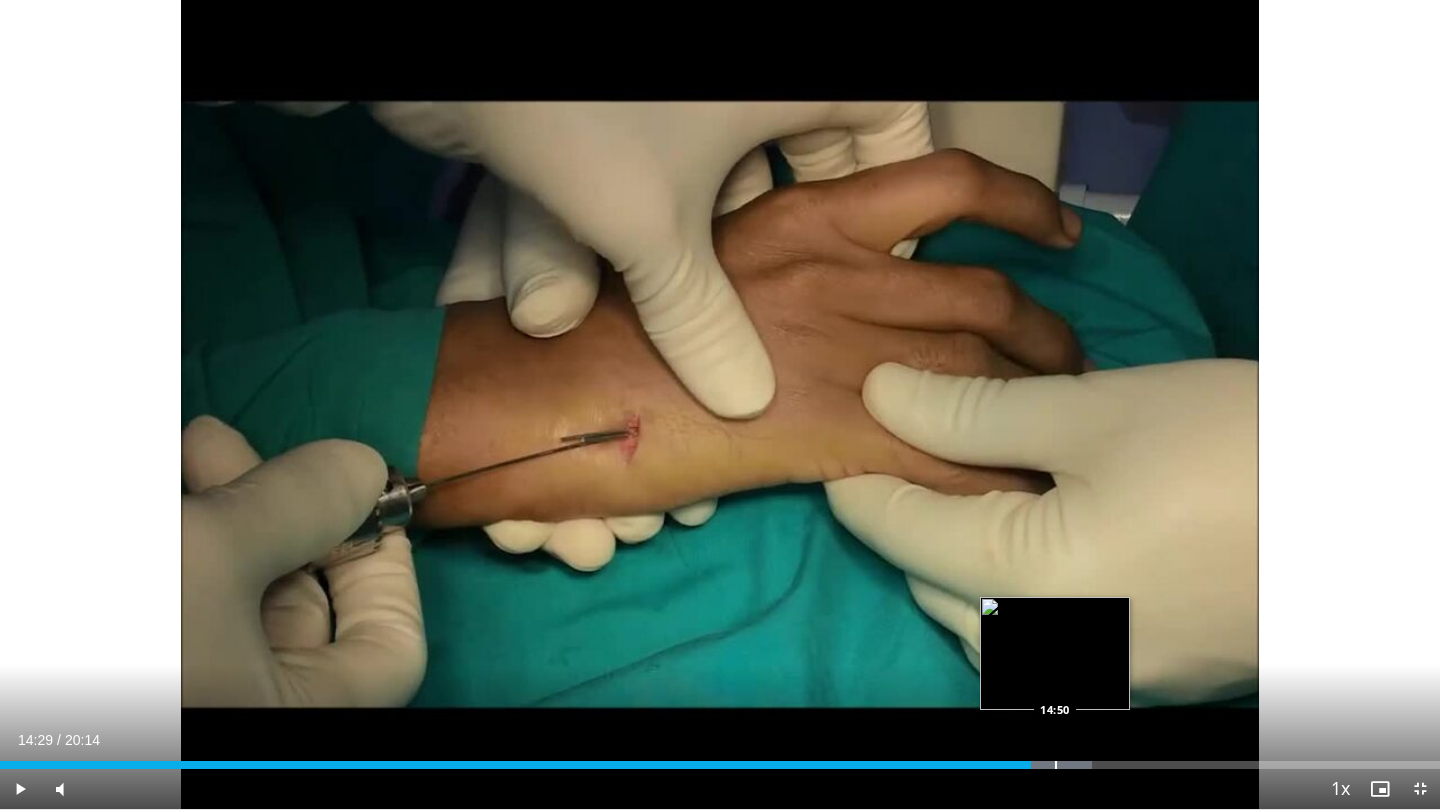 click at bounding box center (1056, 765) 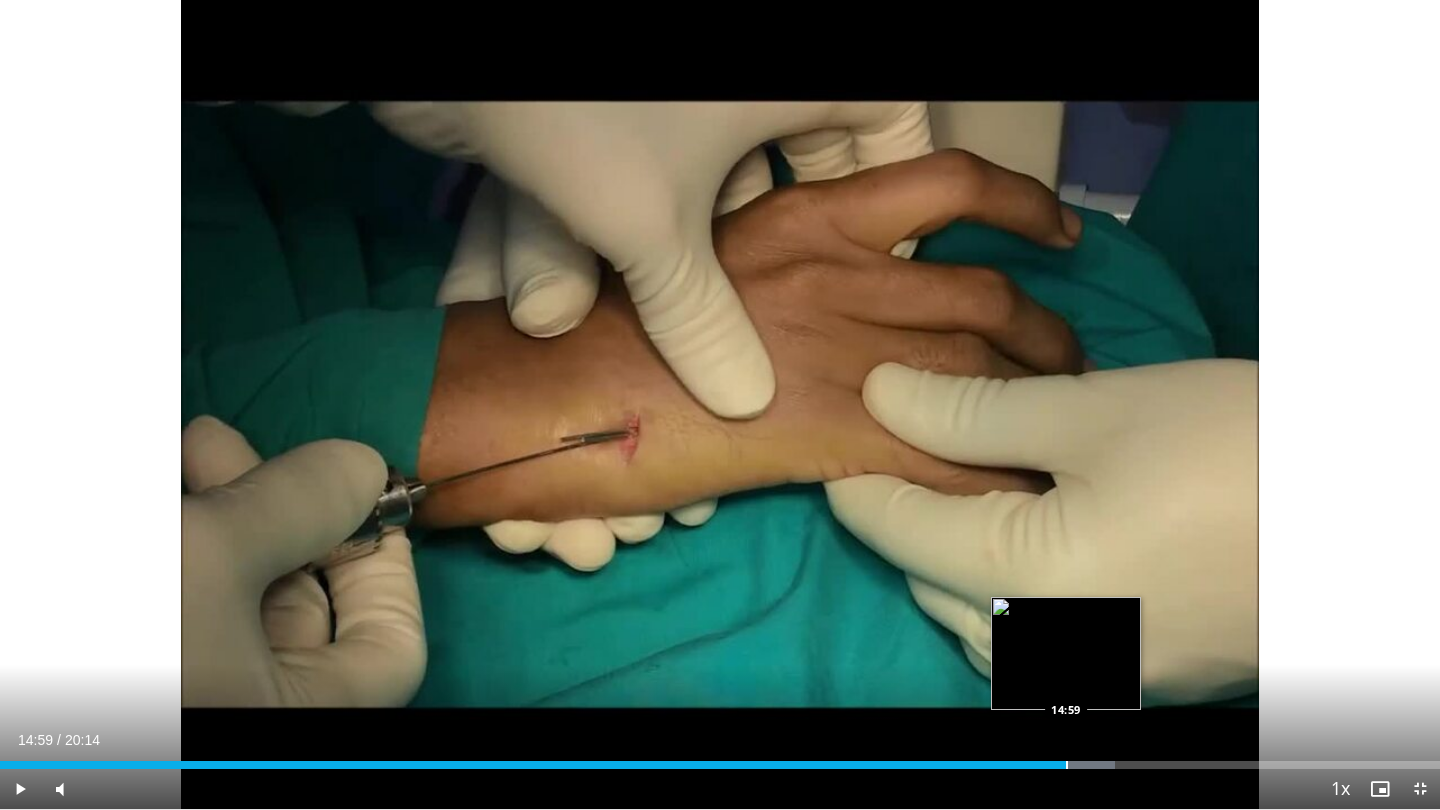 click on "Loaded :  77.44% 14:59 14:59" at bounding box center (720, 759) 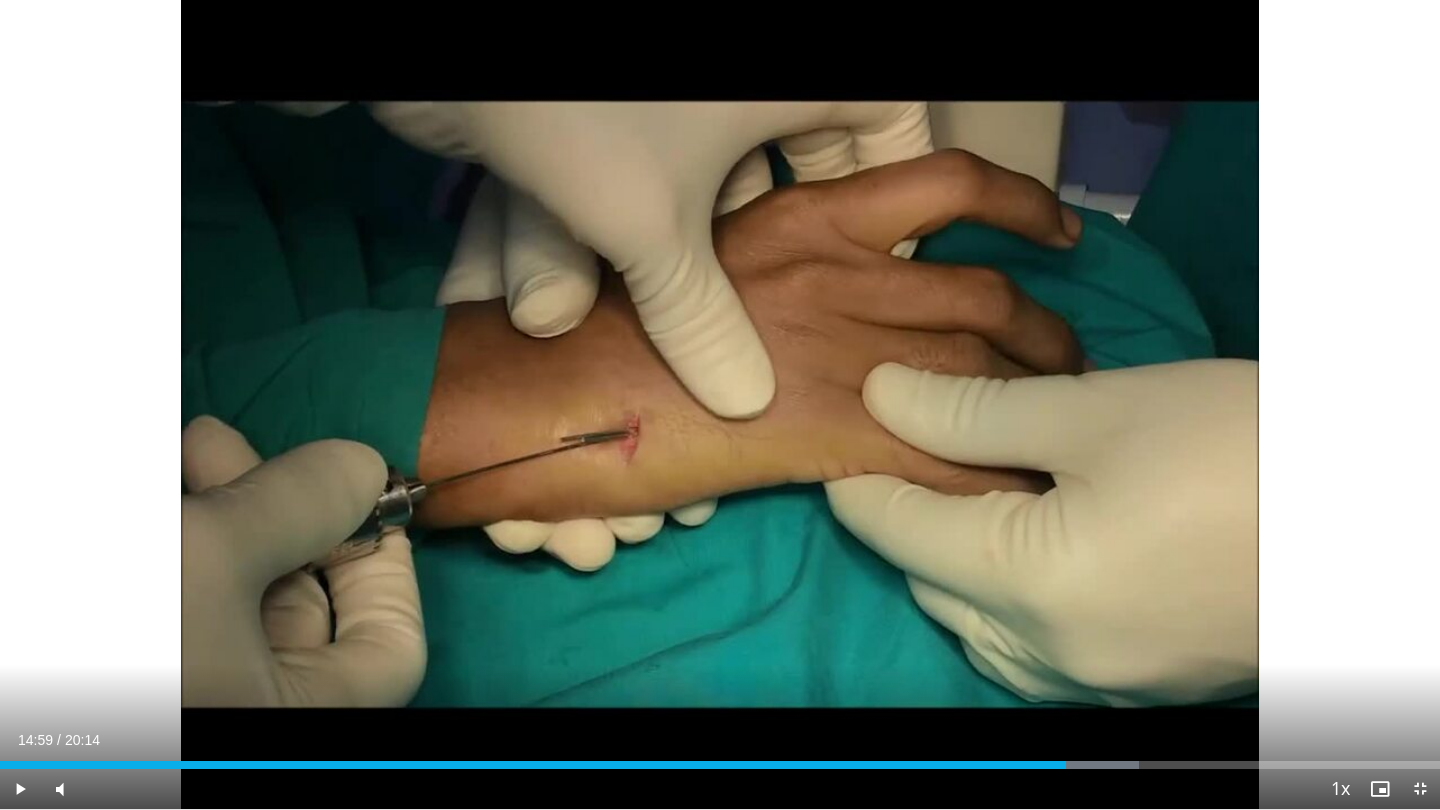 click on "Loaded :  79.09% 14:59 14:59" at bounding box center [720, 759] 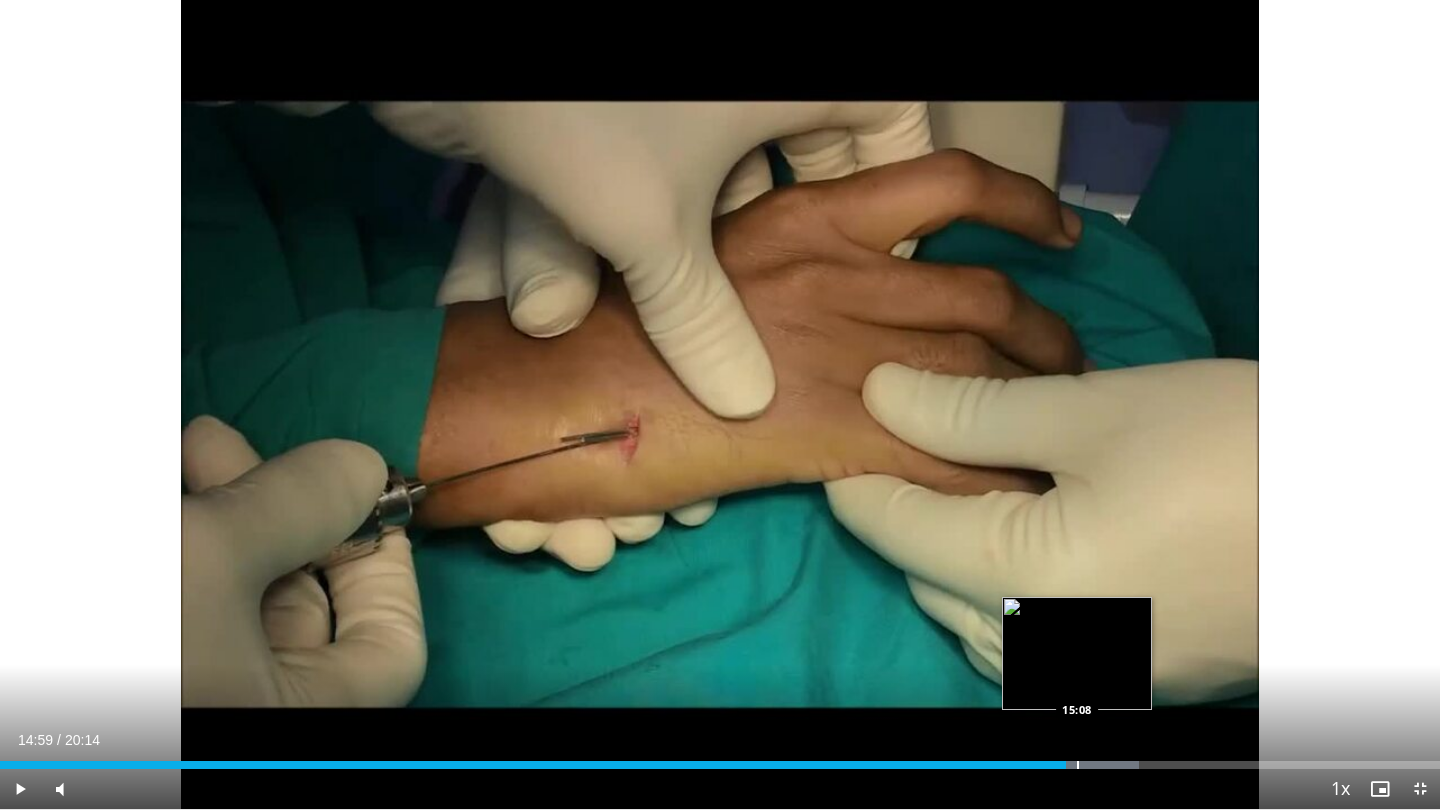 click on "Loaded :  79.09% 14:59 15:08" at bounding box center [720, 759] 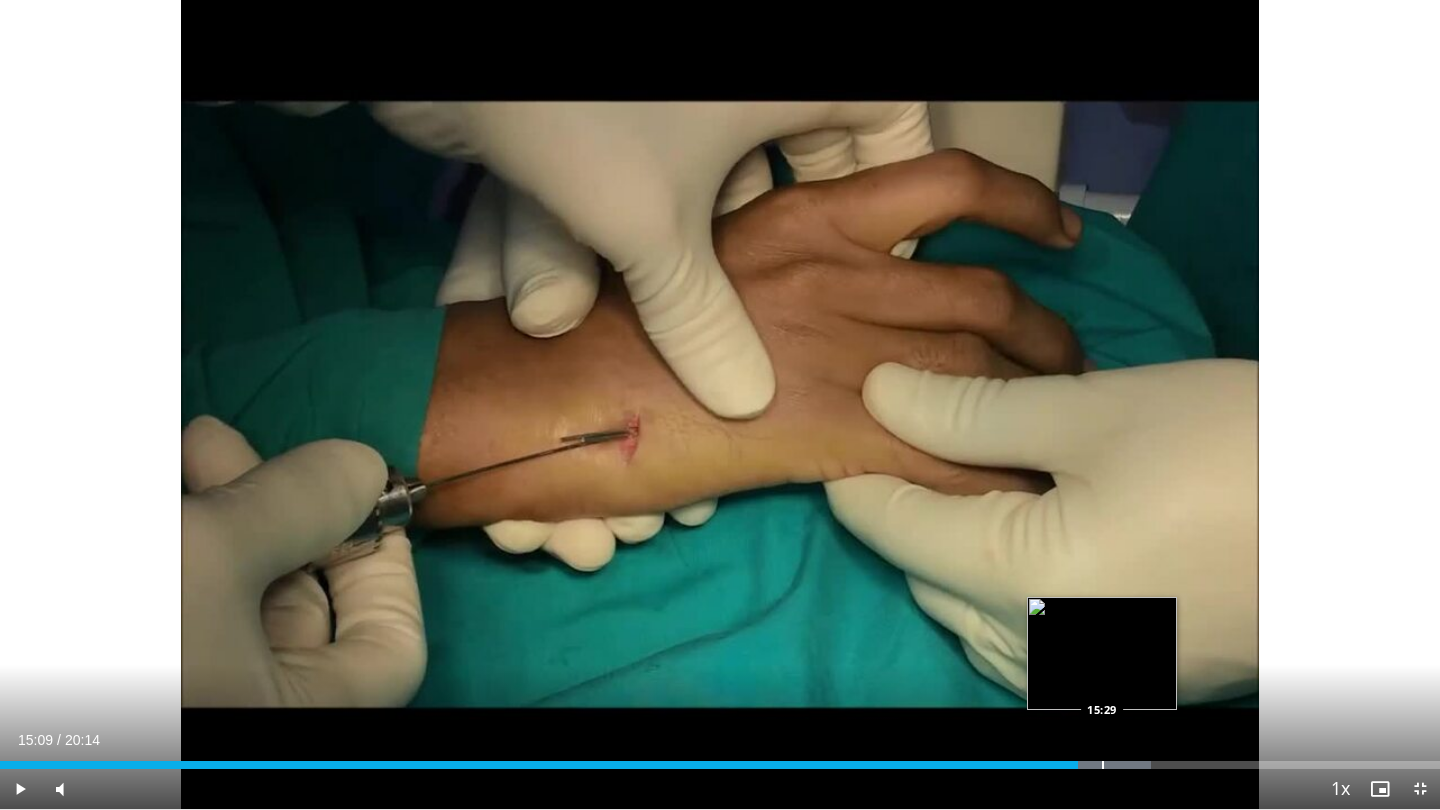 click on "Loaded :  79.92% 15:09 15:29" at bounding box center [720, 759] 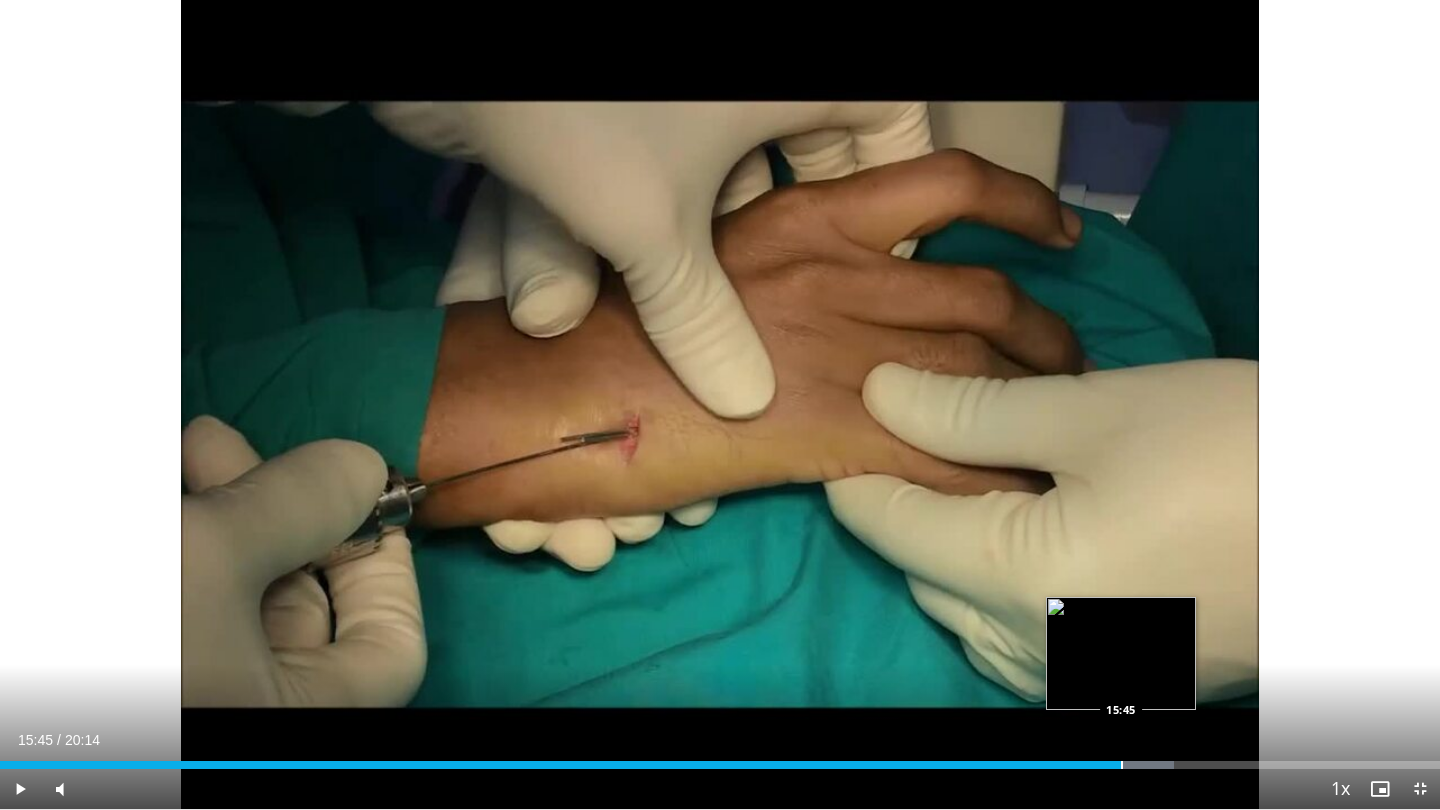 click at bounding box center [1122, 765] 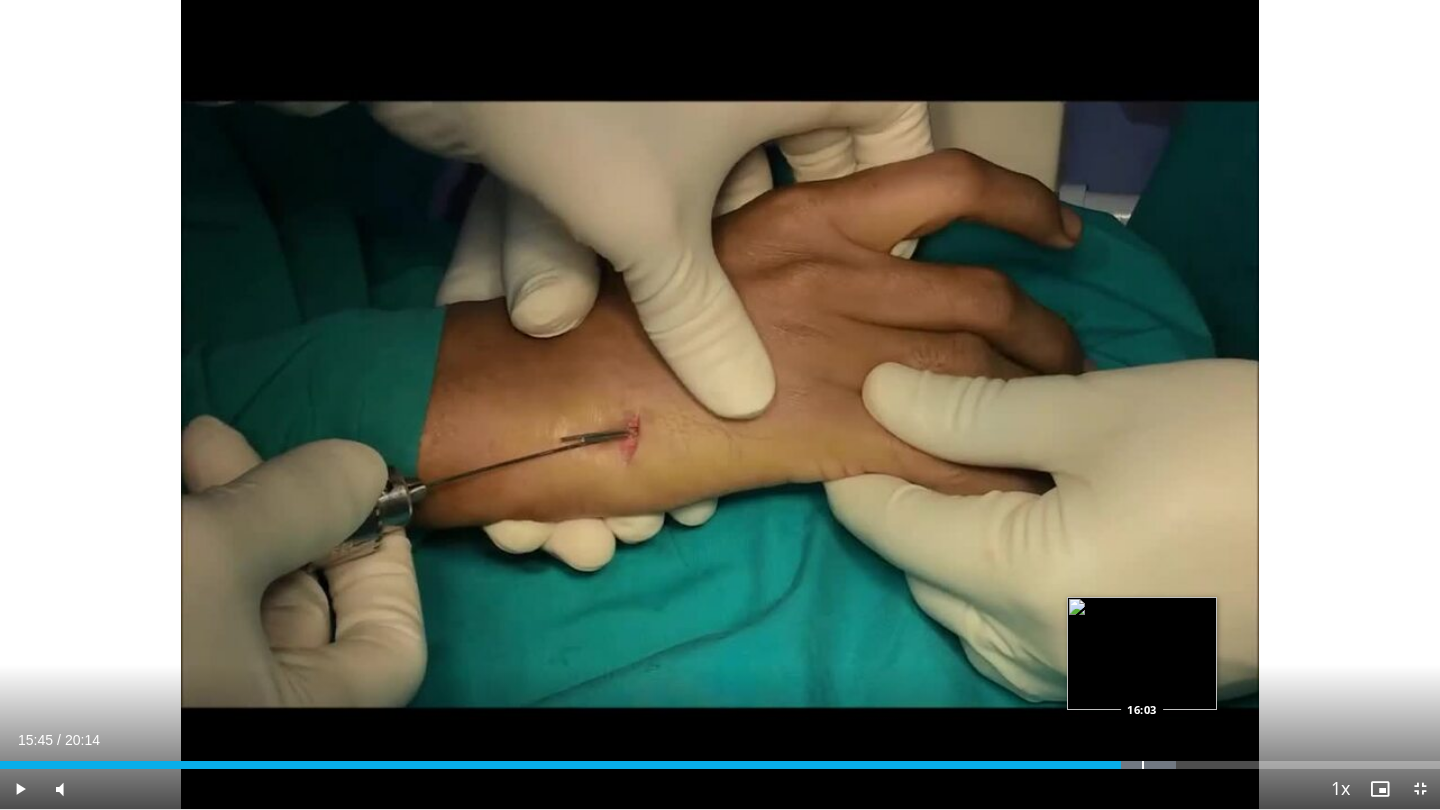 click at bounding box center (1143, 765) 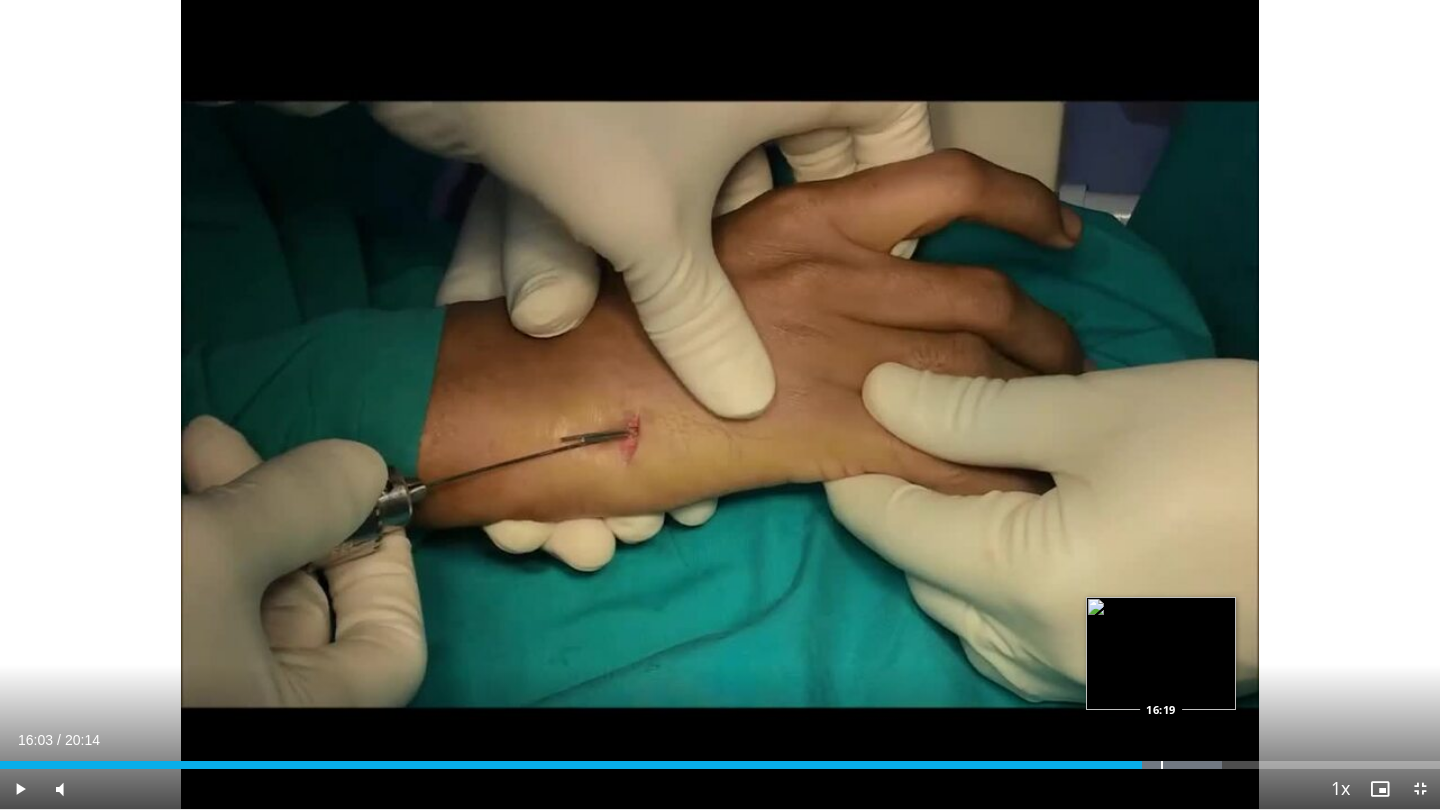 click on "Loaded :  84.86% 16:03 16:19" at bounding box center (720, 759) 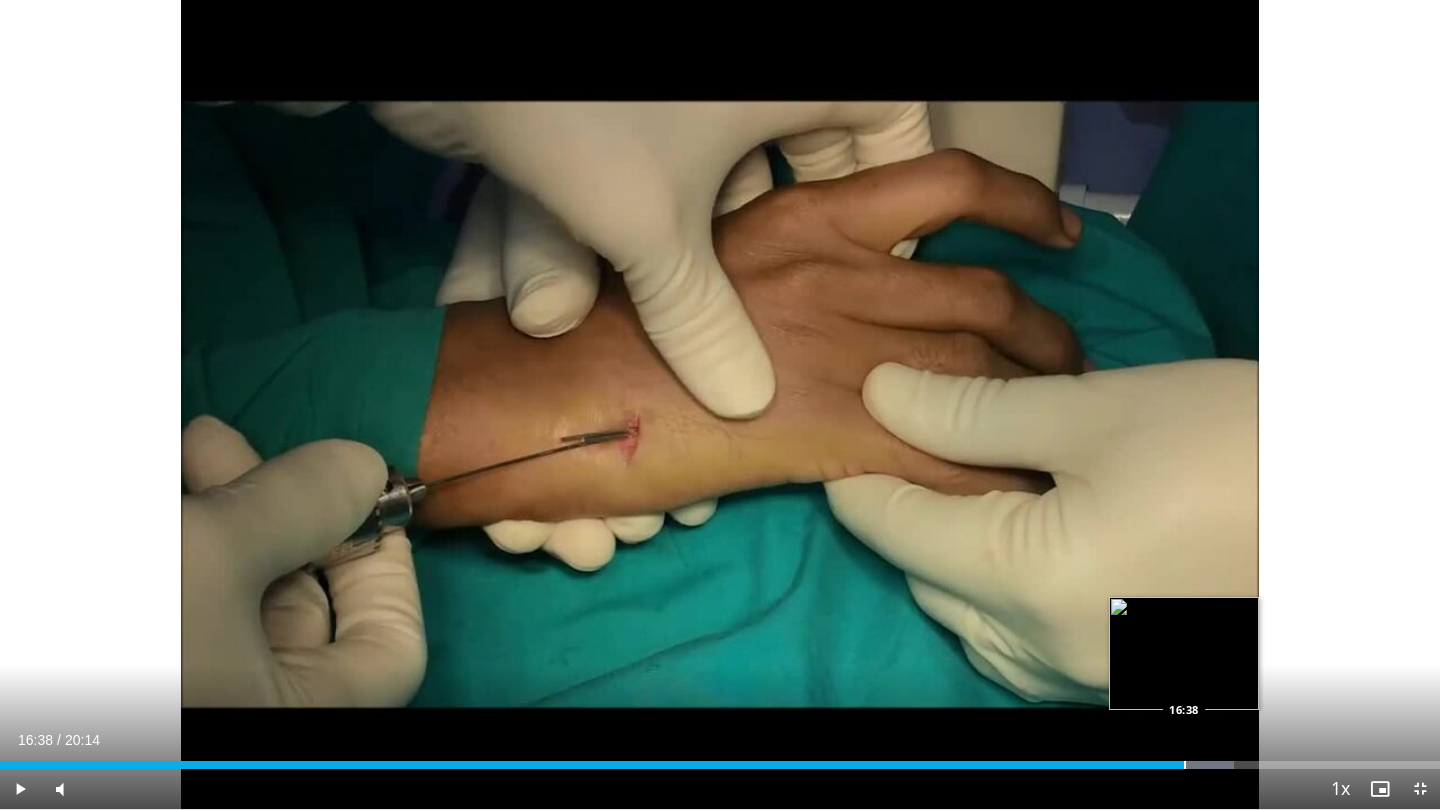 click on "Loaded :  85.68% 16:38 16:38" at bounding box center [720, 765] 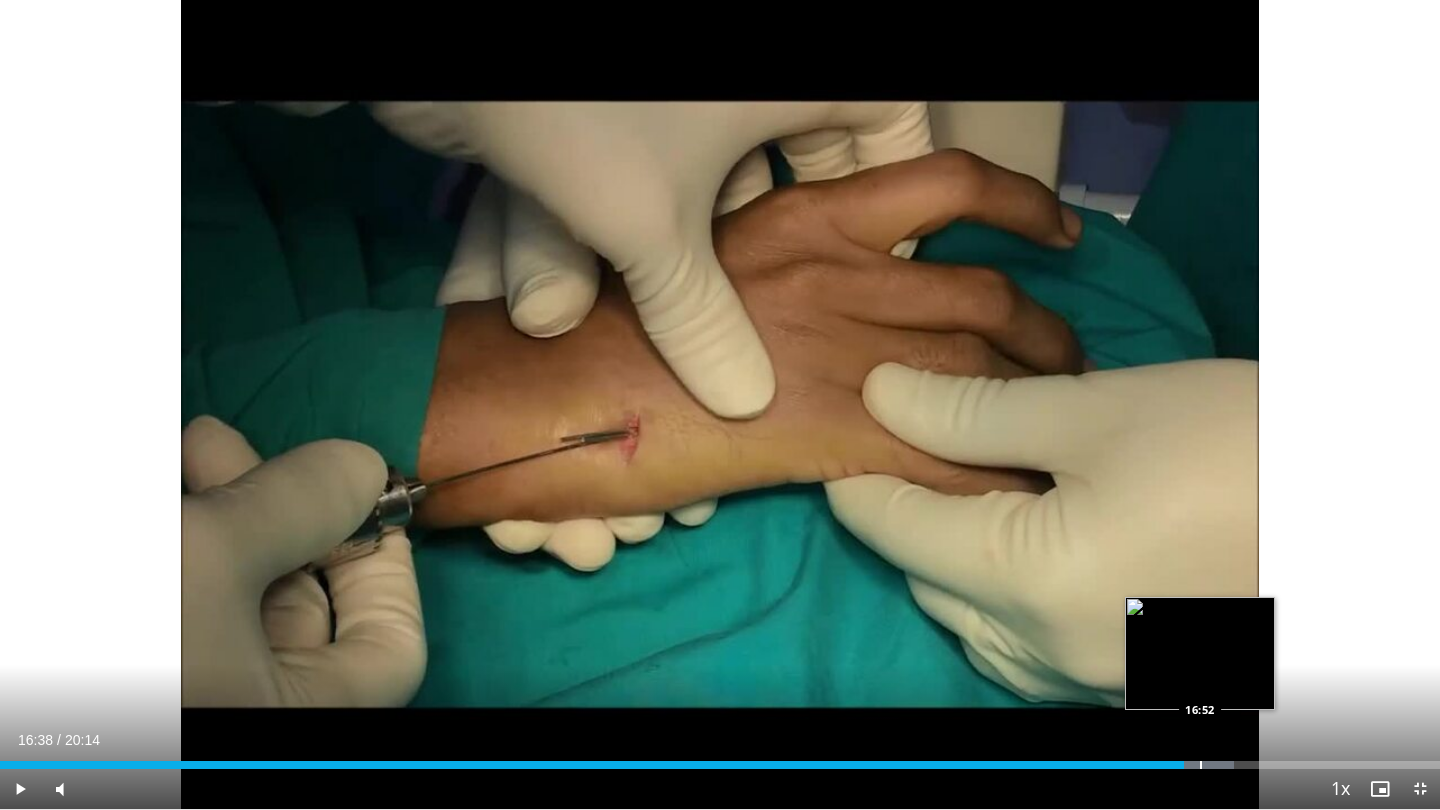 click at bounding box center [1201, 765] 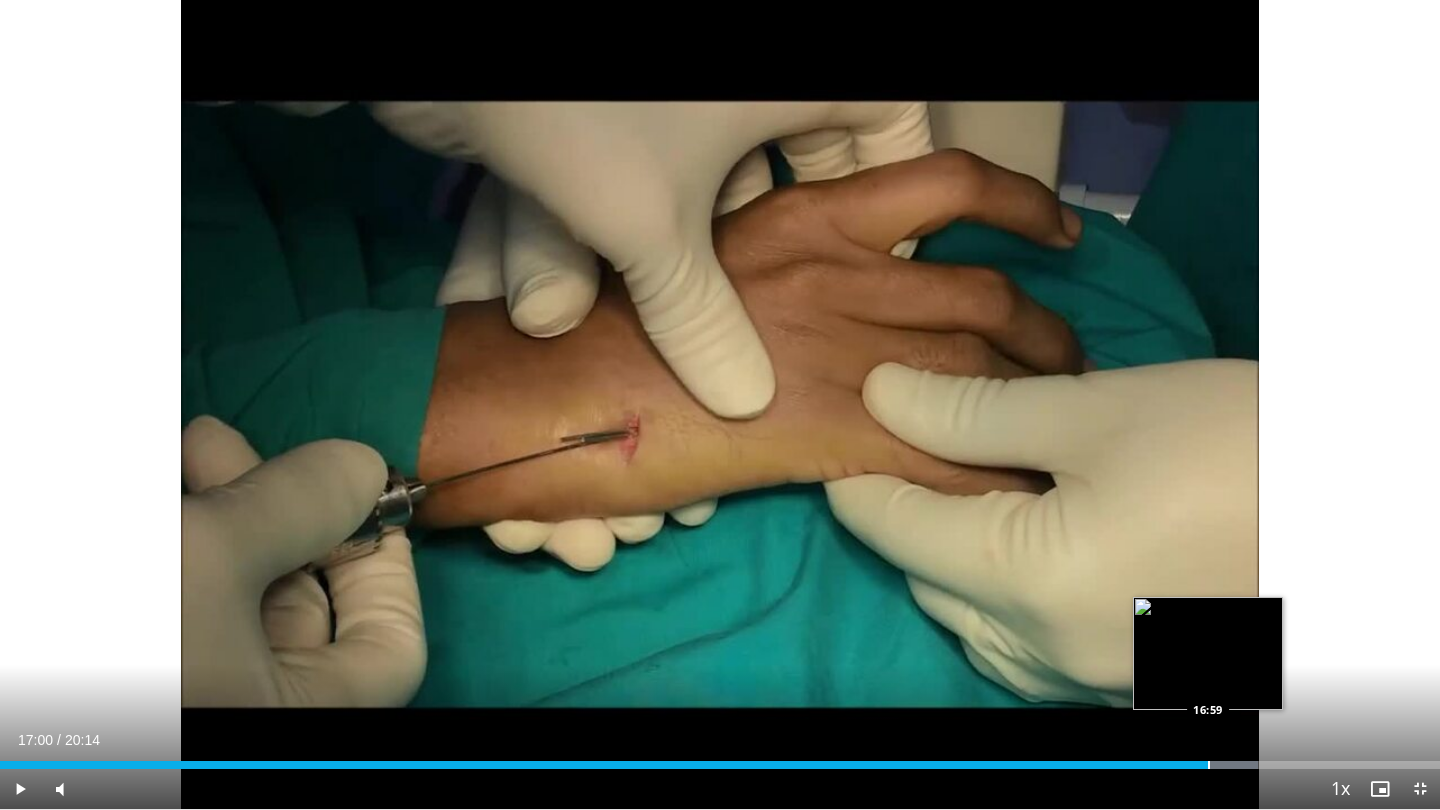 click at bounding box center [1209, 765] 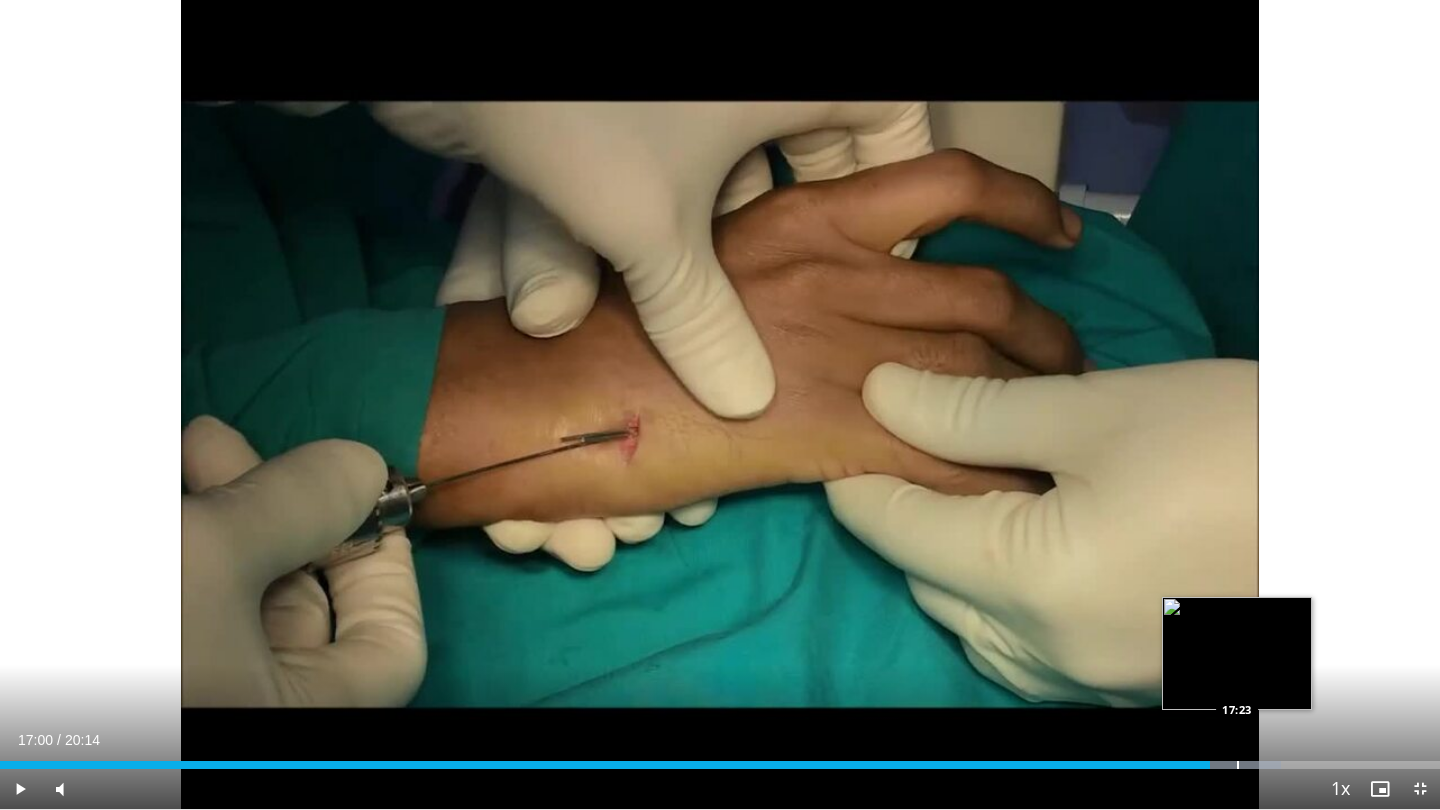 click on "Loaded :  88.98% 17:00 17:23" at bounding box center [720, 765] 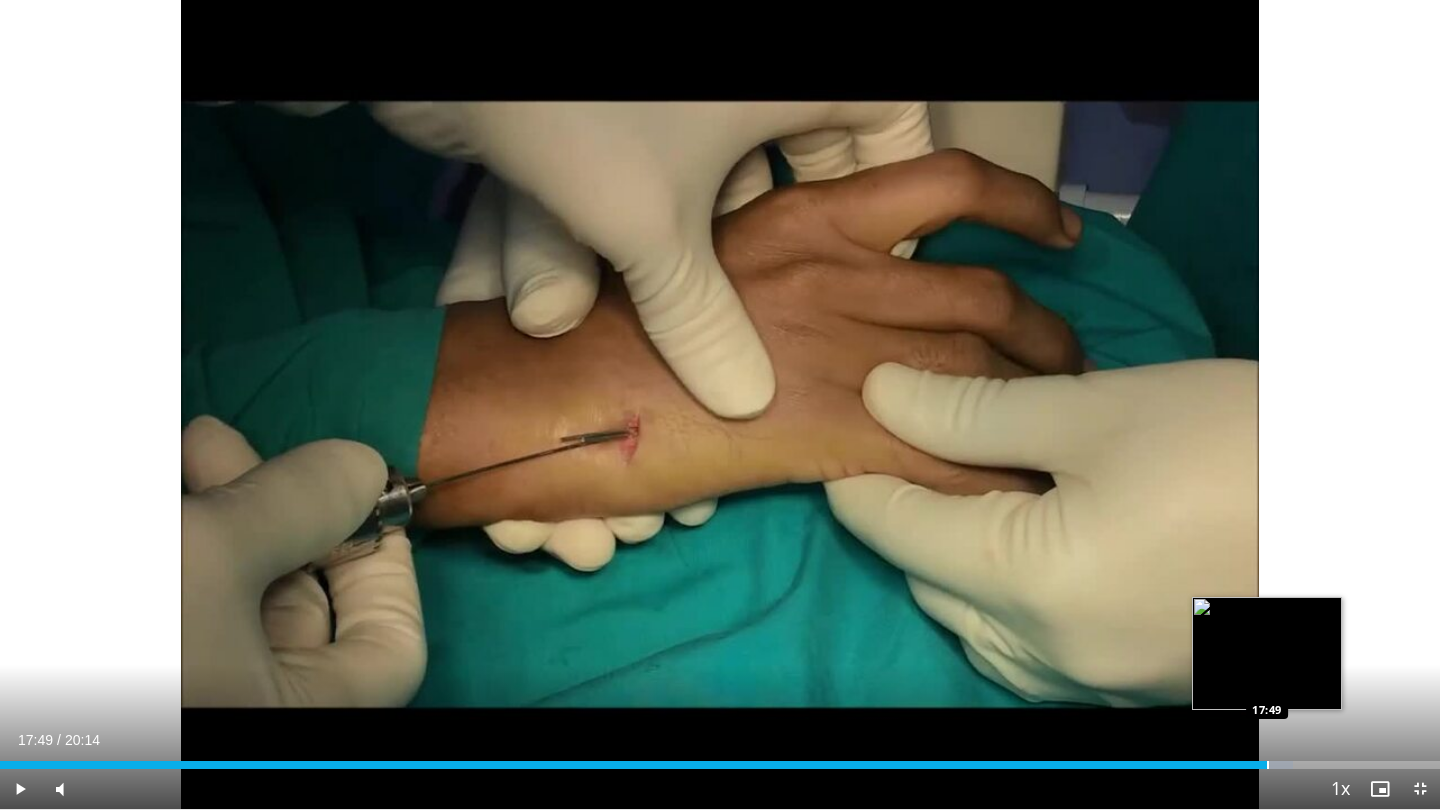 click on "Loaded :  89.80% 17:49 17:49" at bounding box center (720, 765) 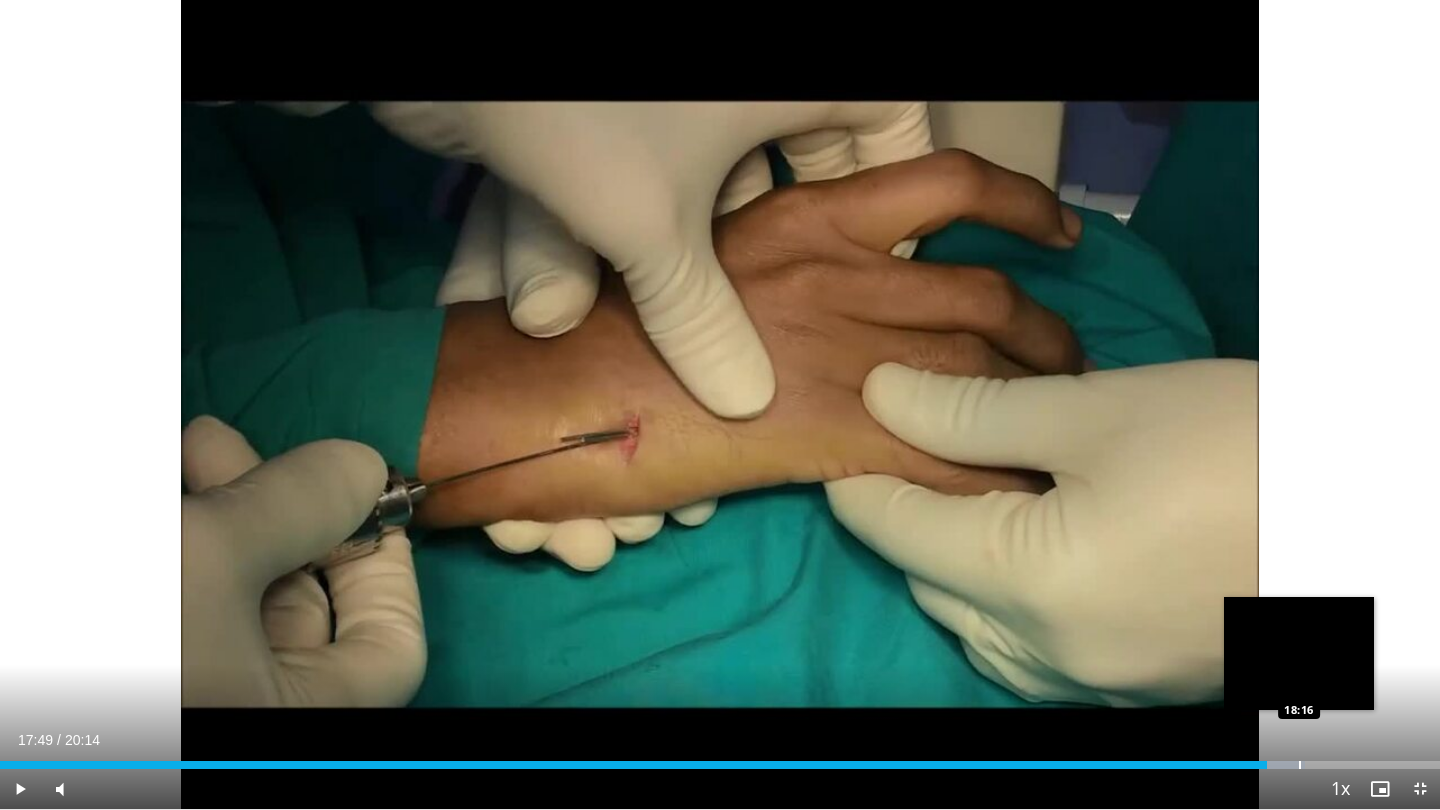 click at bounding box center [1300, 765] 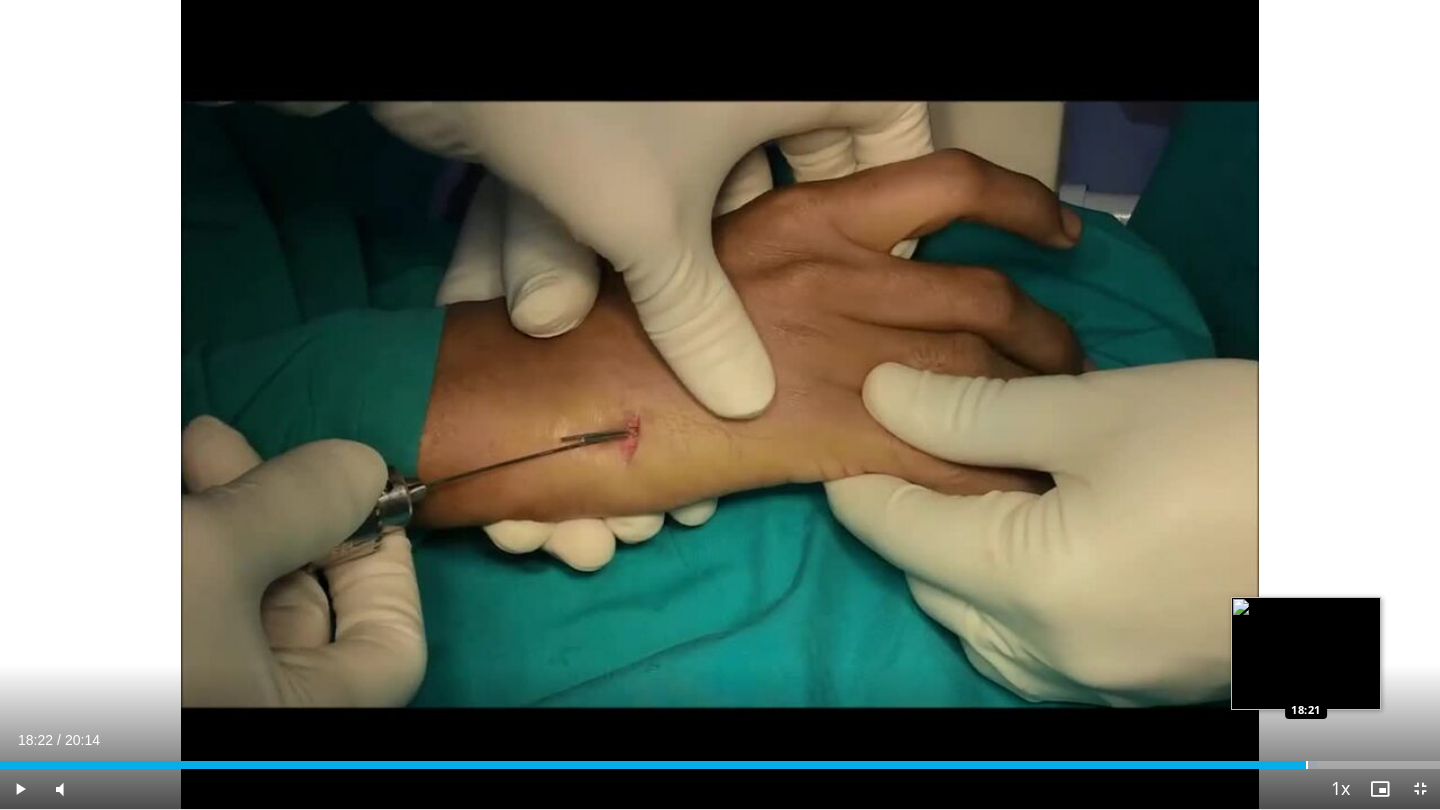 click at bounding box center [1307, 765] 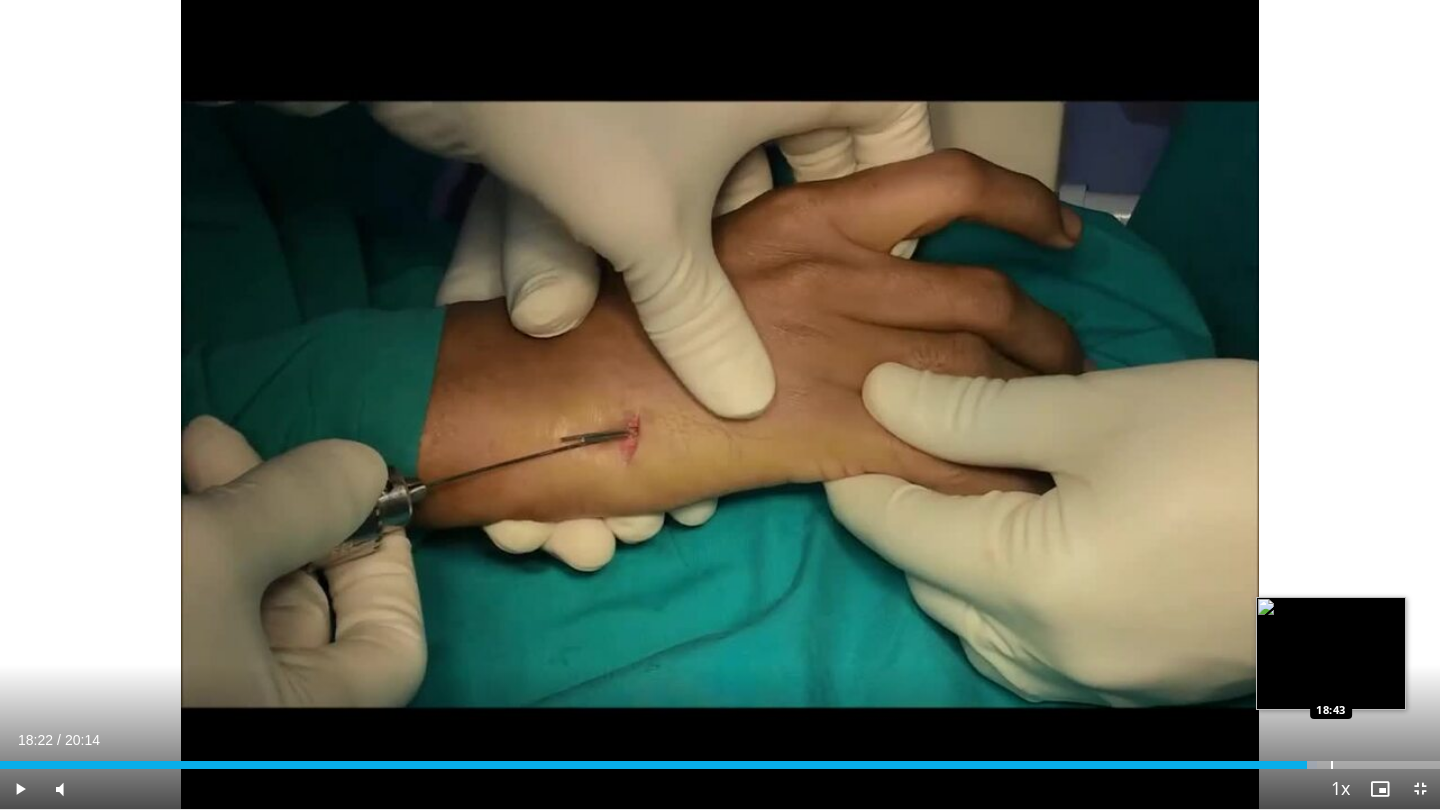 click at bounding box center (1332, 765) 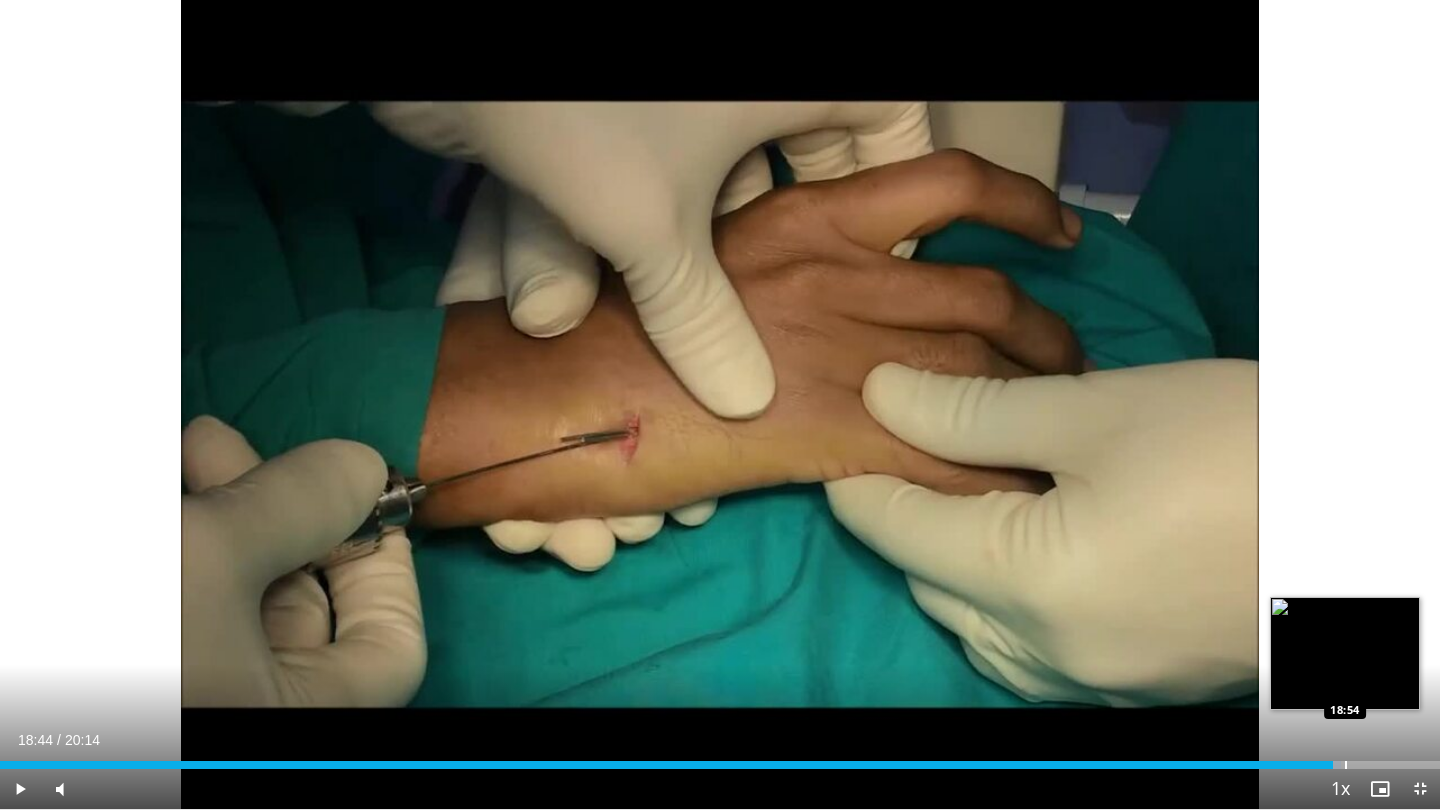 click at bounding box center (1346, 765) 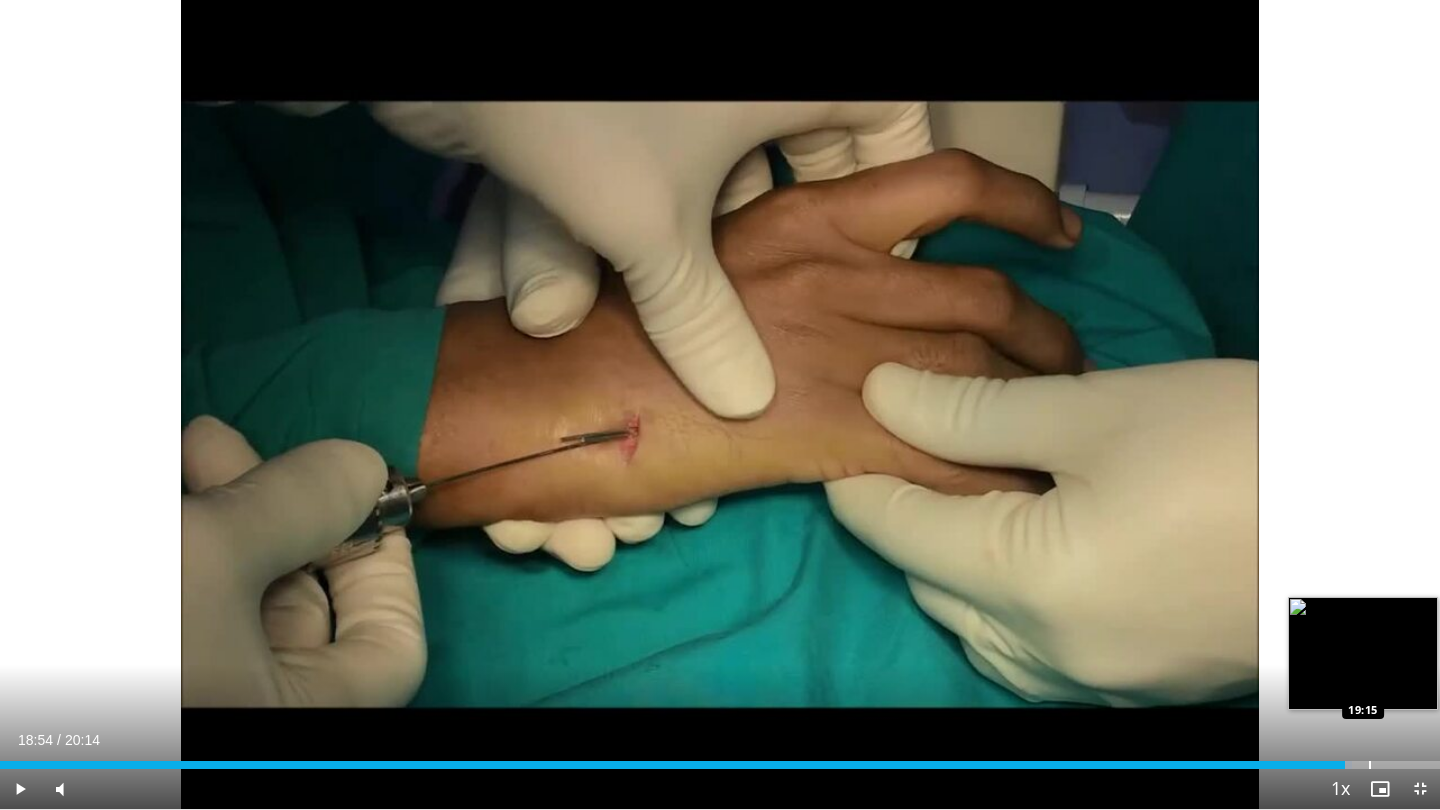 click at bounding box center [1370, 765] 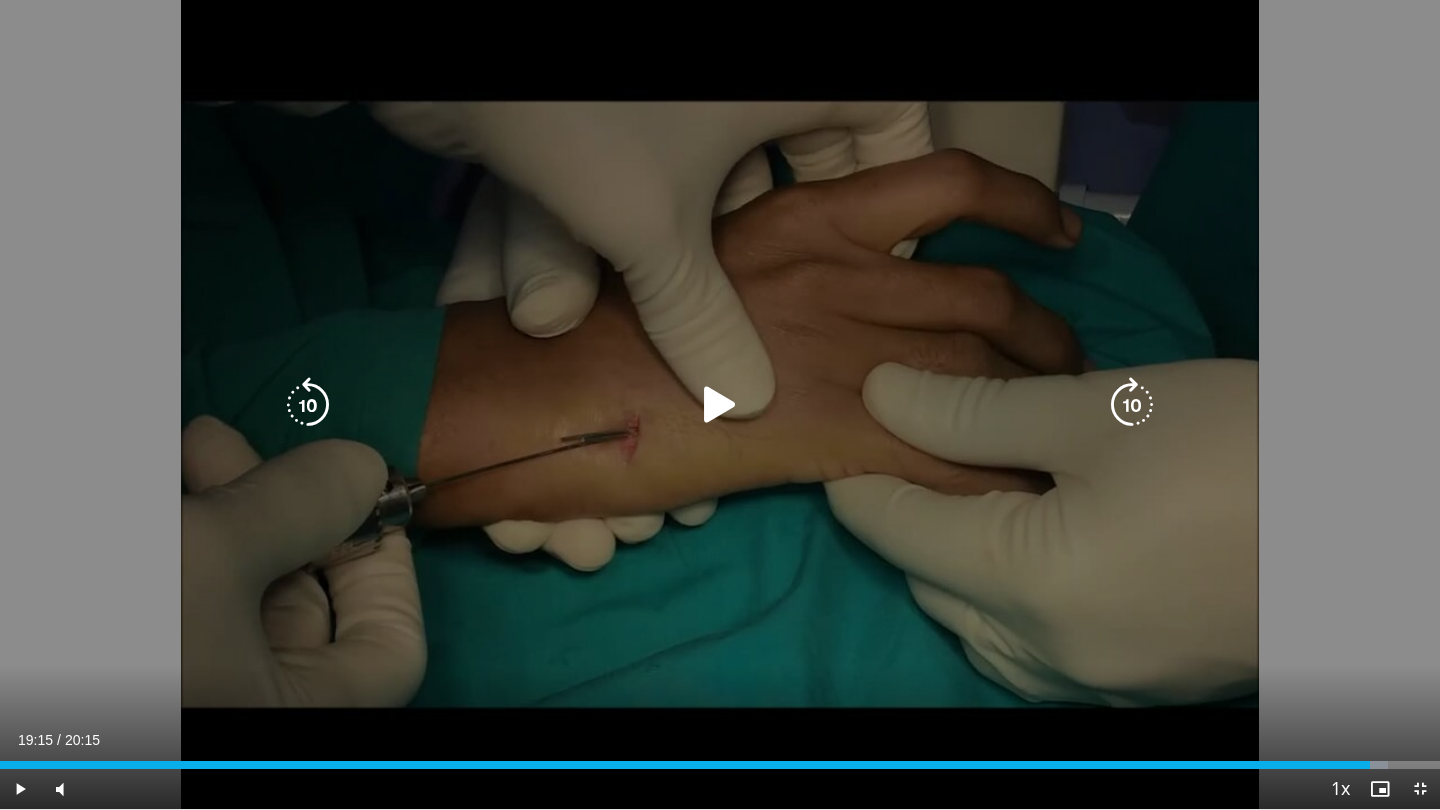 click on "10 seconds
Tap to unmute" at bounding box center [720, 404] 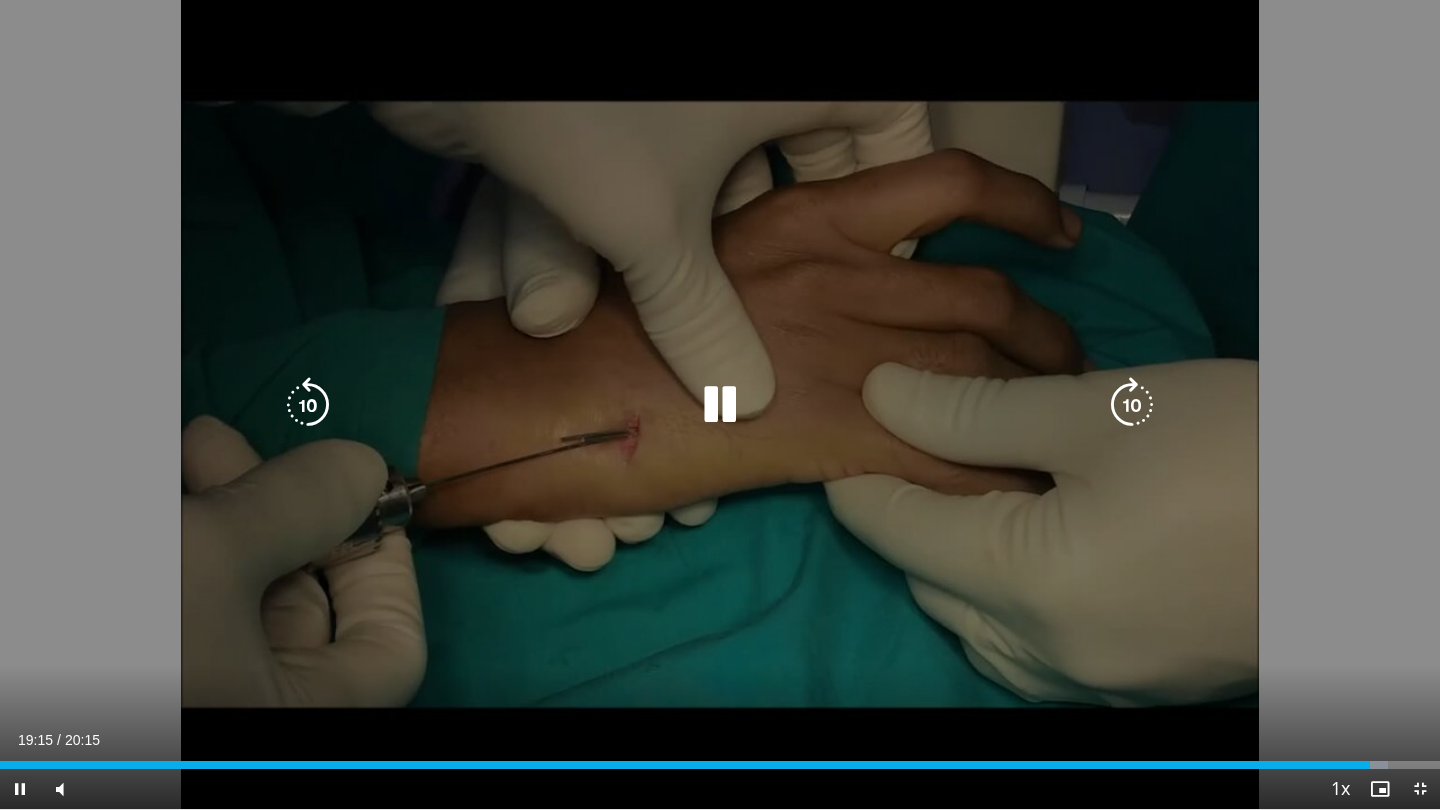 click on "10 seconds
Tap to unmute" at bounding box center [720, 404] 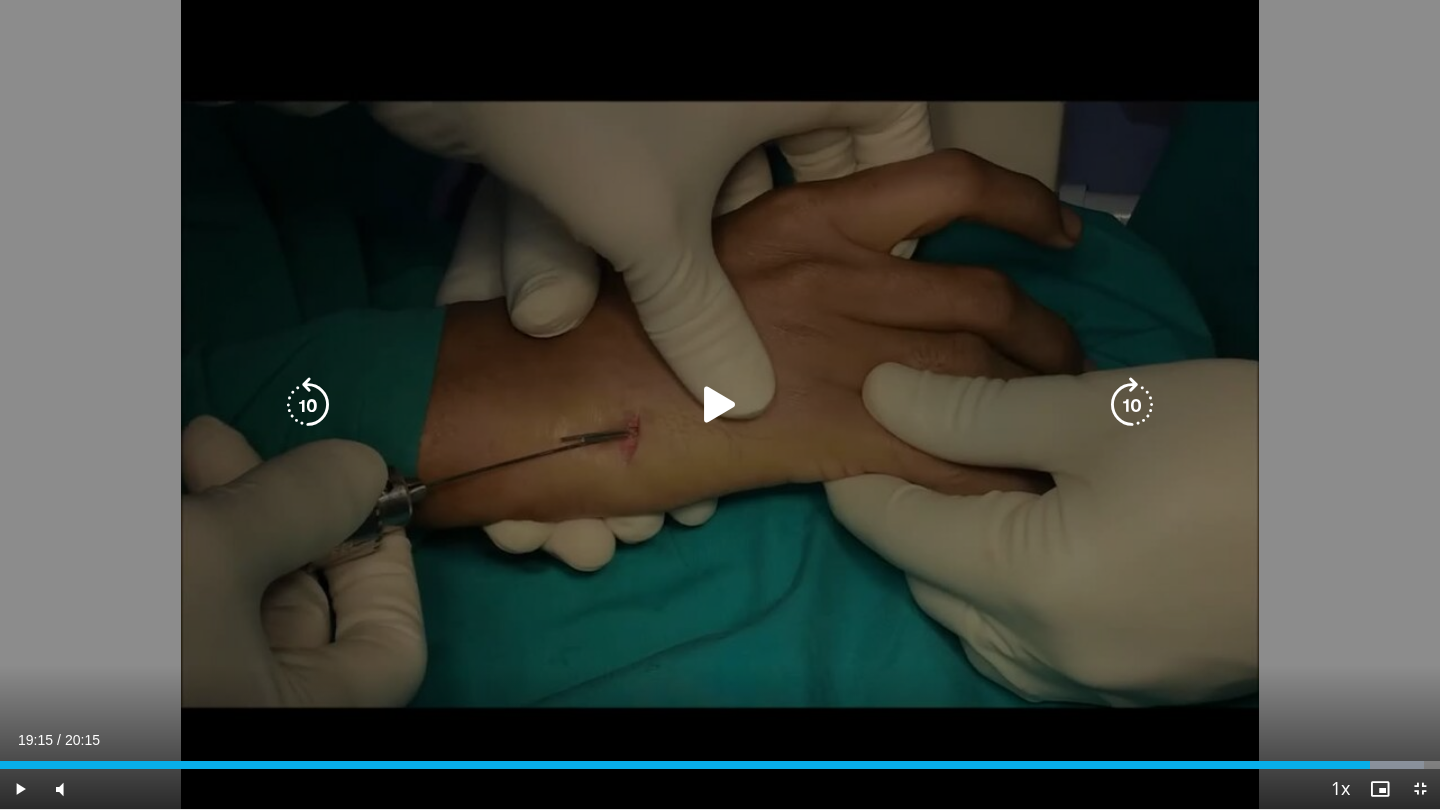 click on "10 seconds
Tap to unmute" at bounding box center [720, 404] 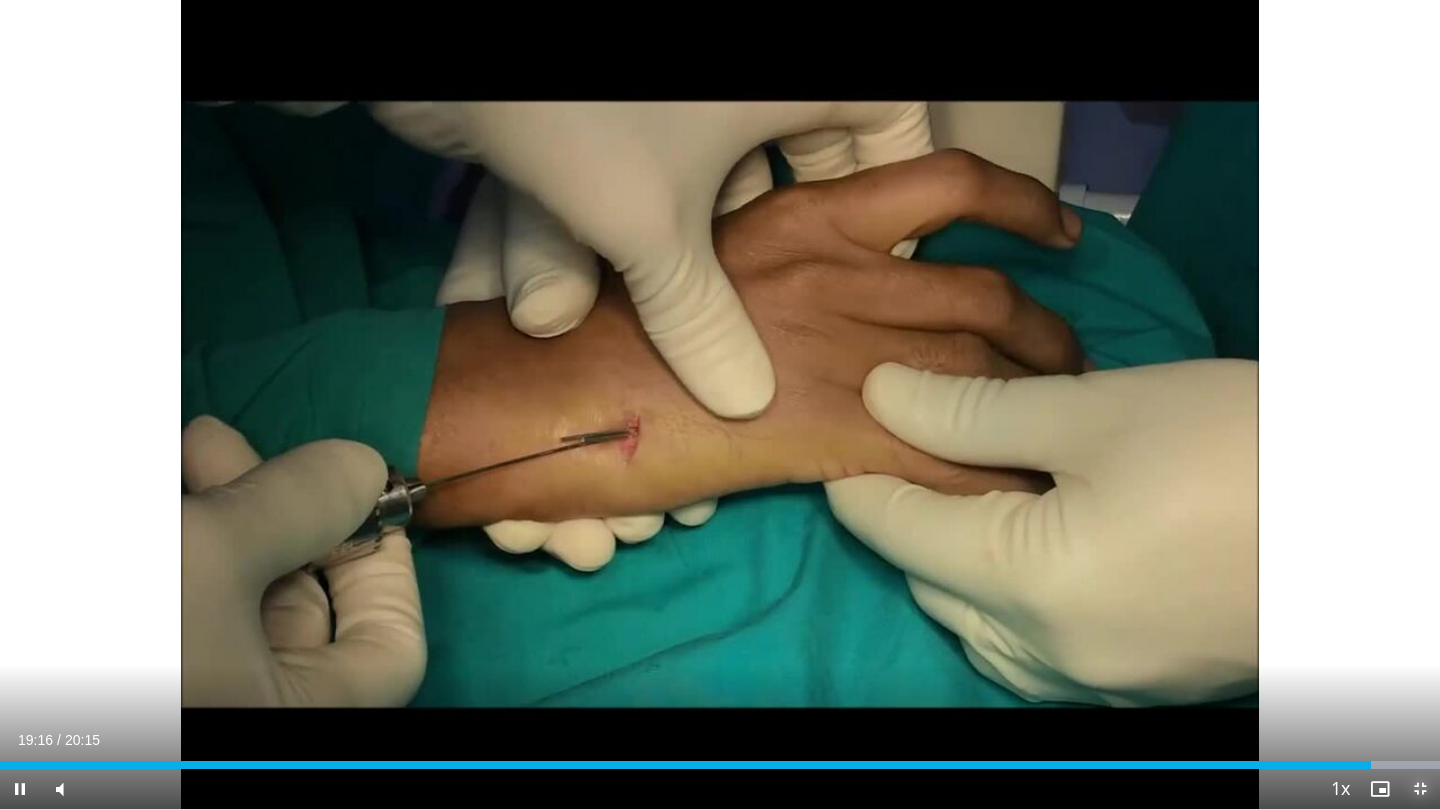 click at bounding box center [1420, 789] 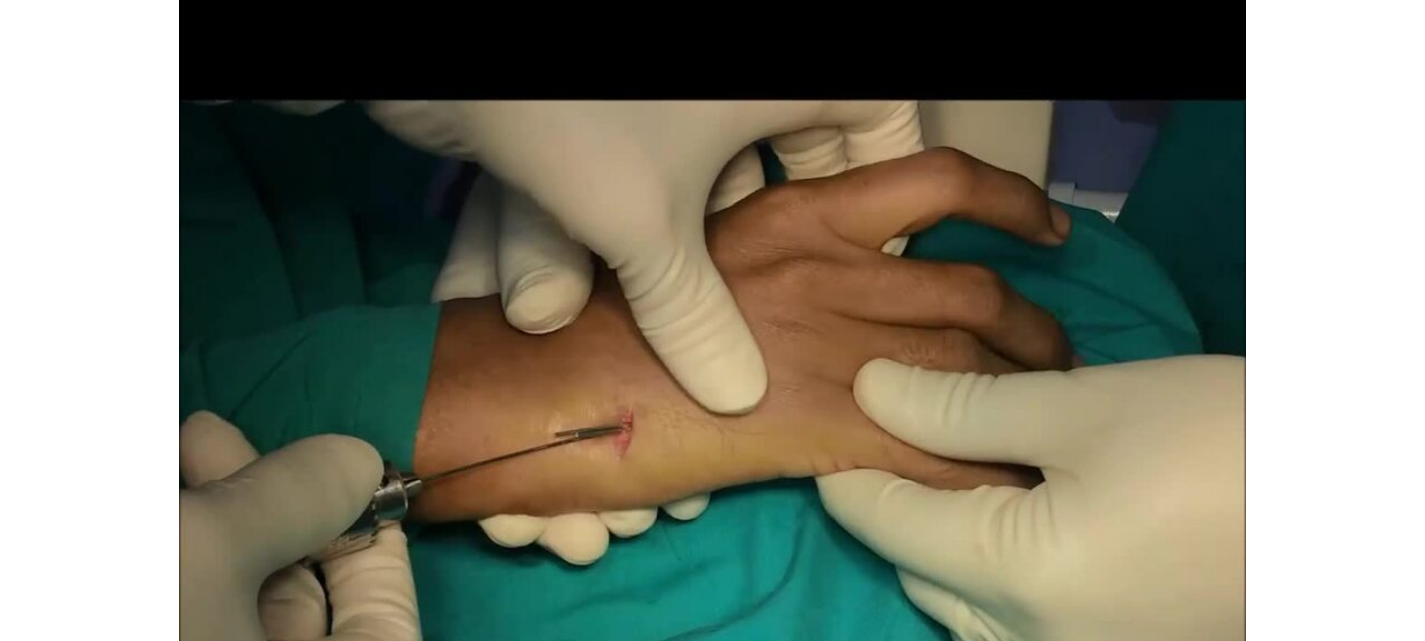 scroll, scrollTop: 100, scrollLeft: 0, axis: vertical 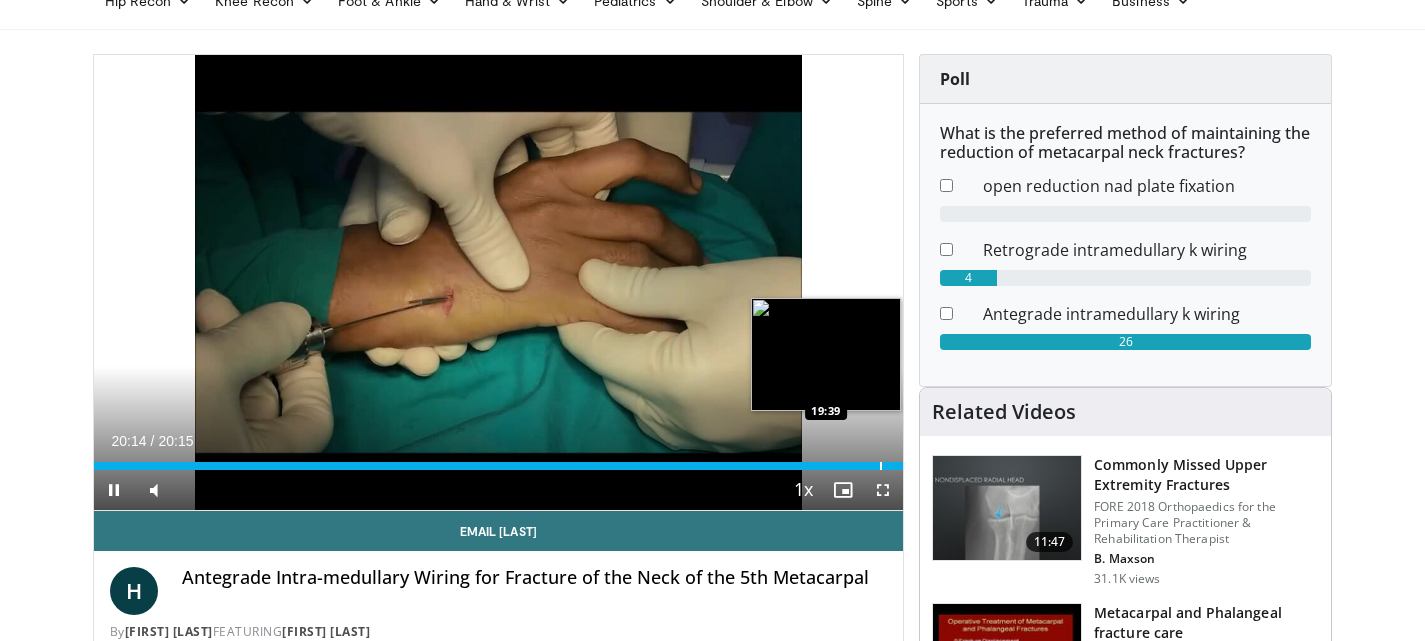 click on "20:14" at bounding box center [498, 466] 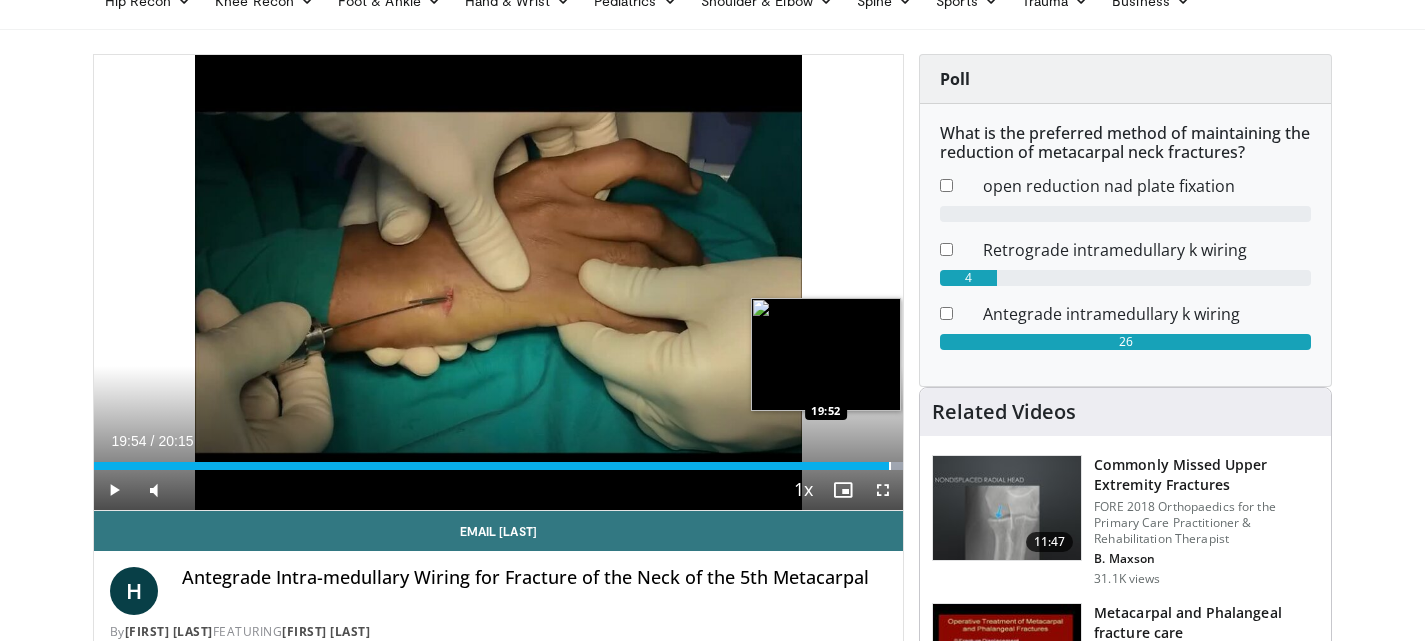click at bounding box center (890, 466) 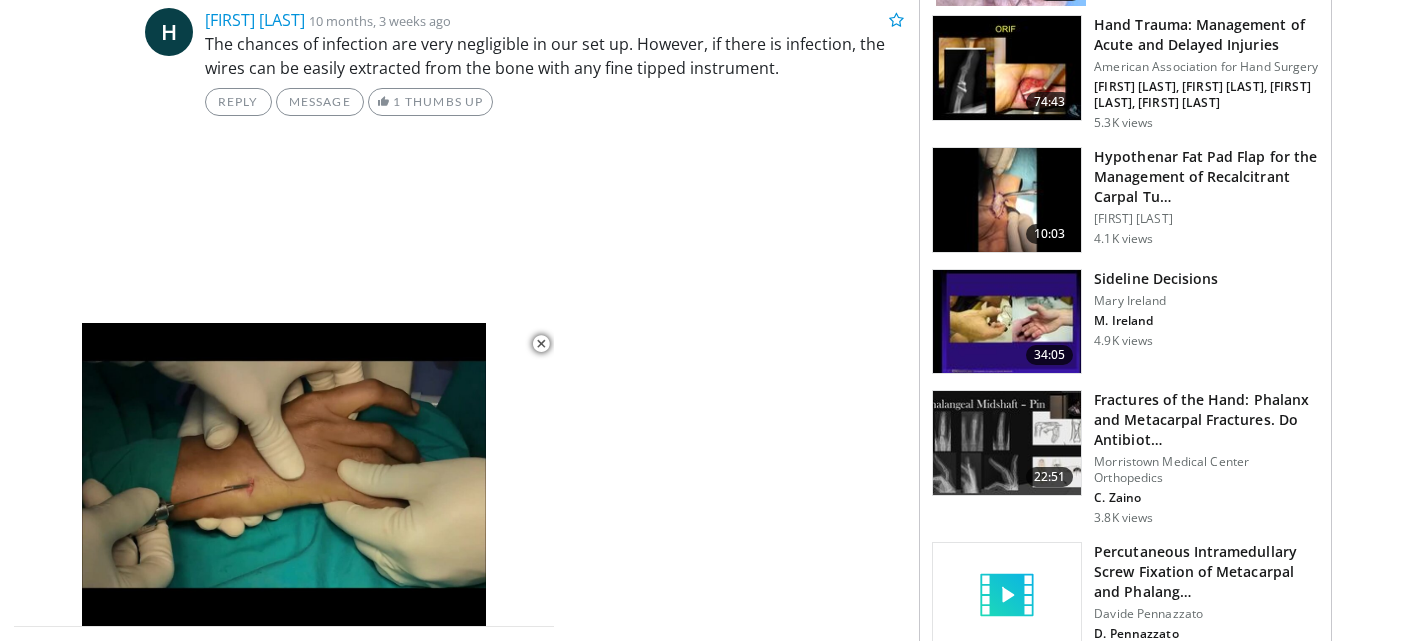 scroll, scrollTop: 1600, scrollLeft: 0, axis: vertical 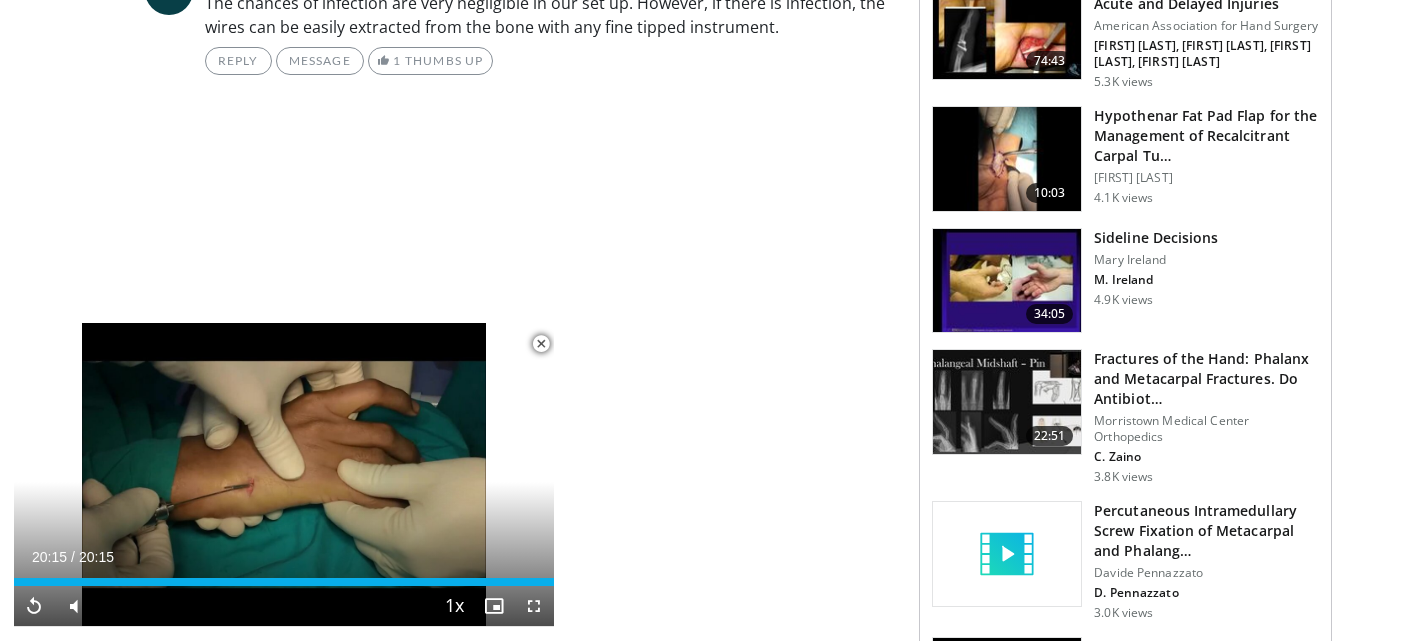 click on "**********" at bounding box center (506, 56) 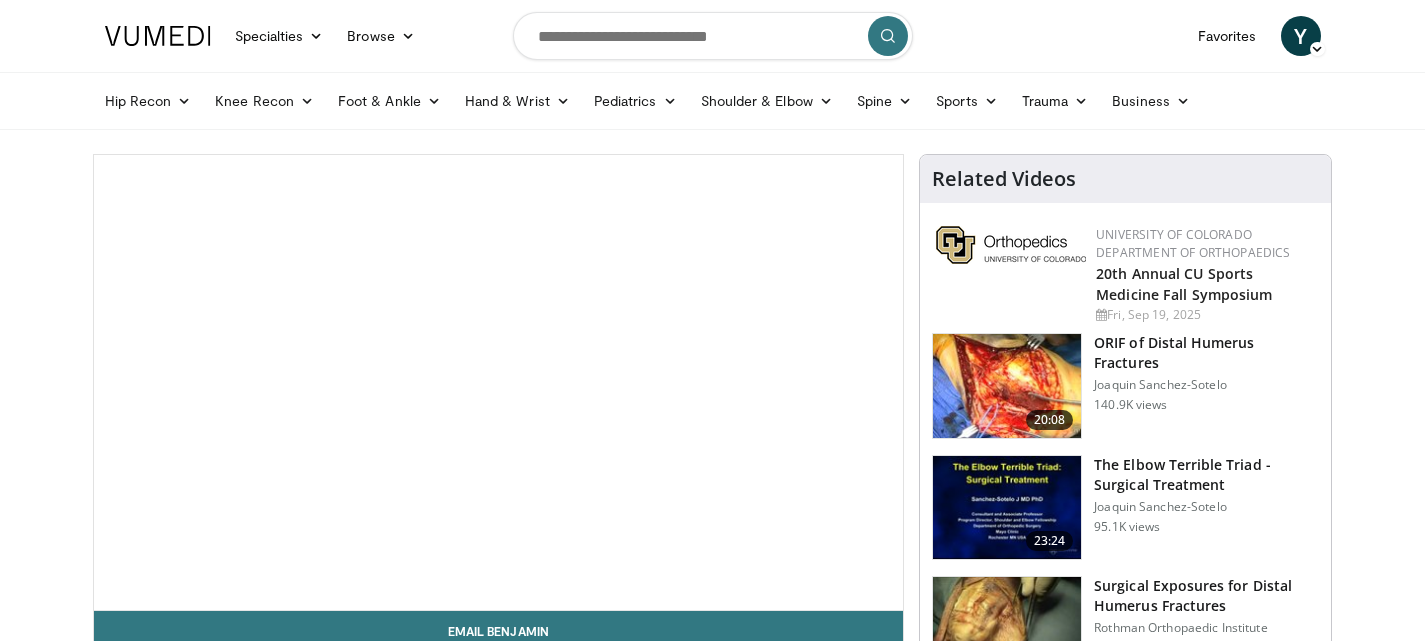 scroll, scrollTop: 0, scrollLeft: 0, axis: both 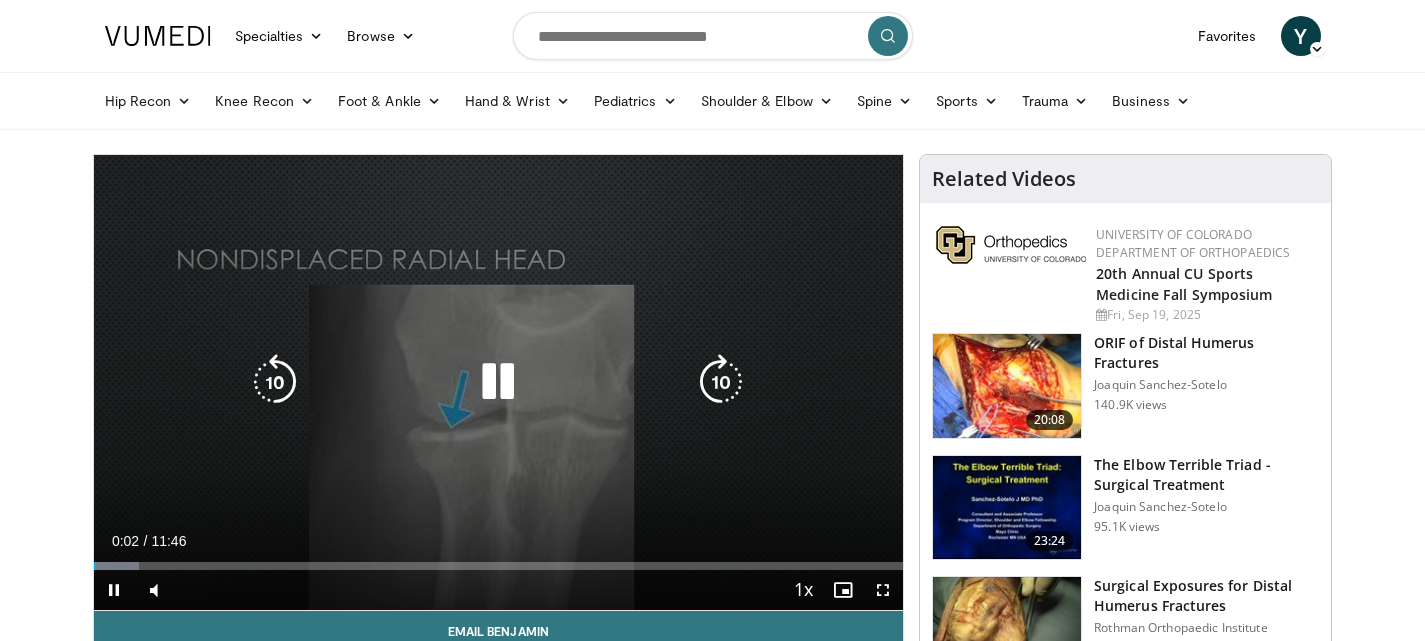 click at bounding box center [498, 382] 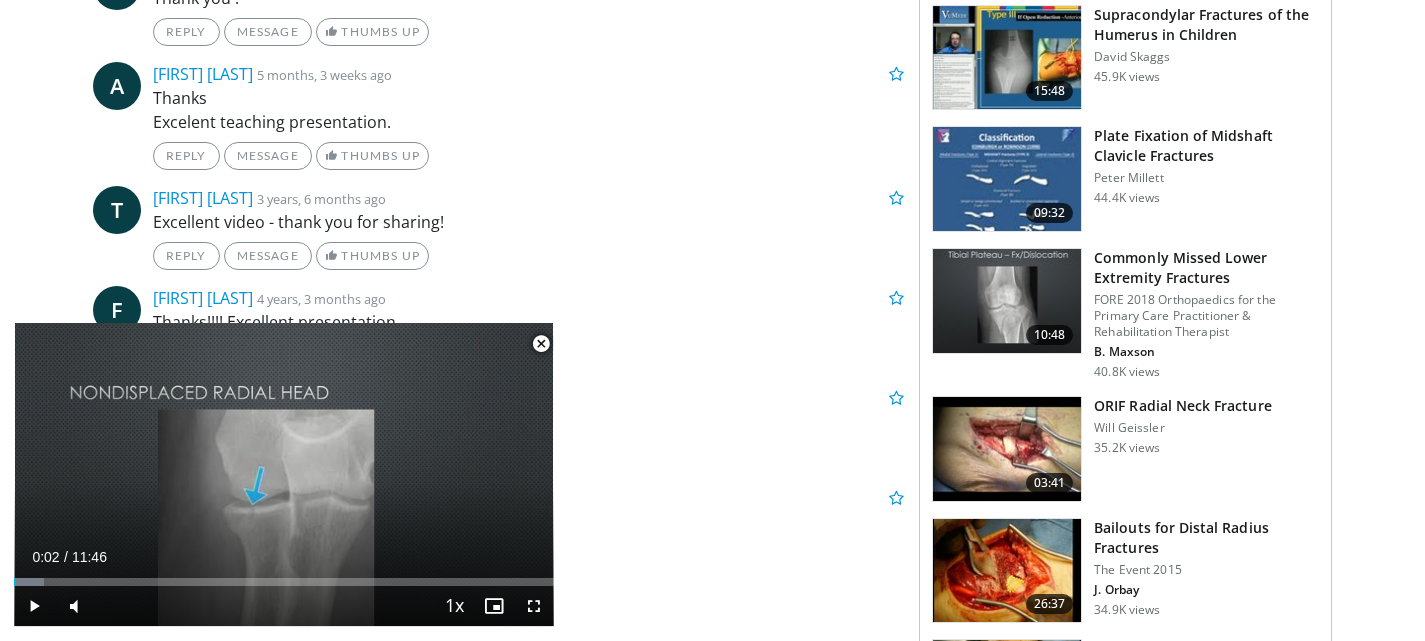 scroll, scrollTop: 1100, scrollLeft: 0, axis: vertical 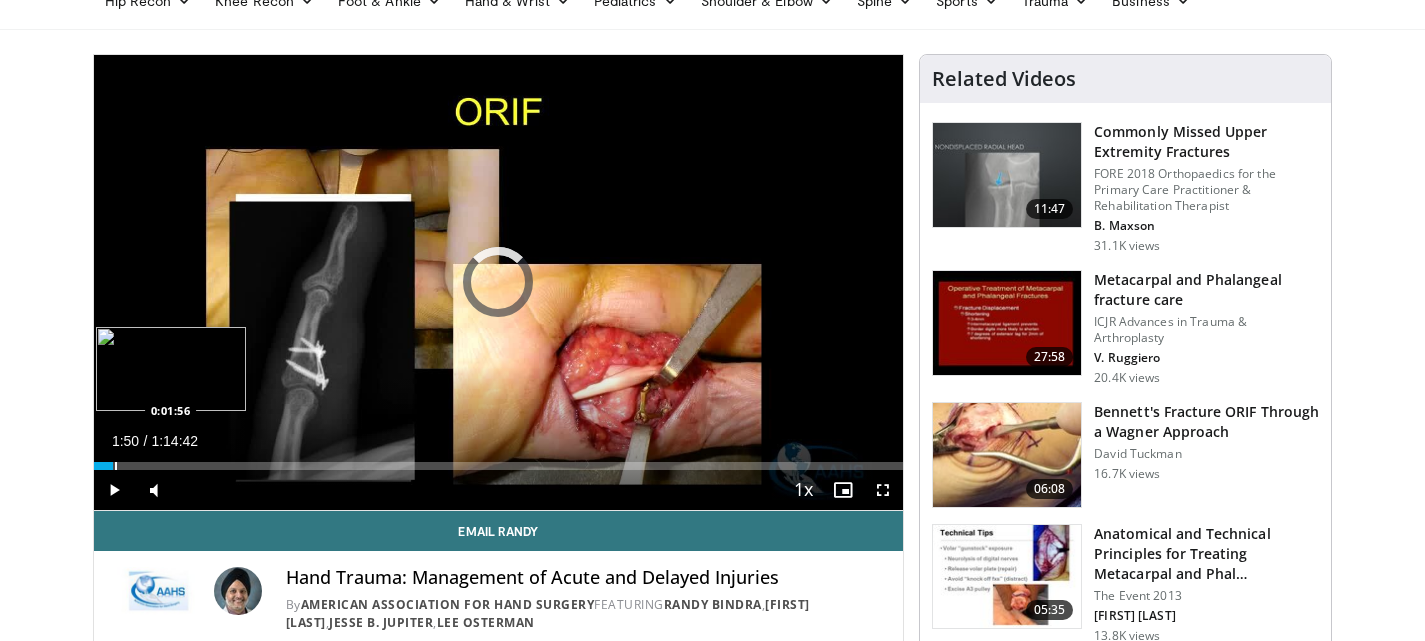 click on "Loaded :  0.89% 0:01:50 0:01:56" at bounding box center [499, 460] 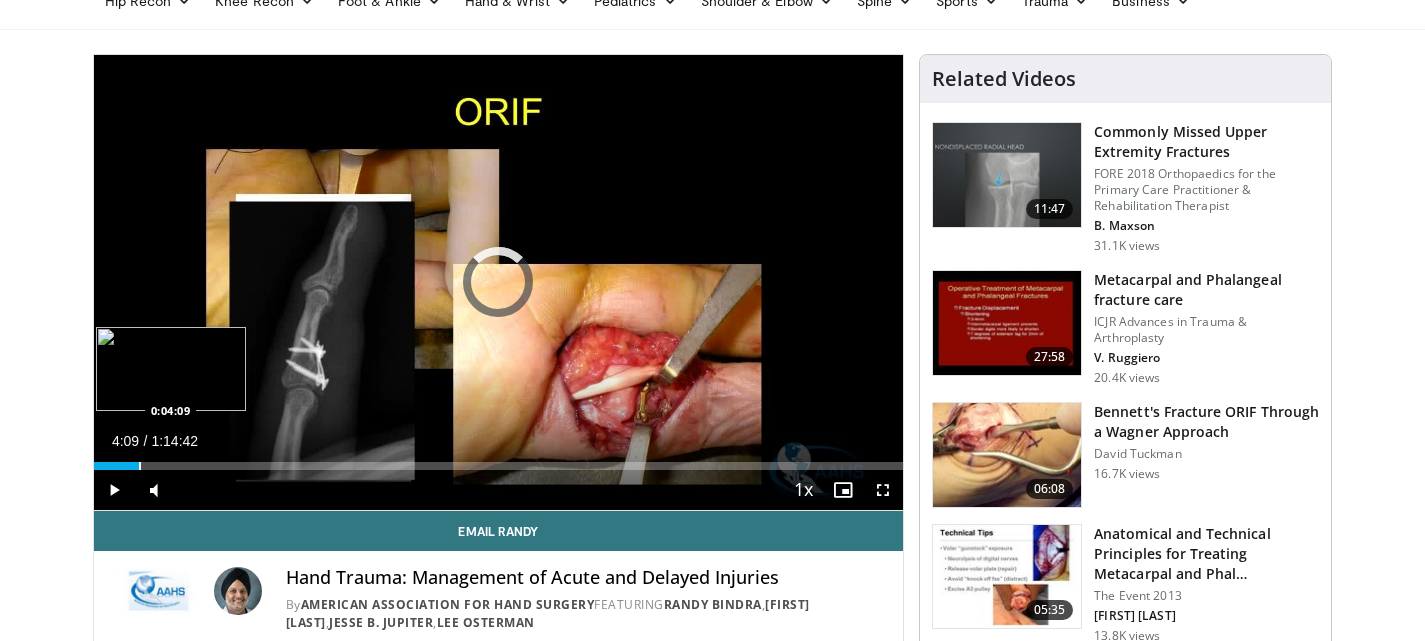 click at bounding box center [140, 466] 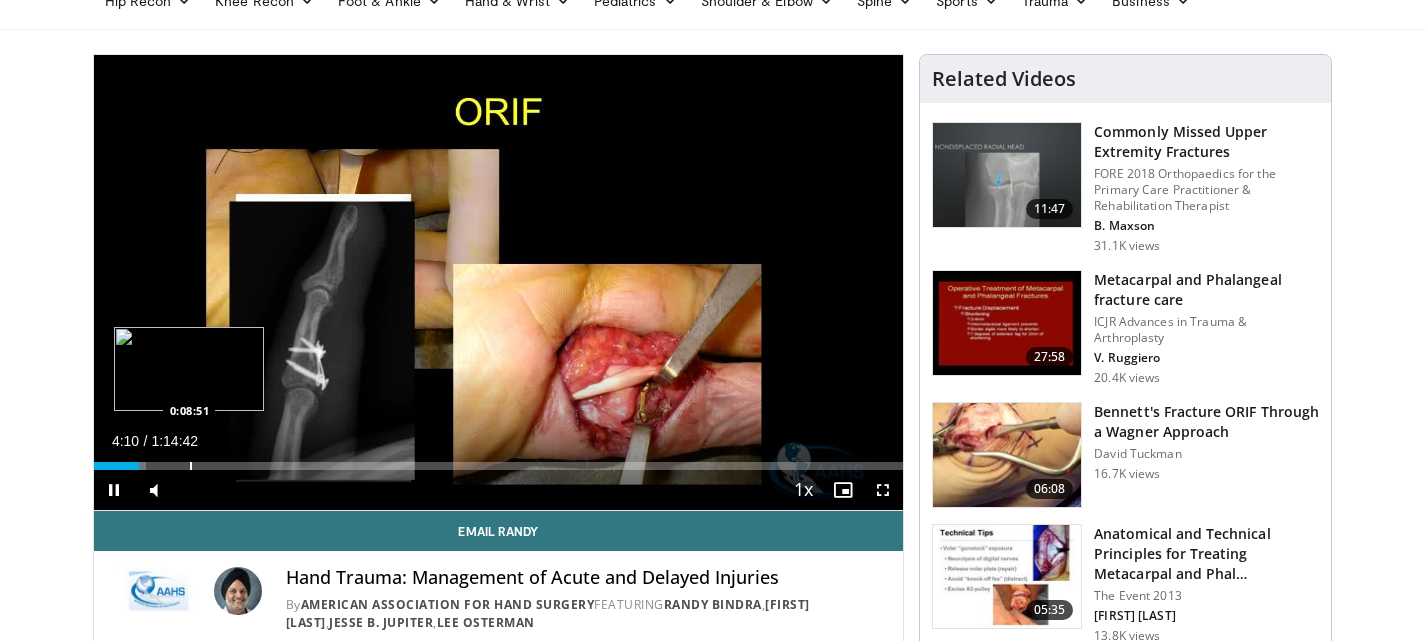 click at bounding box center (191, 466) 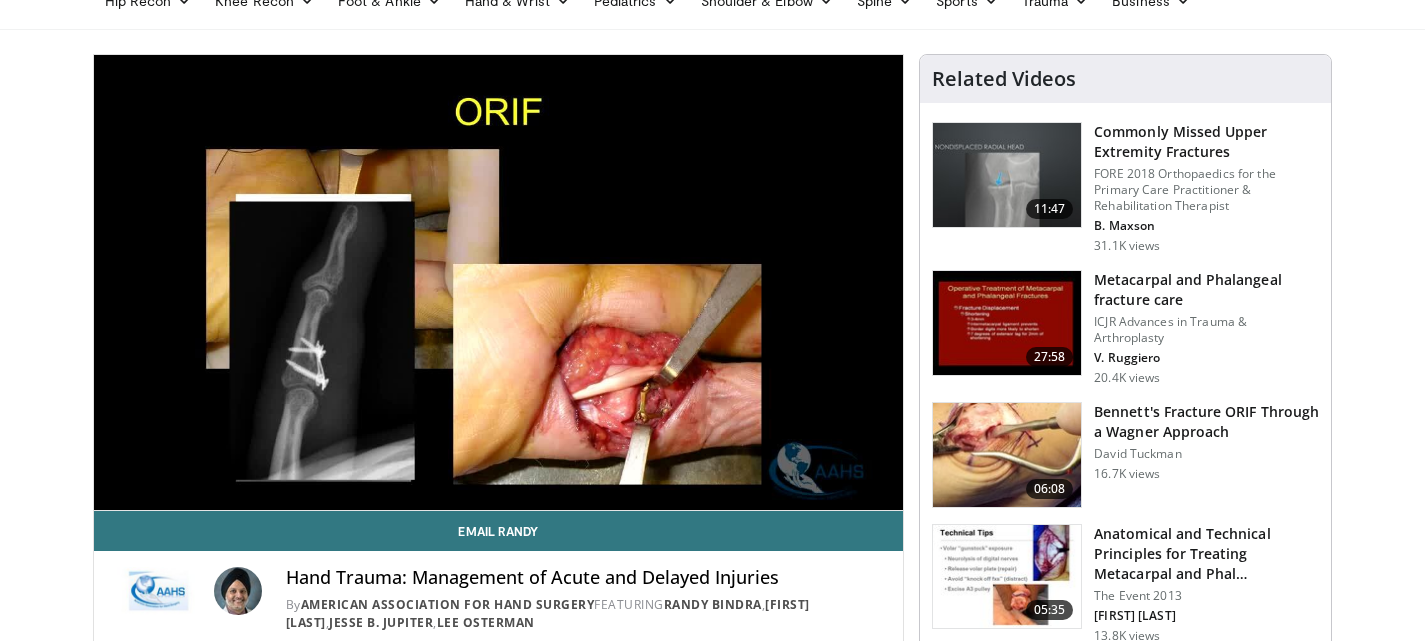 click on "**********" at bounding box center [499, 283] 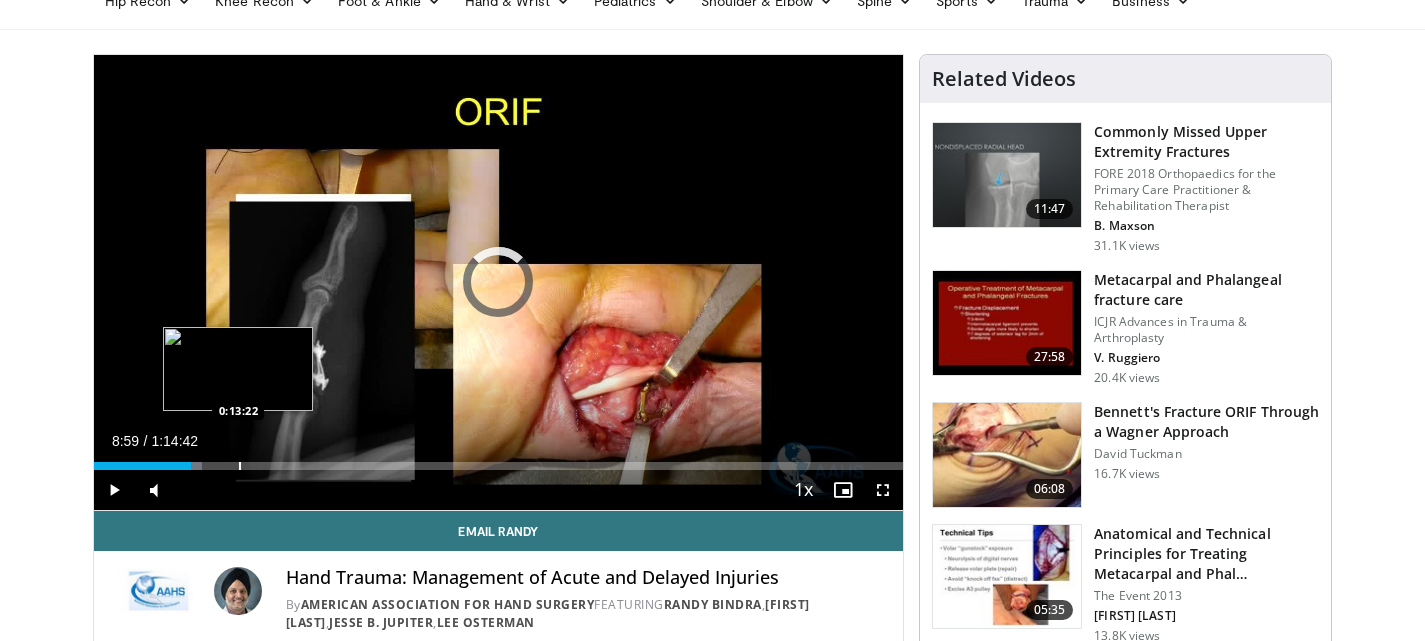 click on "Loaded :  13.36% 0:13:22 0:13:22" at bounding box center (499, 466) 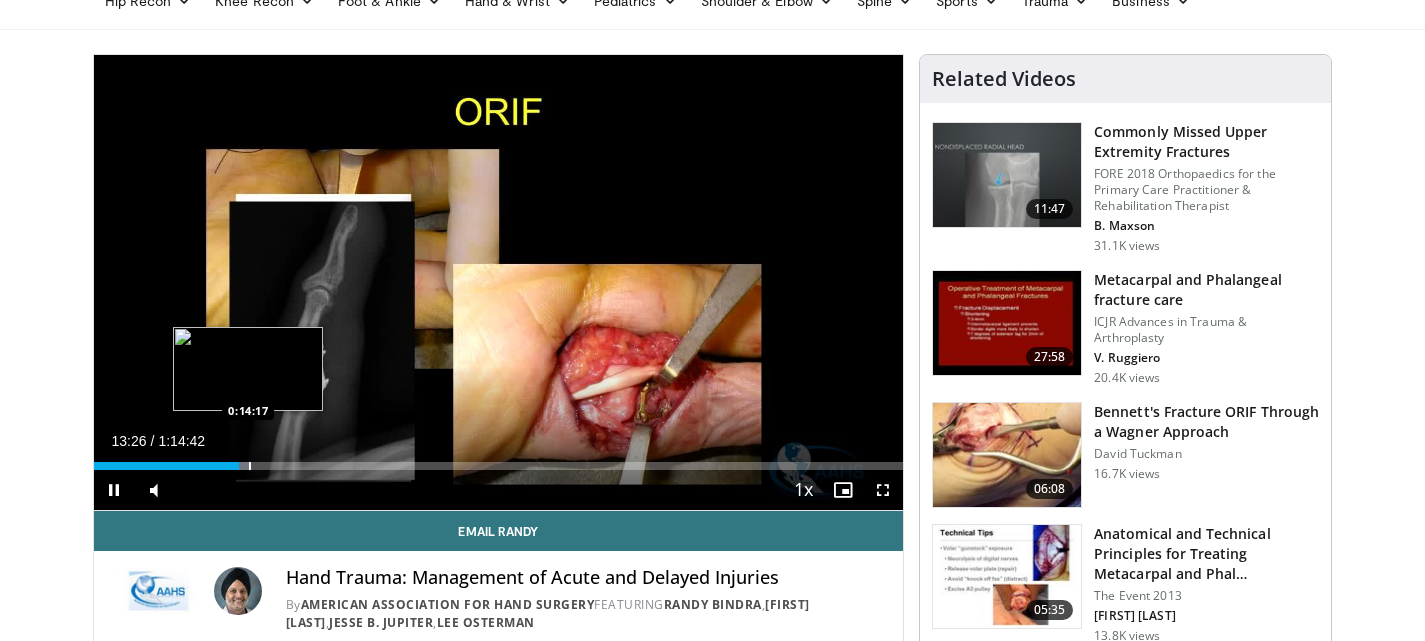 click at bounding box center (250, 466) 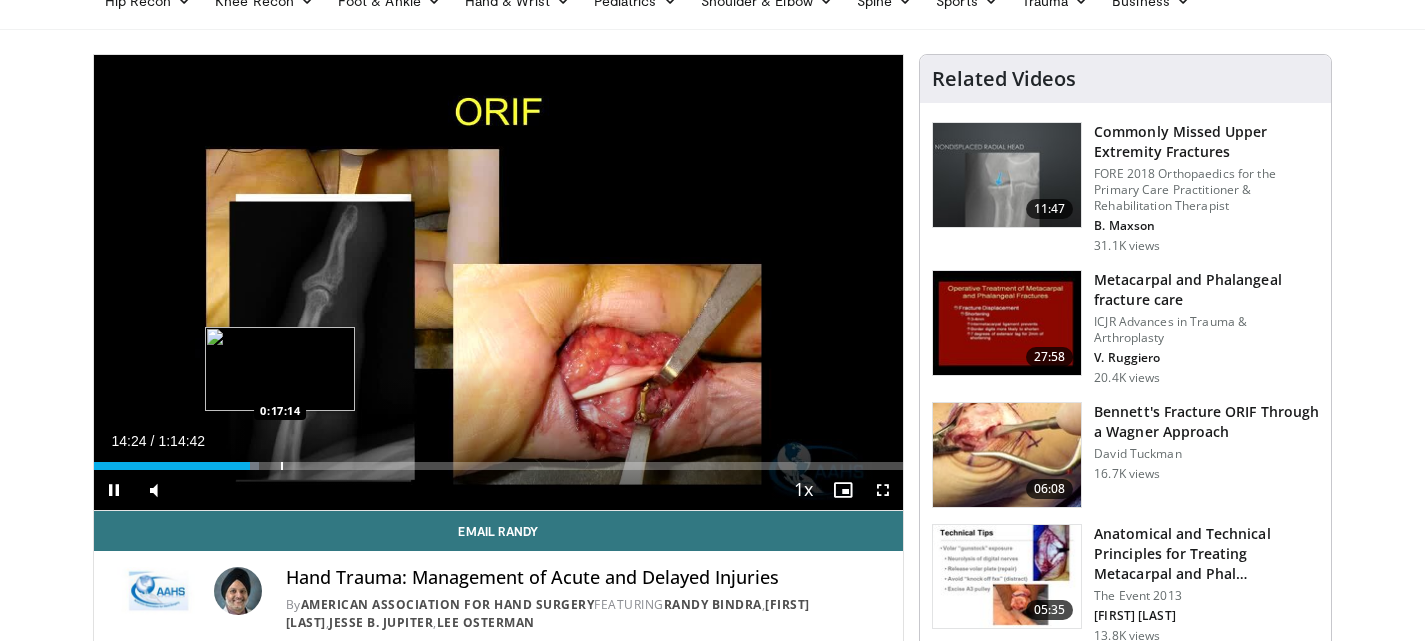 click at bounding box center [282, 466] 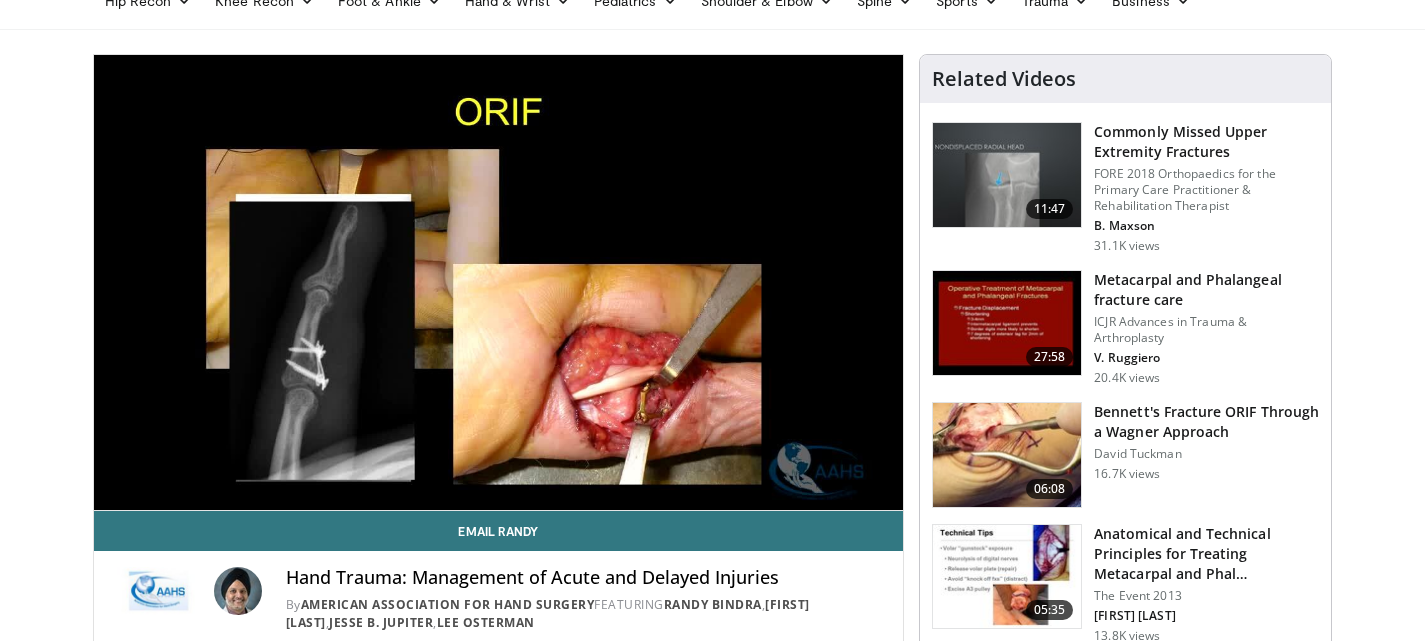 click on "10 seconds
Tap to unmute" at bounding box center (499, 282) 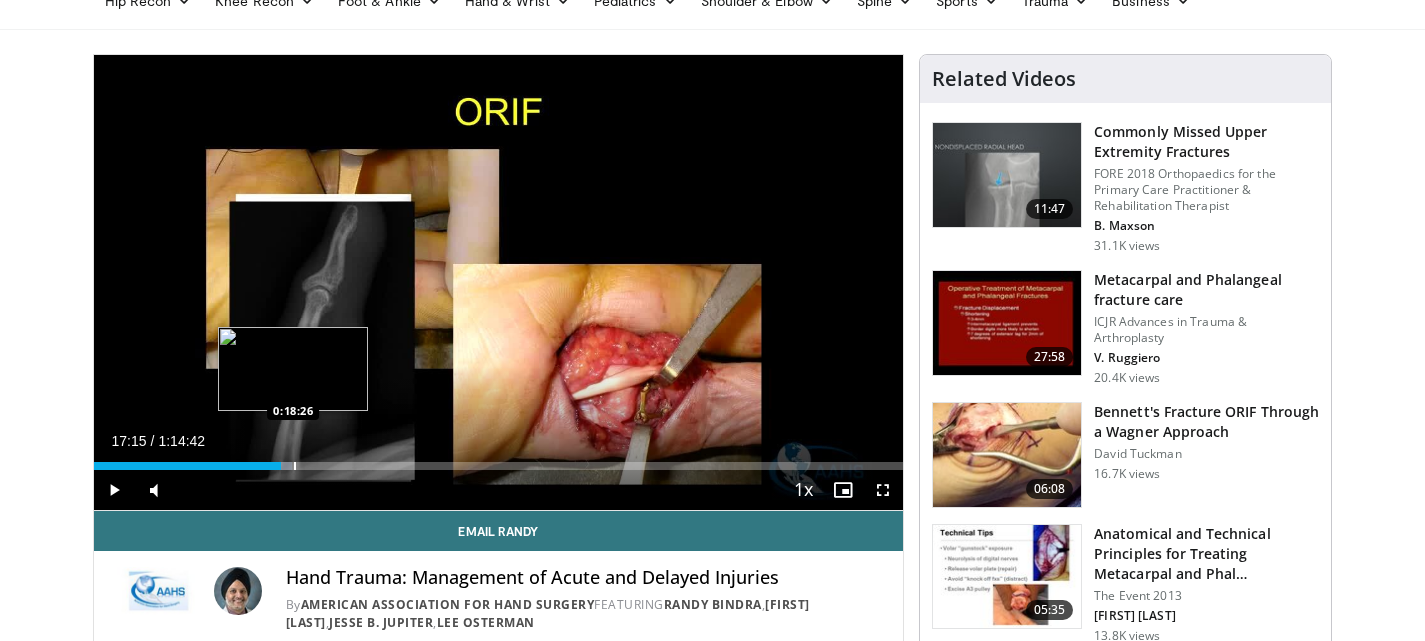 click on "Loaded :  24.50% 0:17:15 0:18:26" at bounding box center [499, 460] 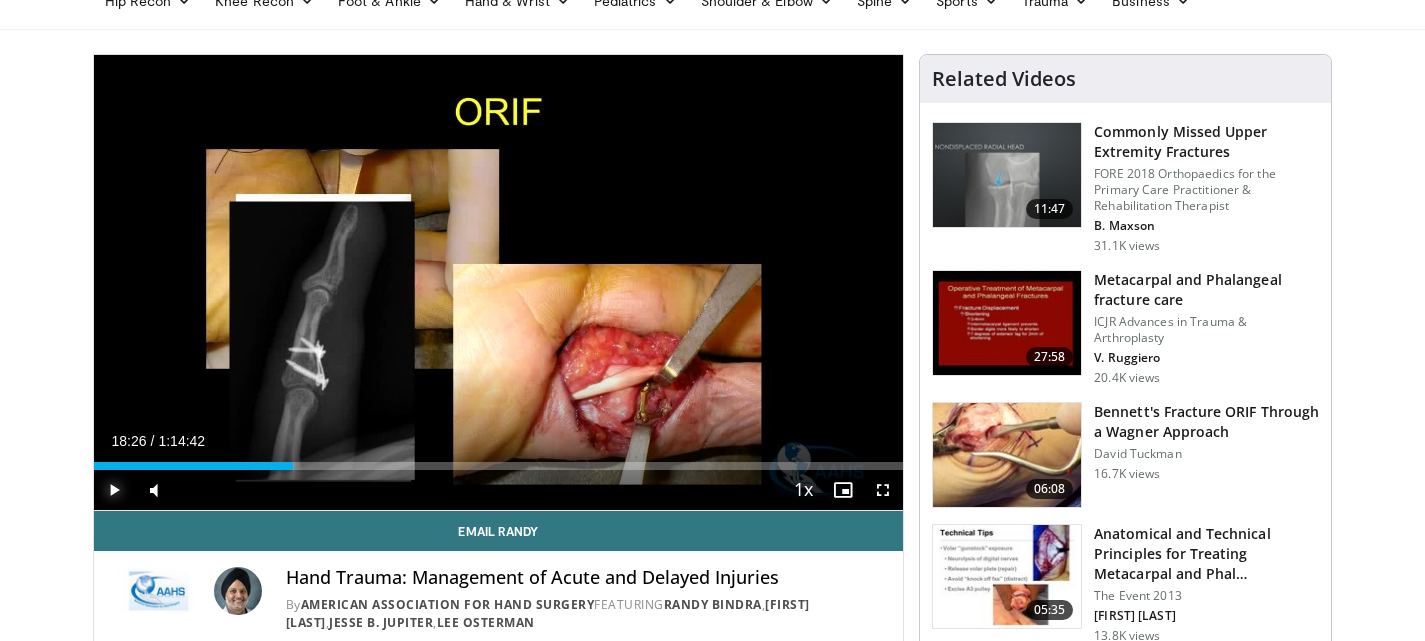 click at bounding box center [114, 490] 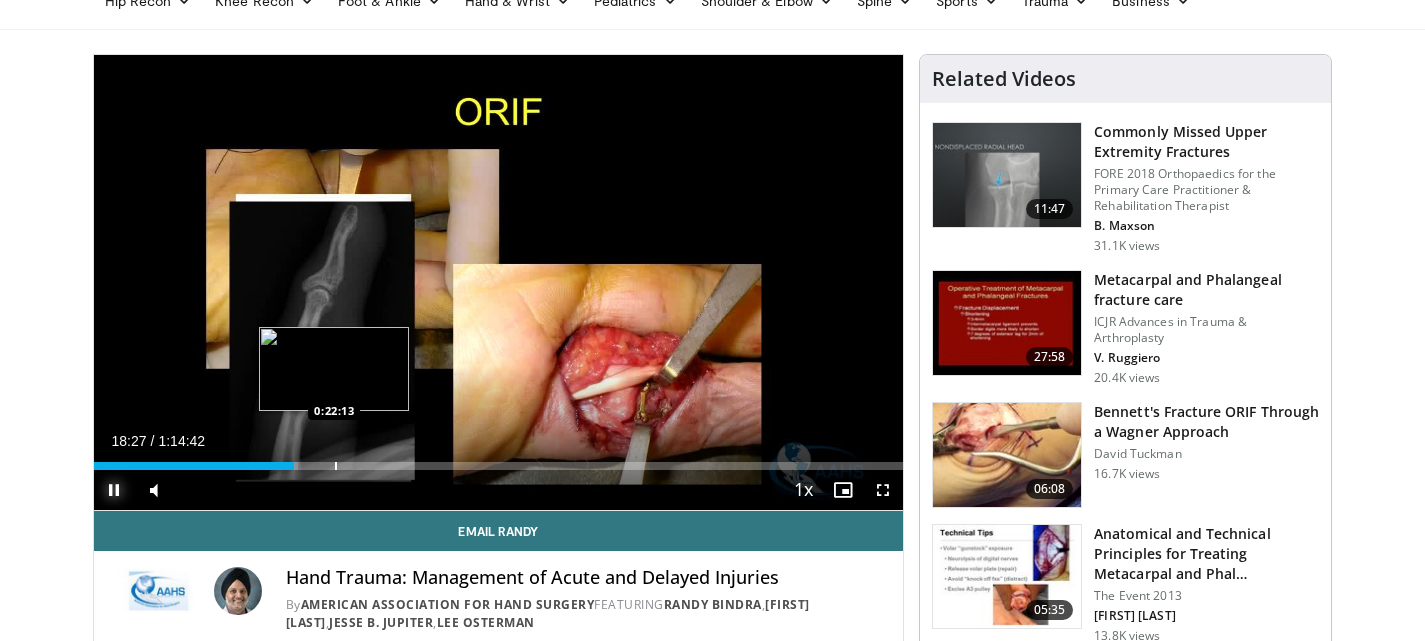 click on "Loaded :  25.21% 0:18:27 0:22:13" at bounding box center [499, 460] 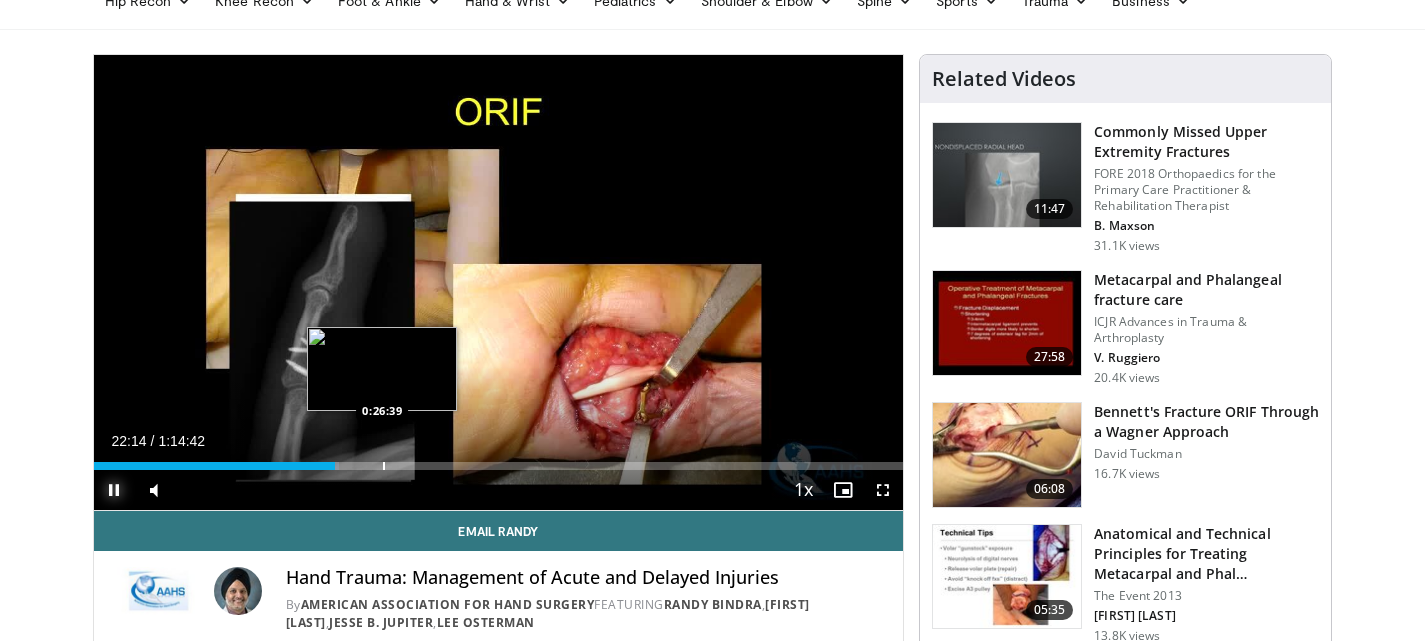 click on "Loaded :  30.34% 0:22:14 0:26:39" at bounding box center [499, 460] 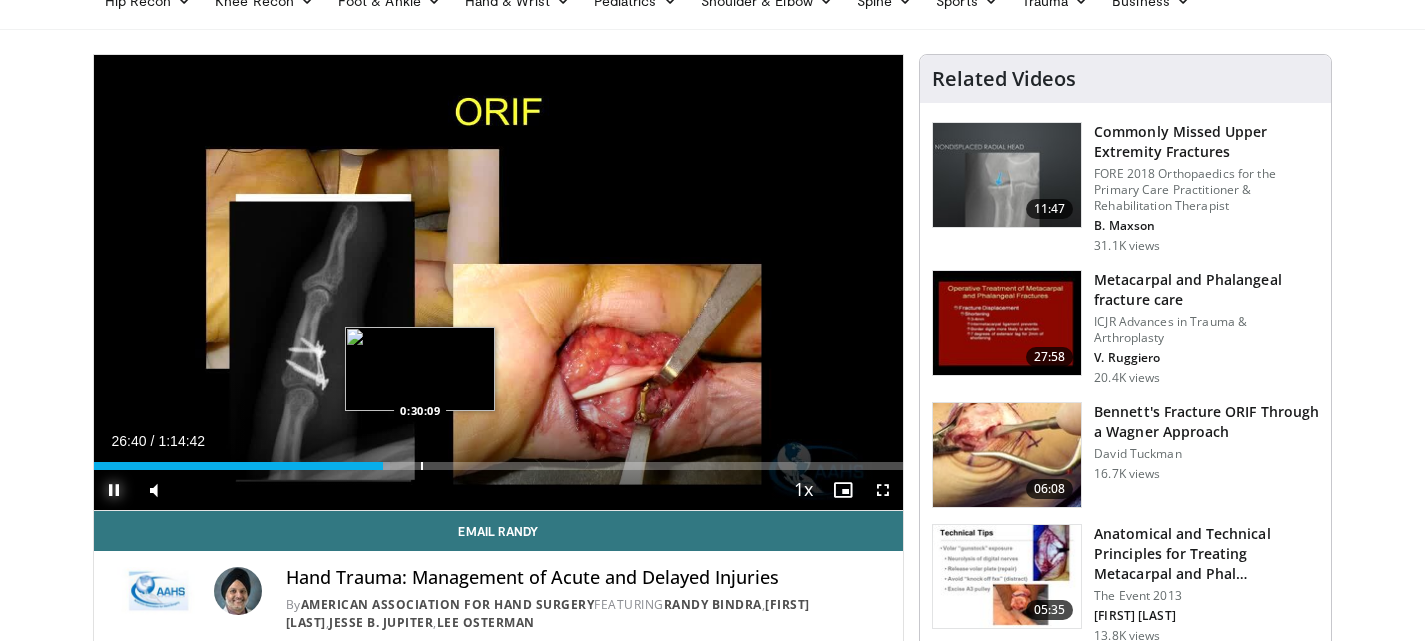 click on "Loaded :  36.58% 0:26:40 0:30:09" at bounding box center (499, 460) 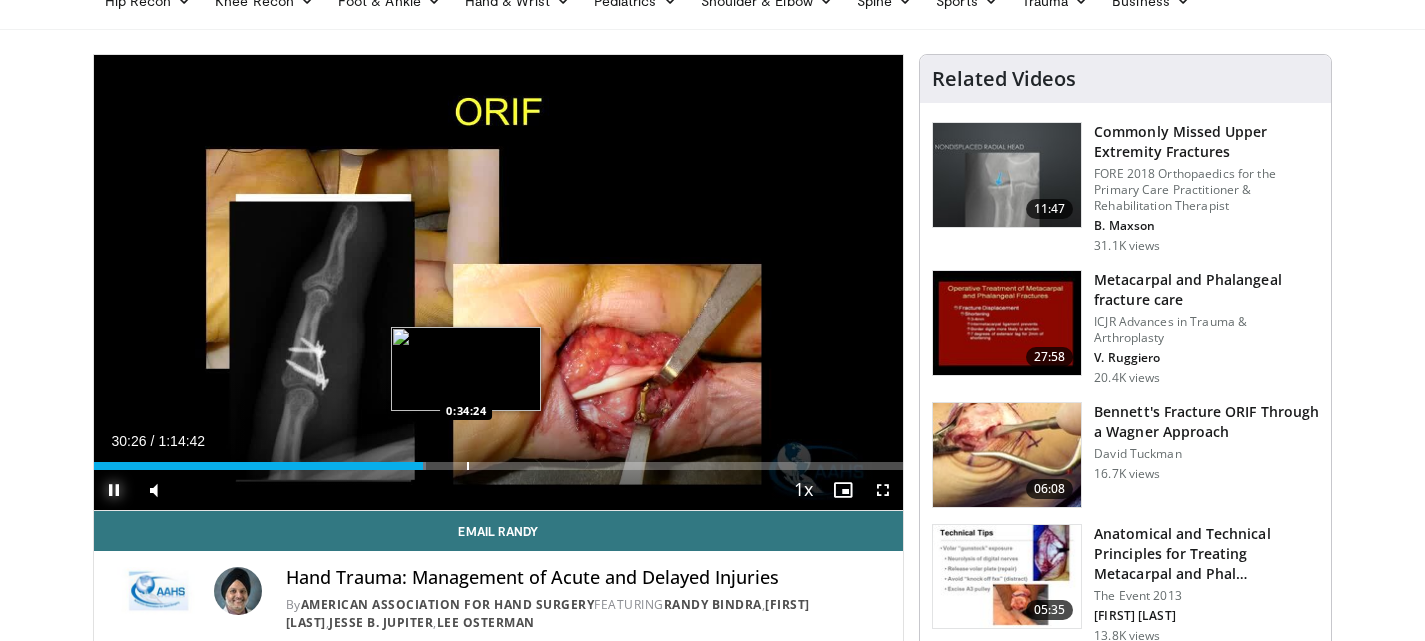 click on "Loaded :  41.05% 0:30:26 0:34:24" at bounding box center (499, 460) 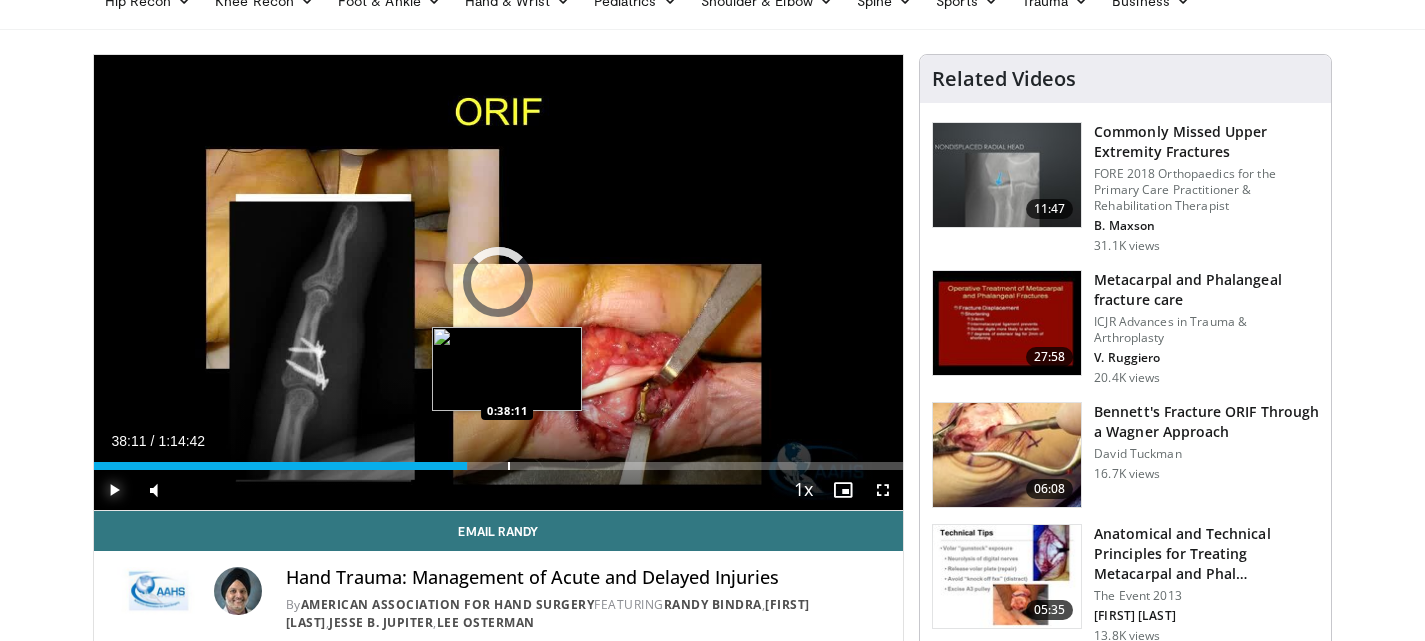 click on "Loaded :  46.18% 0:34:30 0:38:11" at bounding box center (499, 460) 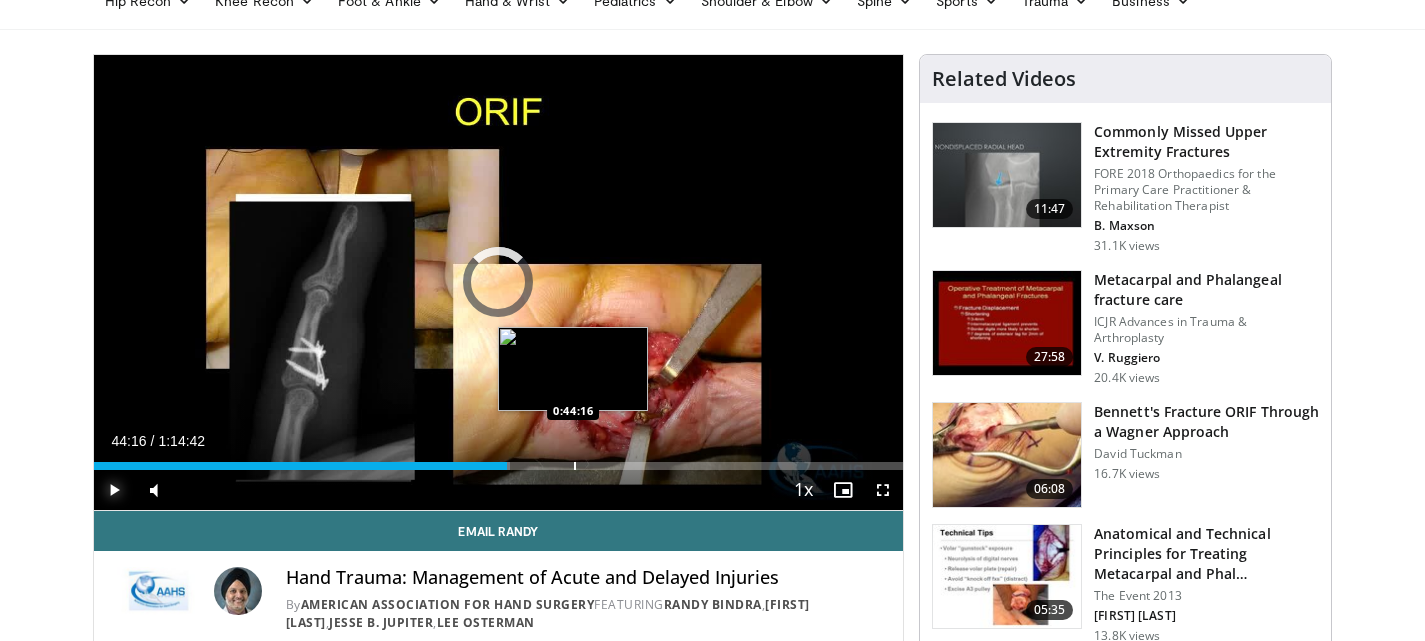 click on "Loaded :  51.45% 0:38:12 0:44:16" at bounding box center [499, 460] 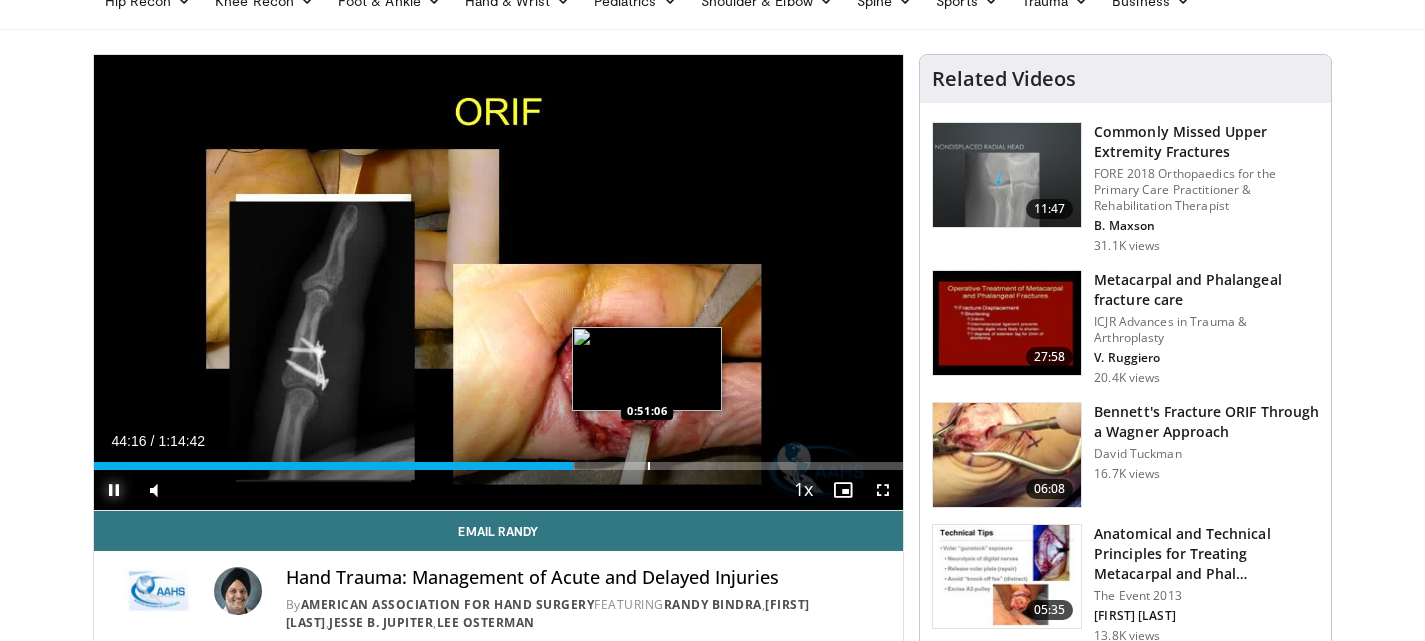 click at bounding box center [649, 466] 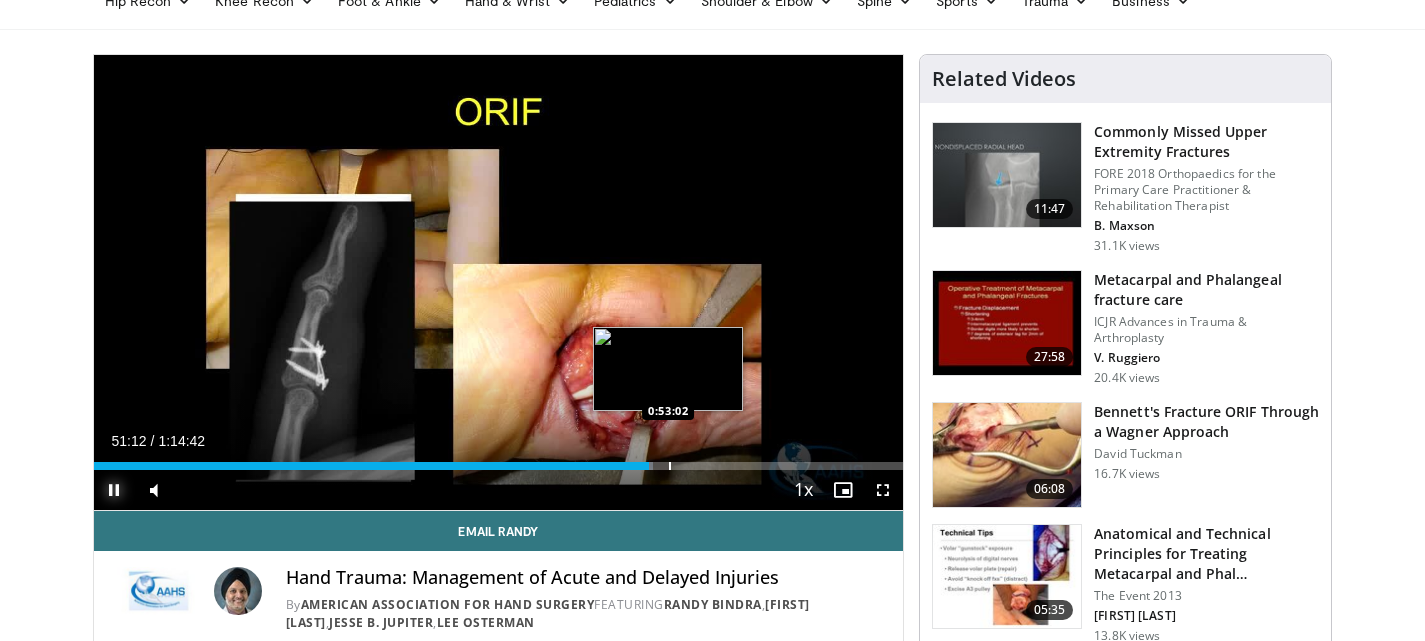 click on "Loaded :  69.15% 0:51:12 0:53:02" at bounding box center (499, 460) 